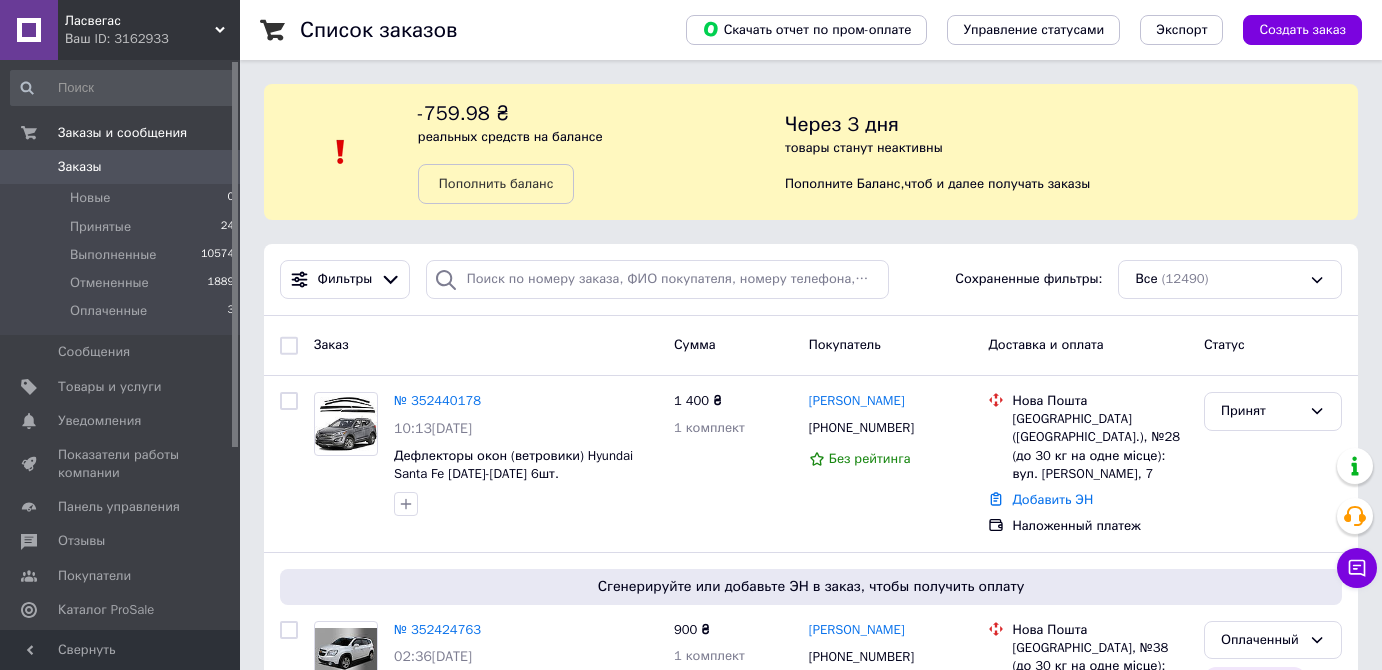 scroll, scrollTop: 36, scrollLeft: 0, axis: vertical 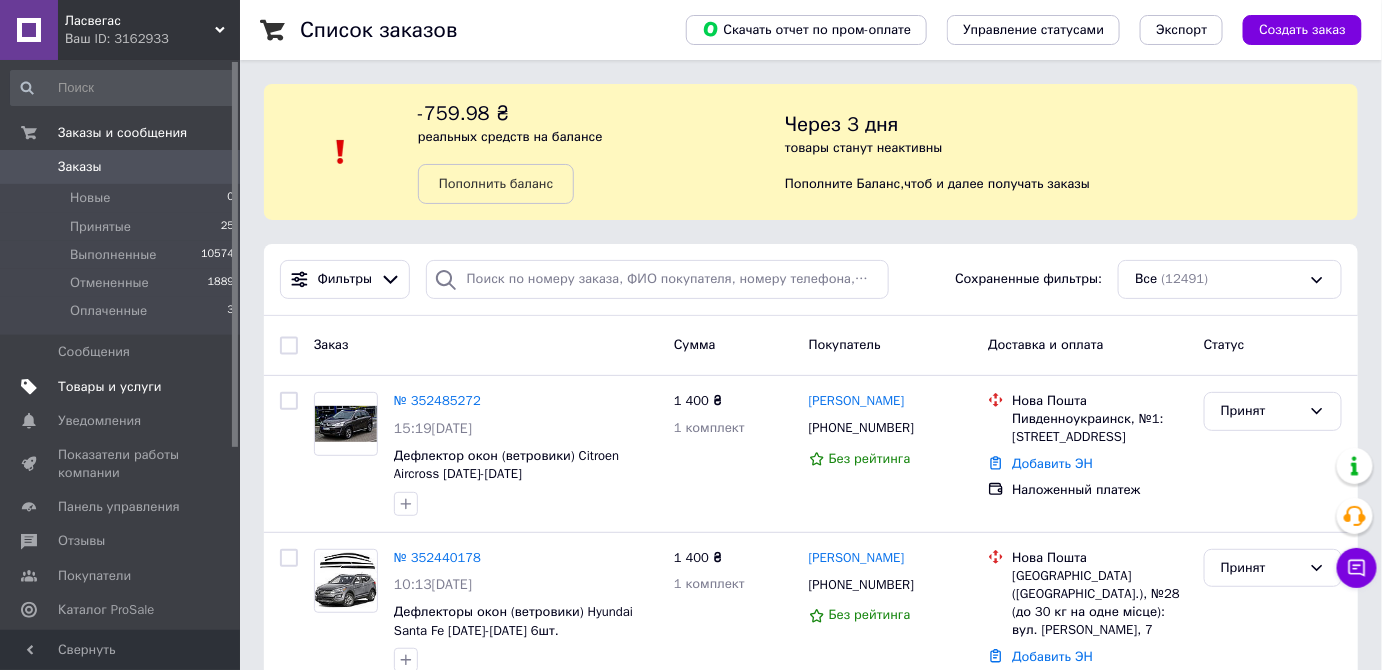 click on "Товары и услуги" at bounding box center [110, 387] 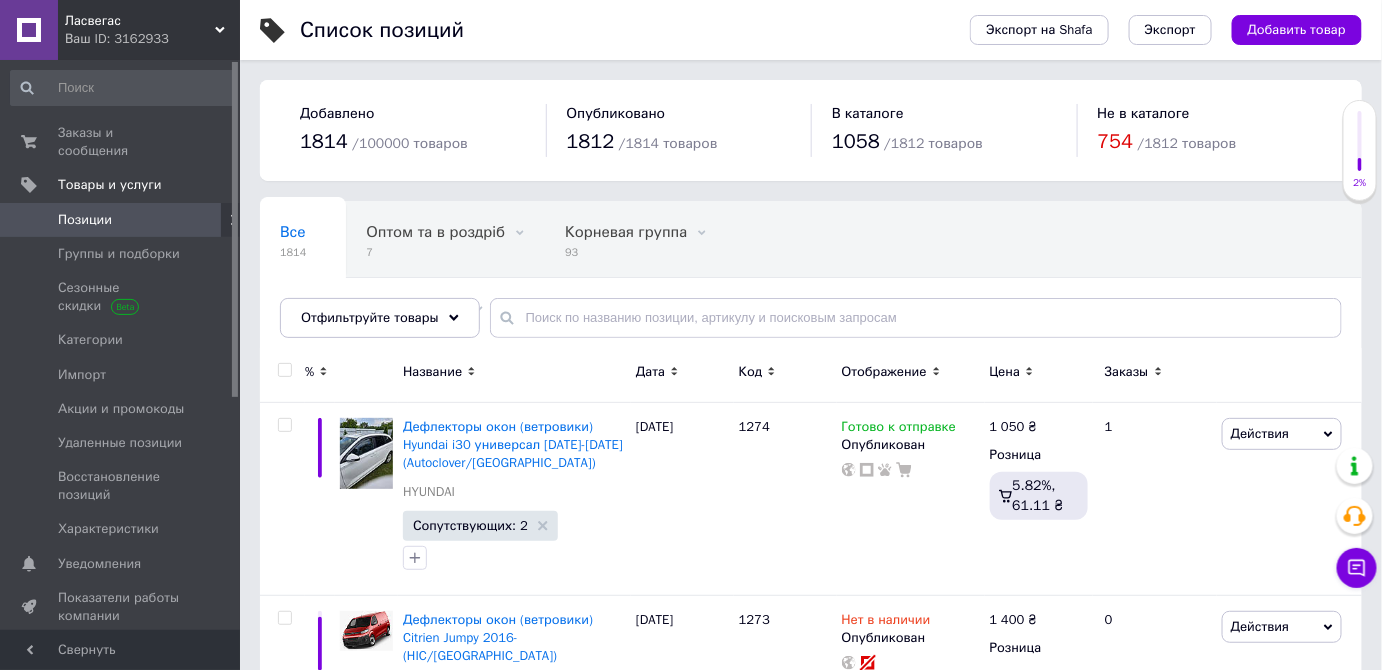 click at bounding box center [284, 370] 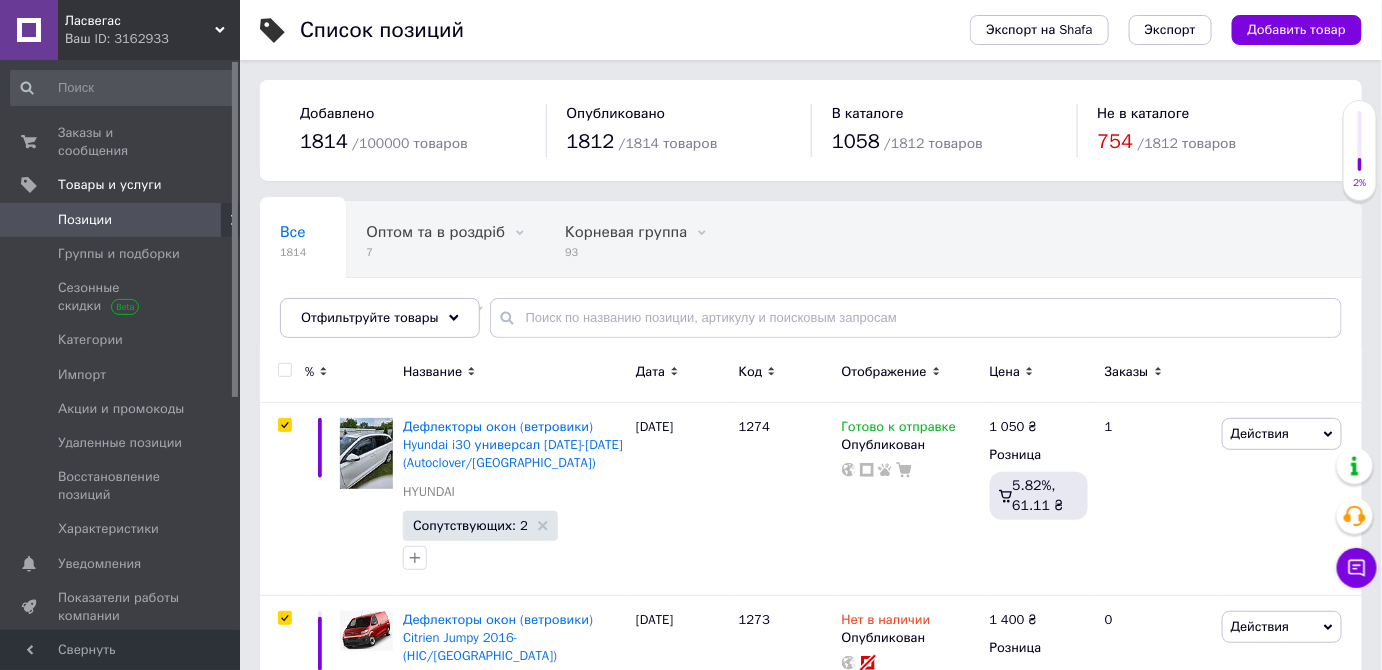 checkbox on "true" 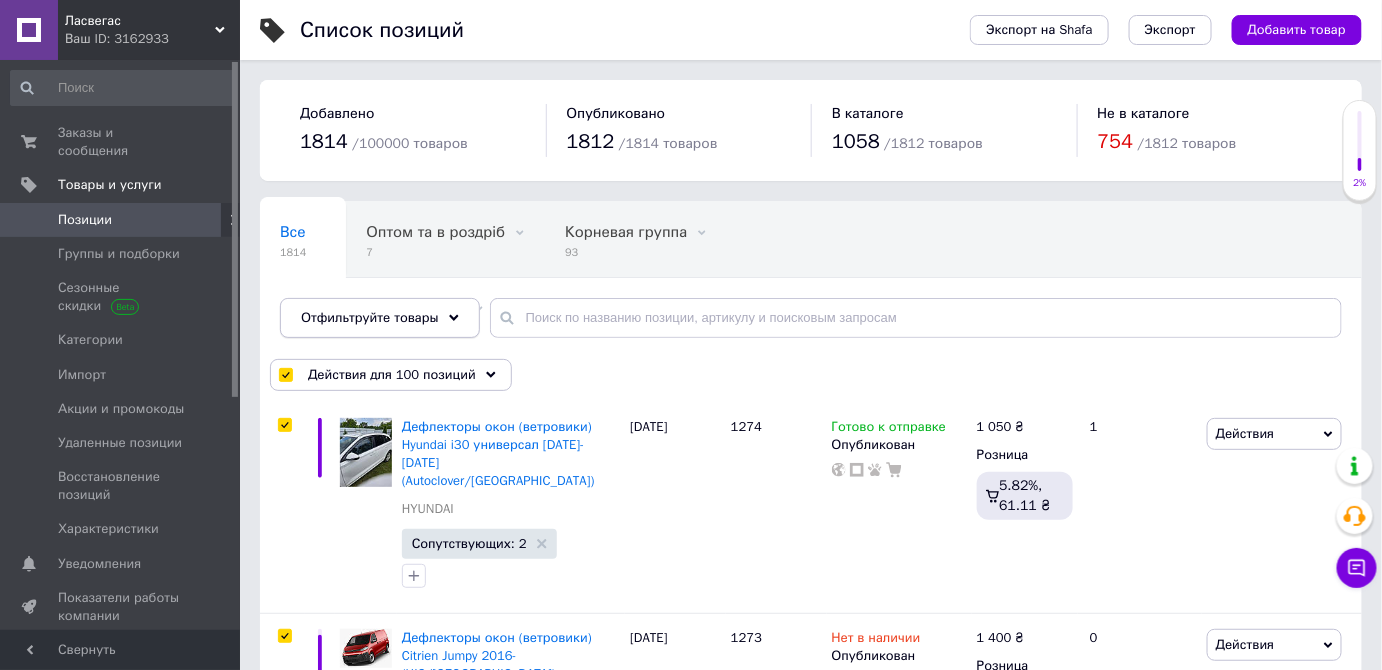 click 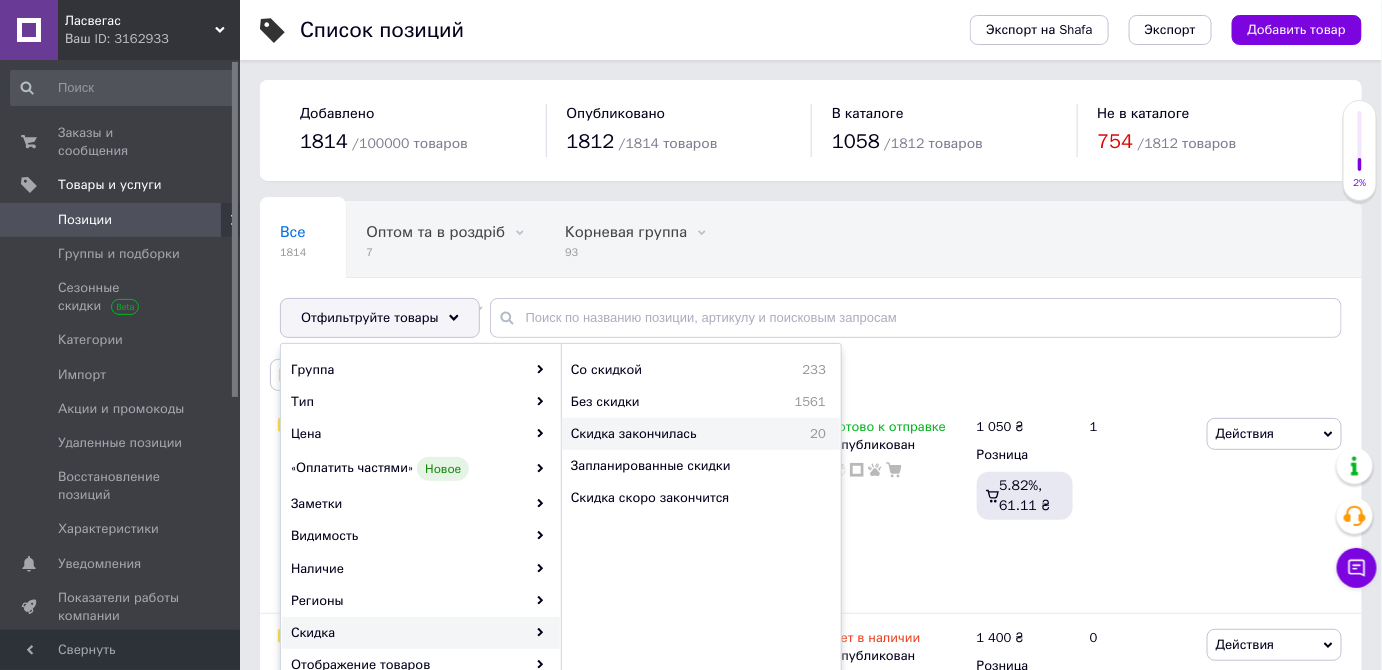 click on "Скидка закончилась" at bounding box center [677, 434] 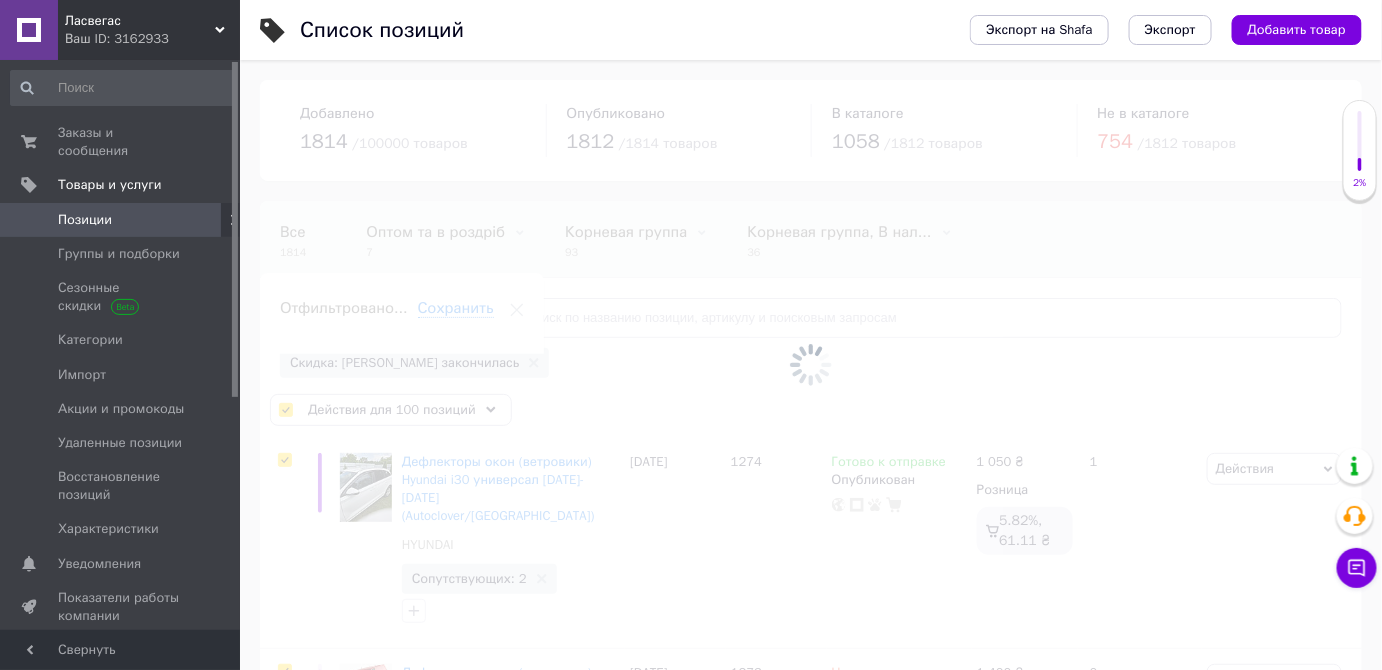 scroll, scrollTop: 0, scrollLeft: 37, axis: horizontal 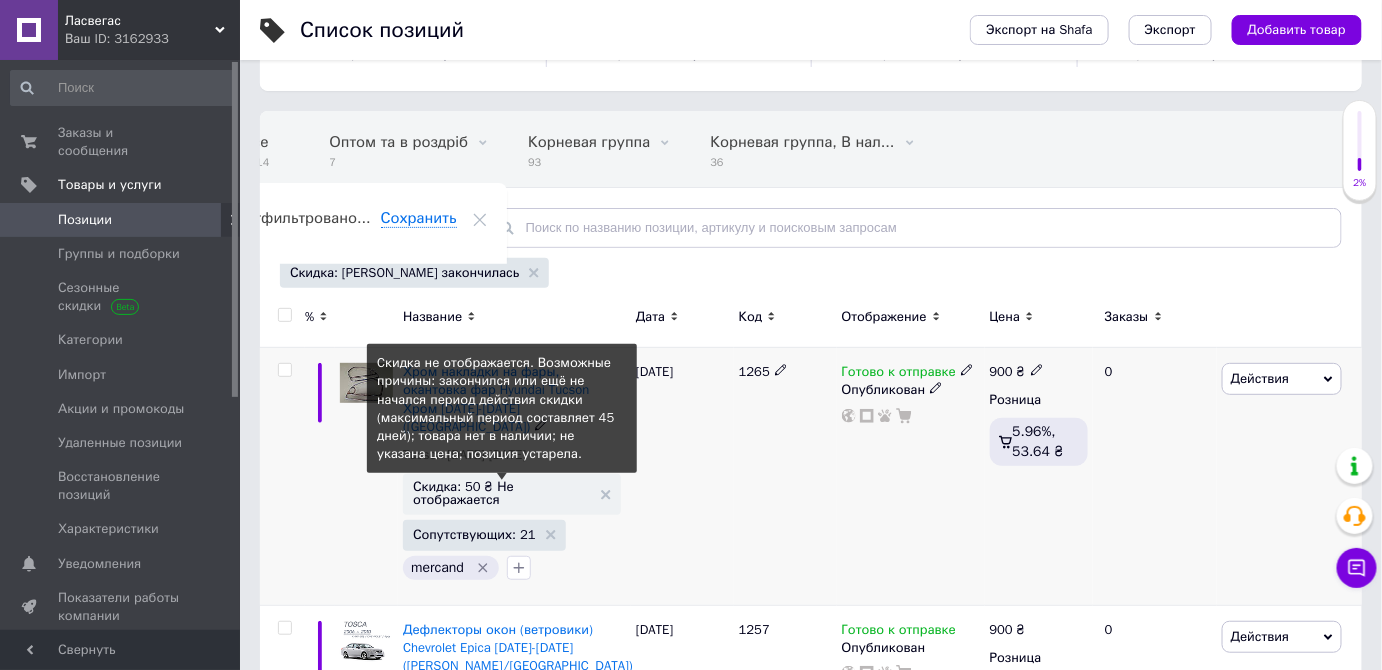 click on "Скидка: 50 ₴ Не отображается" at bounding box center (502, 493) 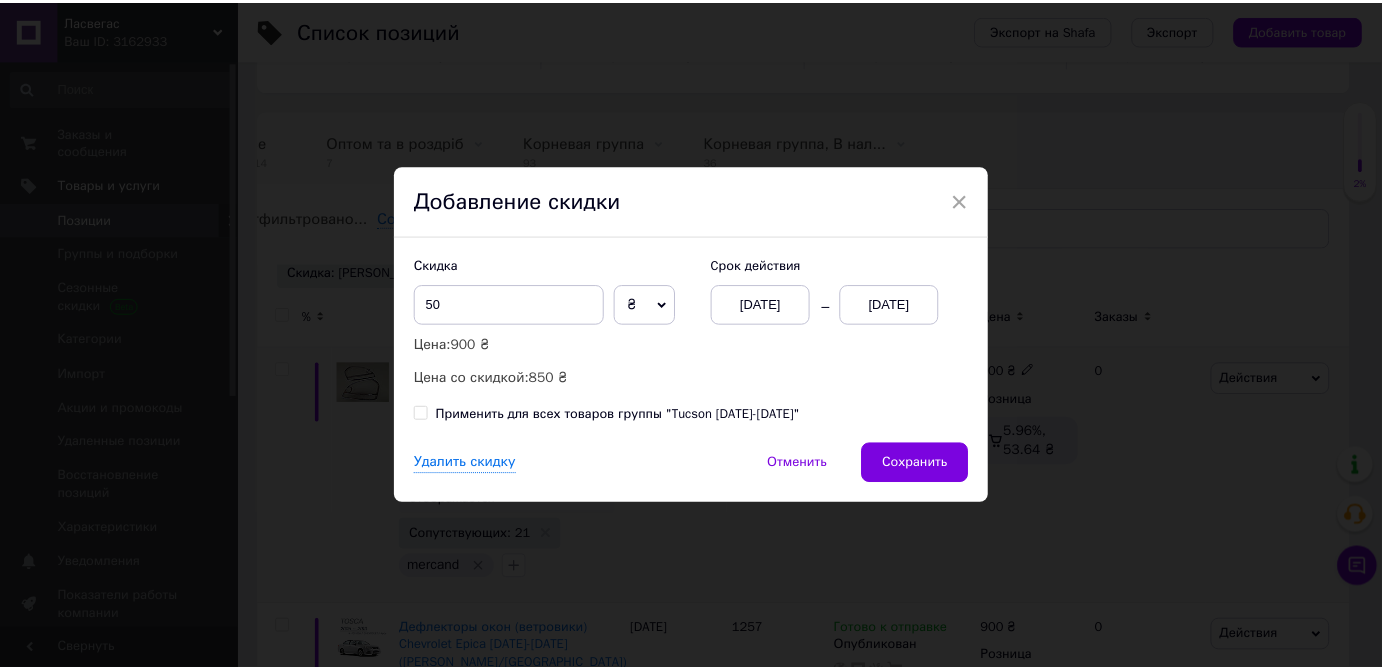 scroll, scrollTop: 0, scrollLeft: 36, axis: horizontal 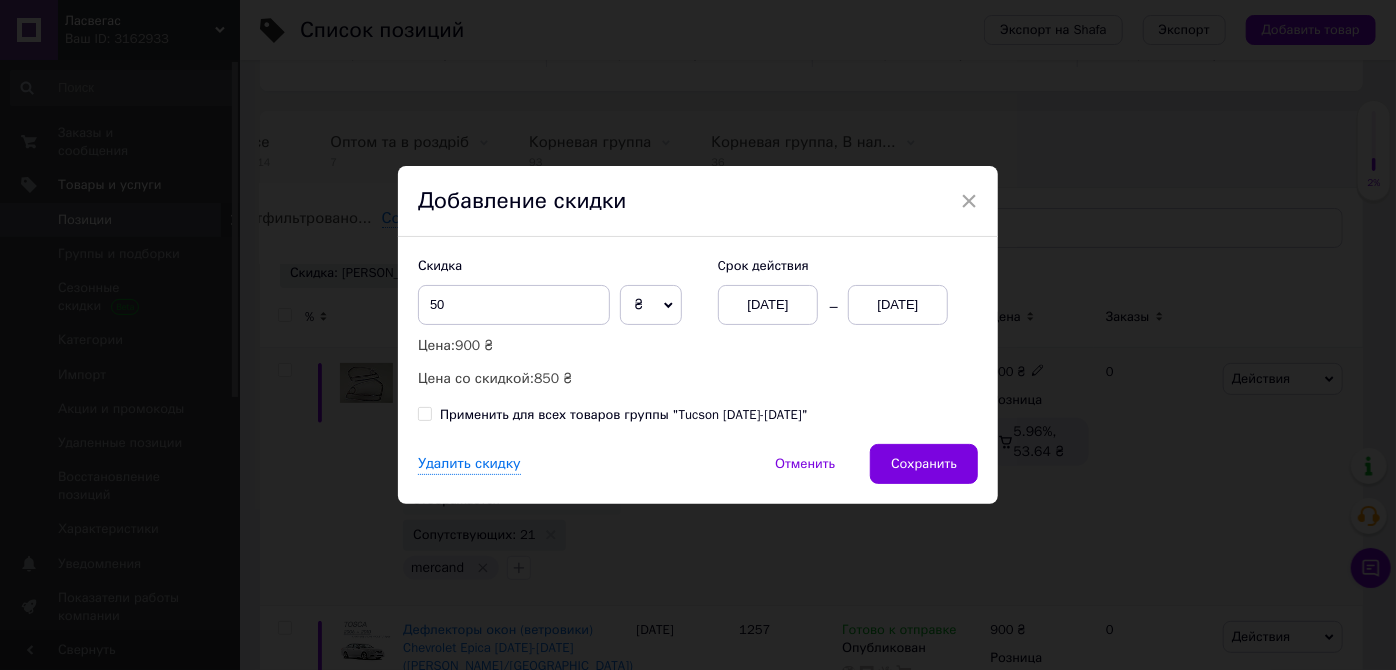 click on "[DATE]" at bounding box center [898, 305] 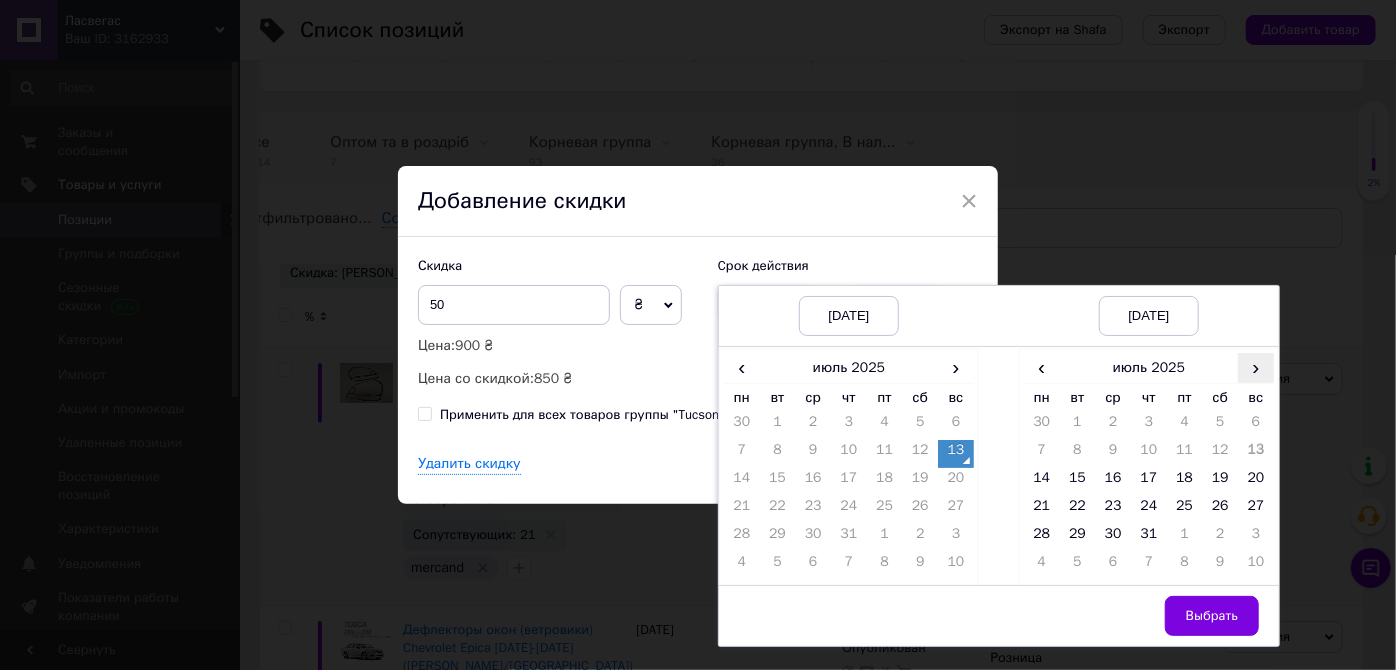 click on "›" at bounding box center (1256, 367) 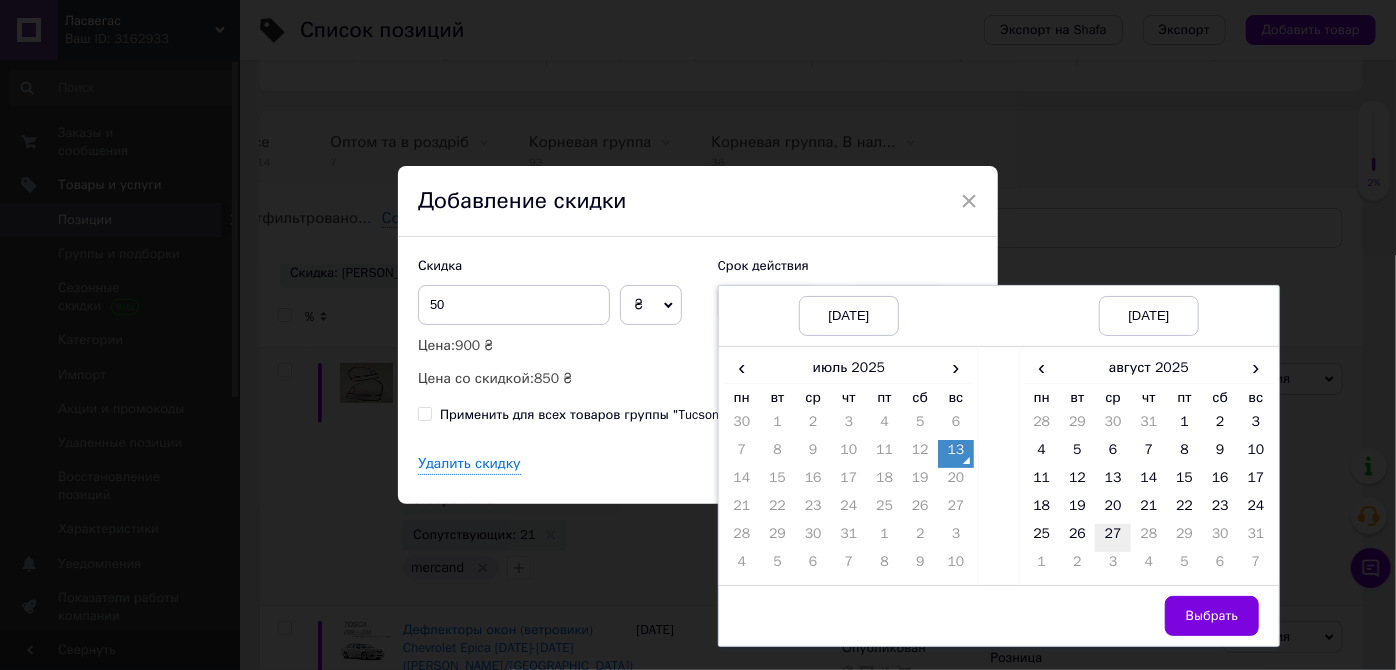 click on "27" at bounding box center [1113, 538] 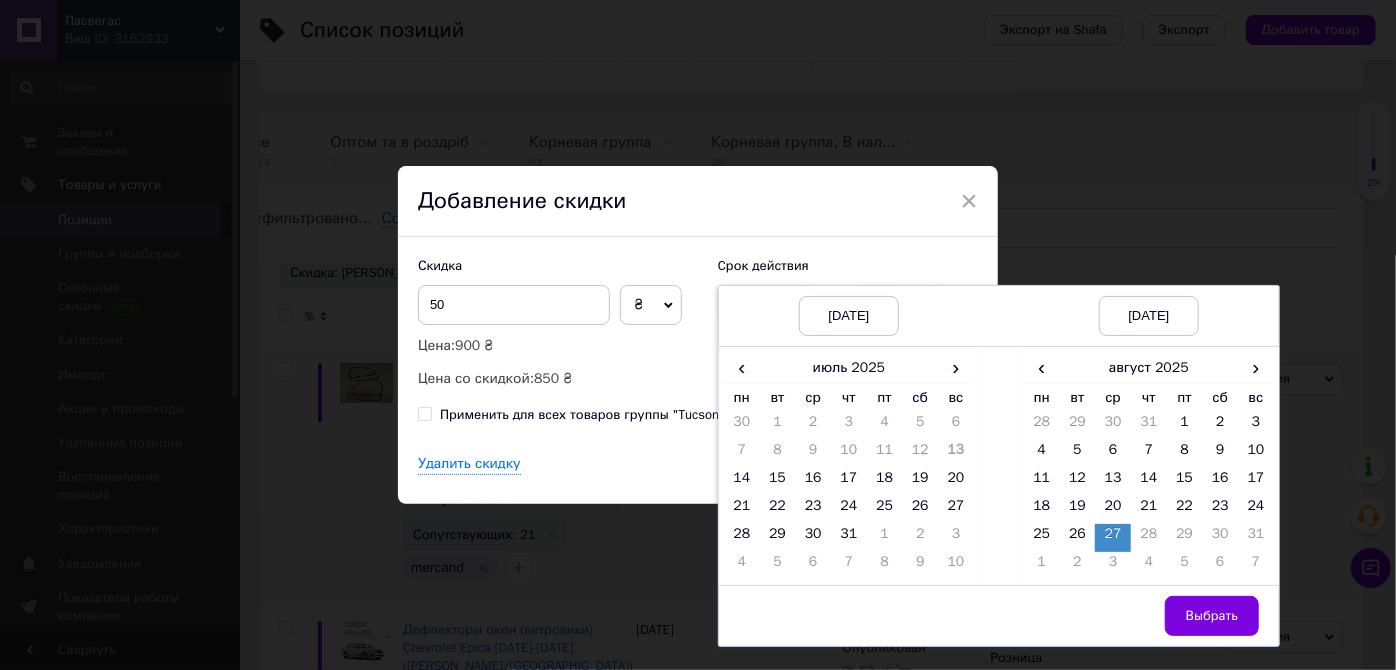 click on "‹ [DATE] › пн вт ср чт пт сб вс 28 29 30 31 1 2 3 4 5 6 7 8 9 10 11 12 13 14 15 16 17 18 19 20 21 22 23 24 25 26 27 28 29 30 31 1 2 3 4 5 6 7" at bounding box center [1149, 466] 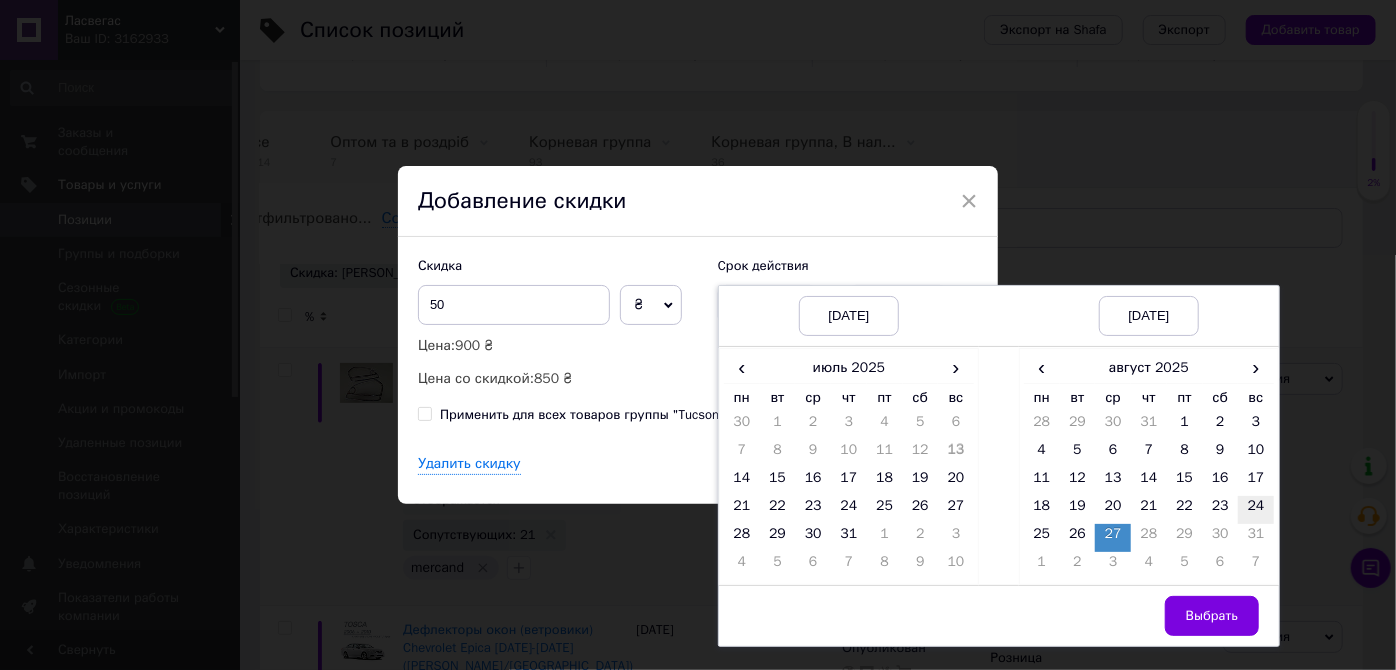 click on "24" at bounding box center [1256, 510] 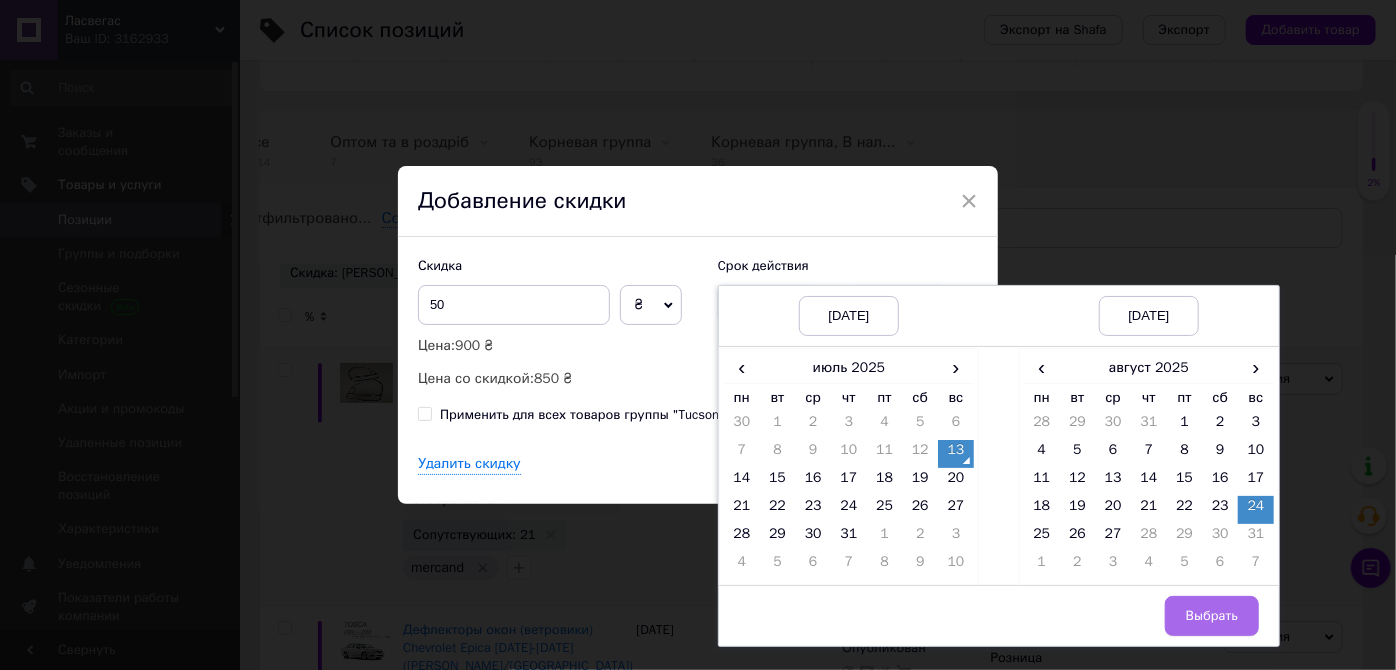 click on "Выбрать" at bounding box center [1212, 616] 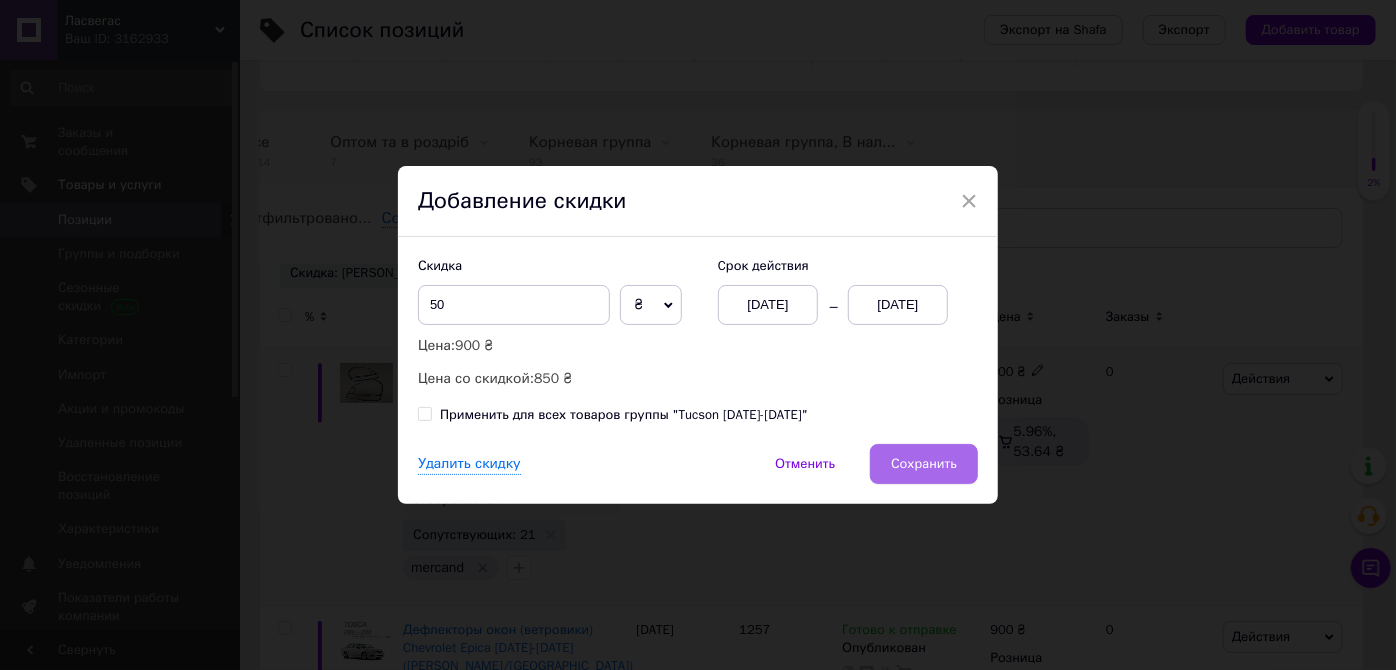 click on "Сохранить" at bounding box center [924, 464] 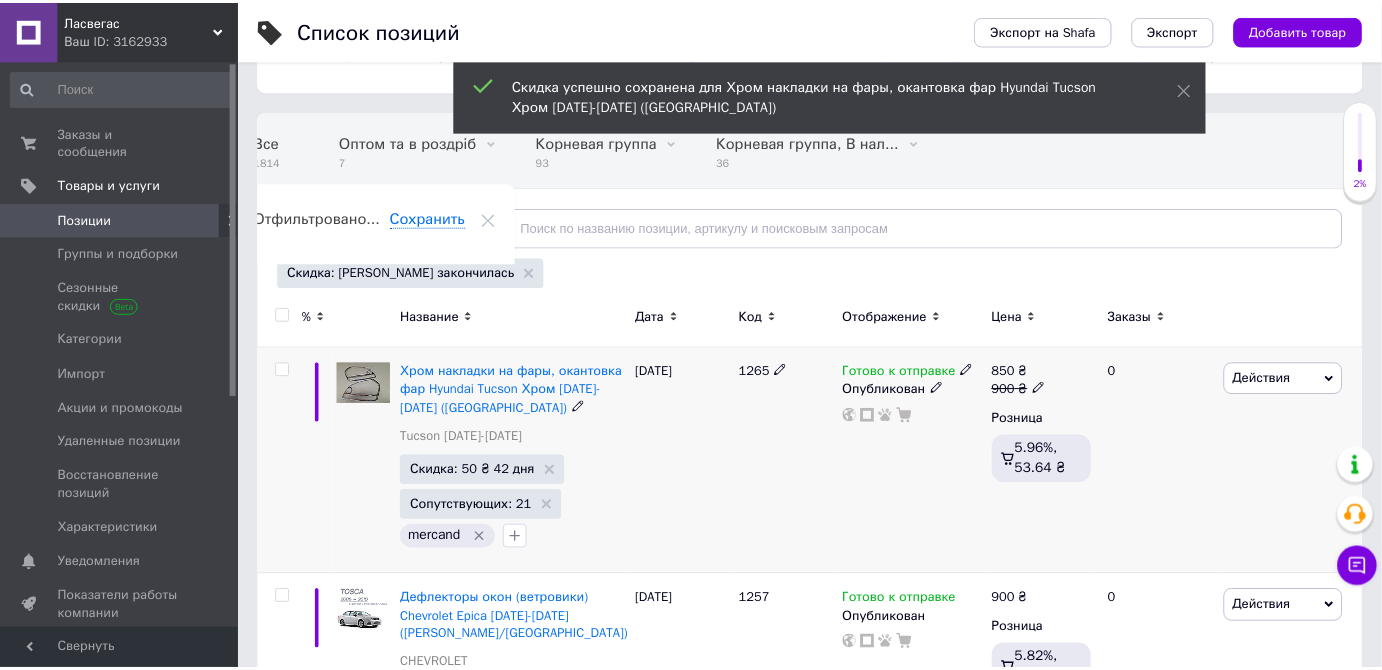 scroll, scrollTop: 0, scrollLeft: 37, axis: horizontal 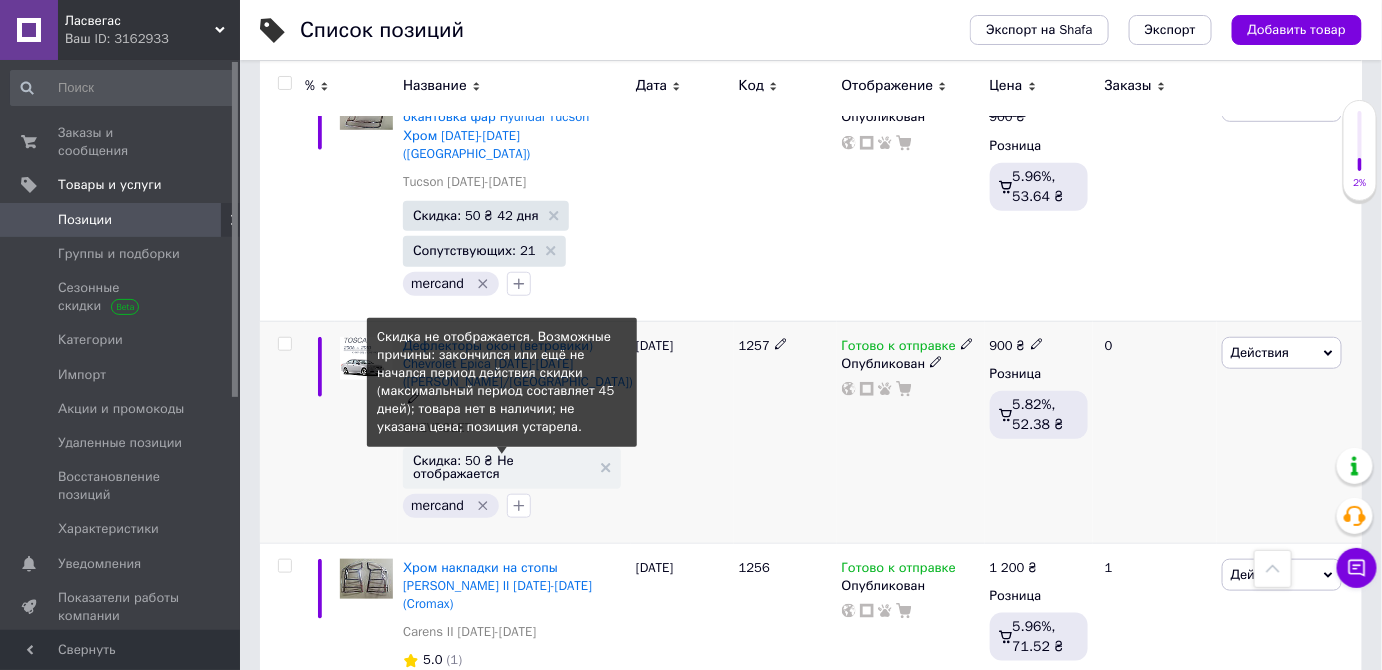 click on "Скидка: 50 ₴ Не отображается" at bounding box center [502, 467] 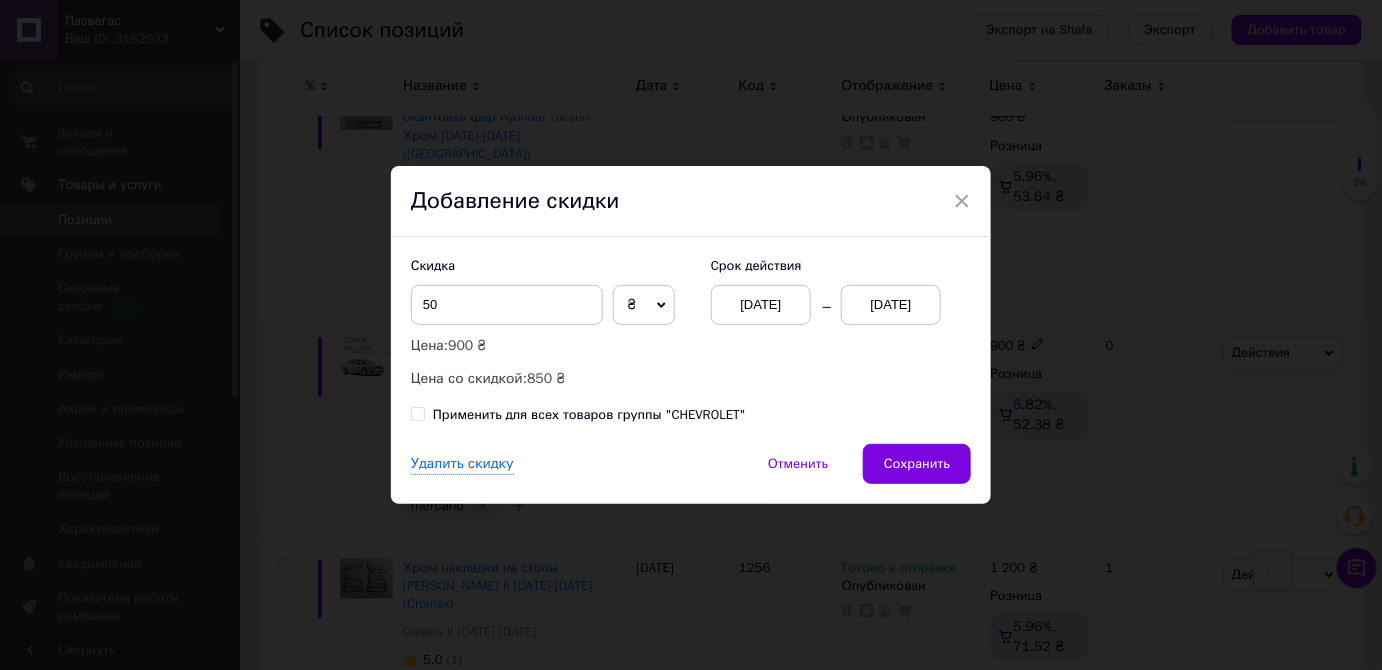 scroll, scrollTop: 0, scrollLeft: 36, axis: horizontal 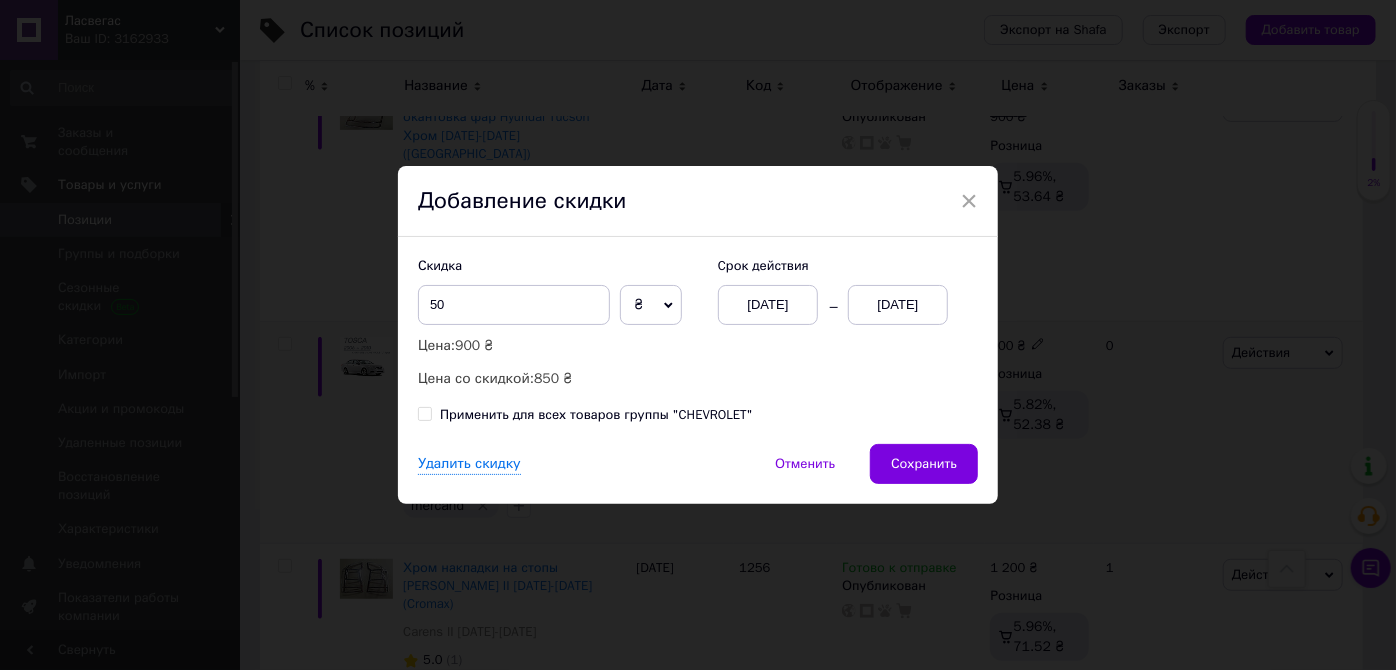 click on "[DATE]" at bounding box center (898, 305) 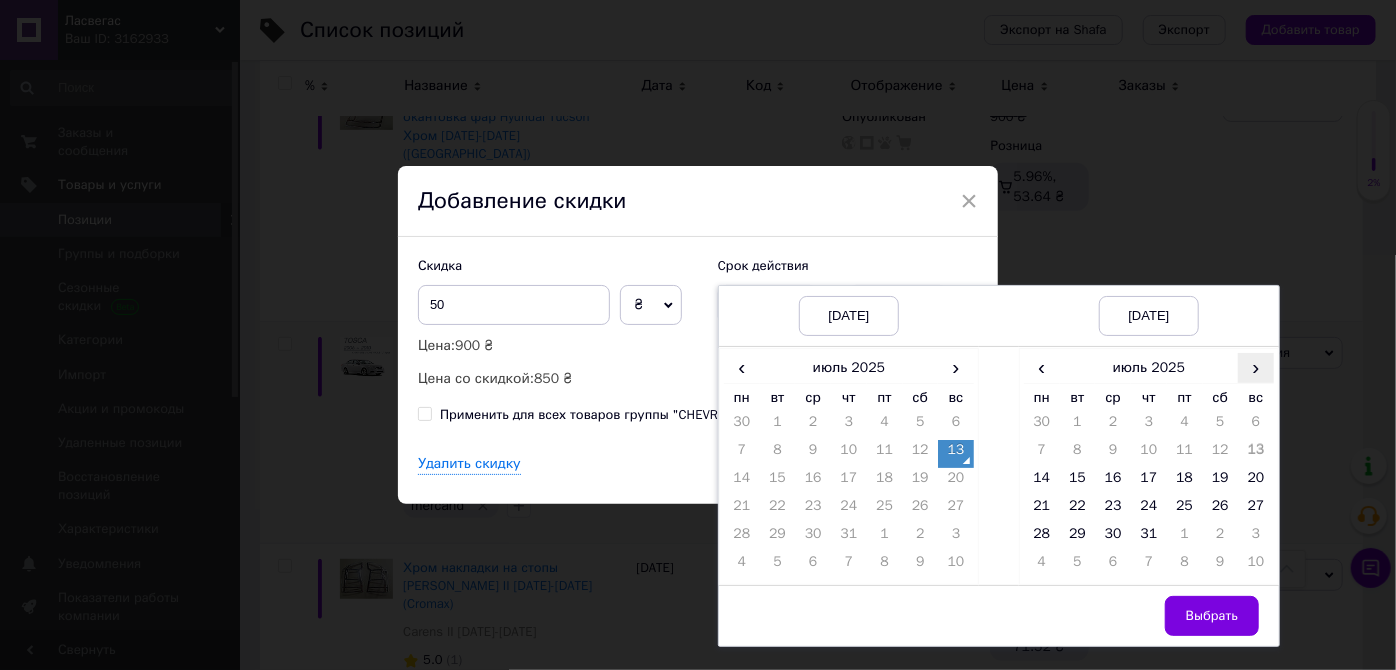 click on "›" at bounding box center (1256, 367) 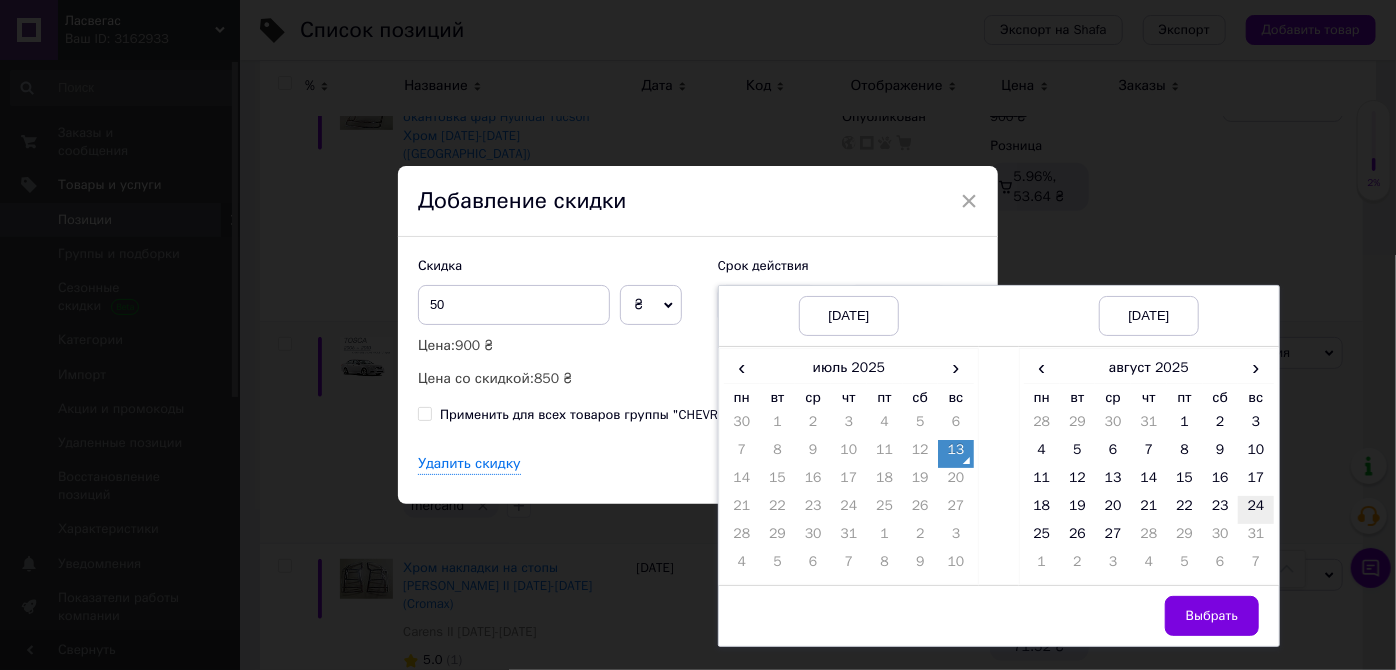click on "24" at bounding box center [1256, 510] 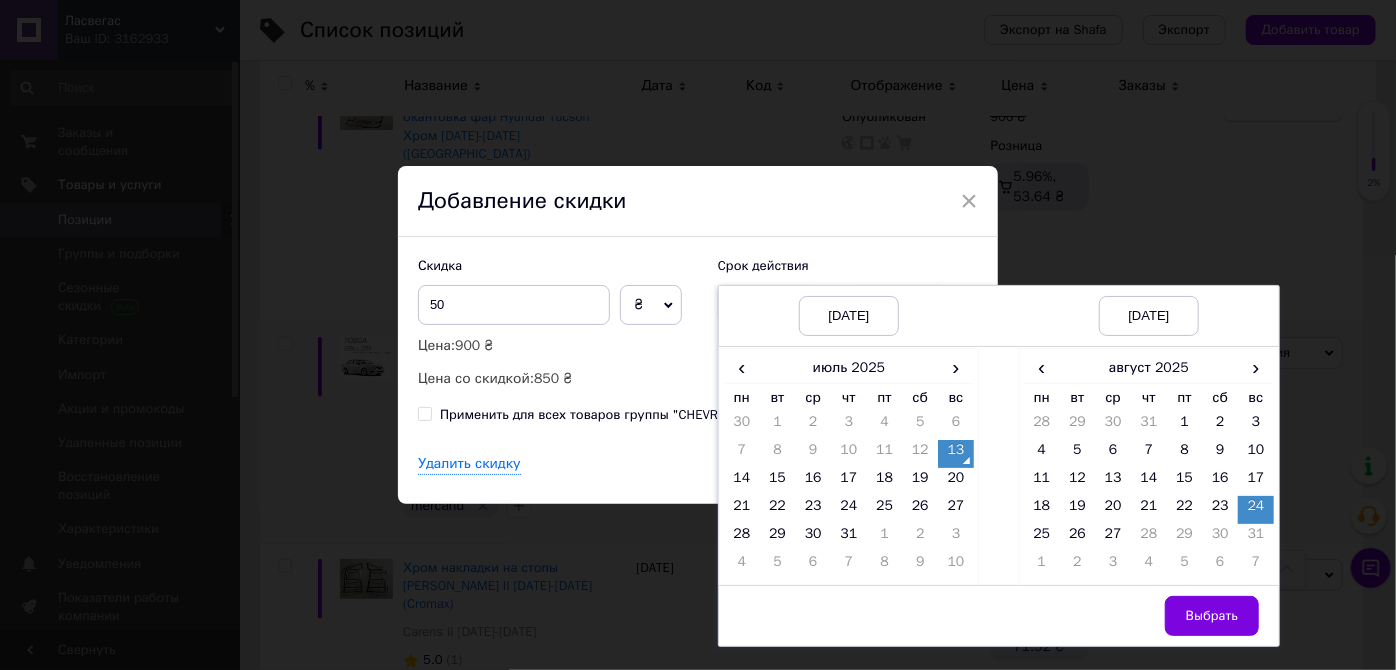 click on "Выбрать" at bounding box center [1212, 616] 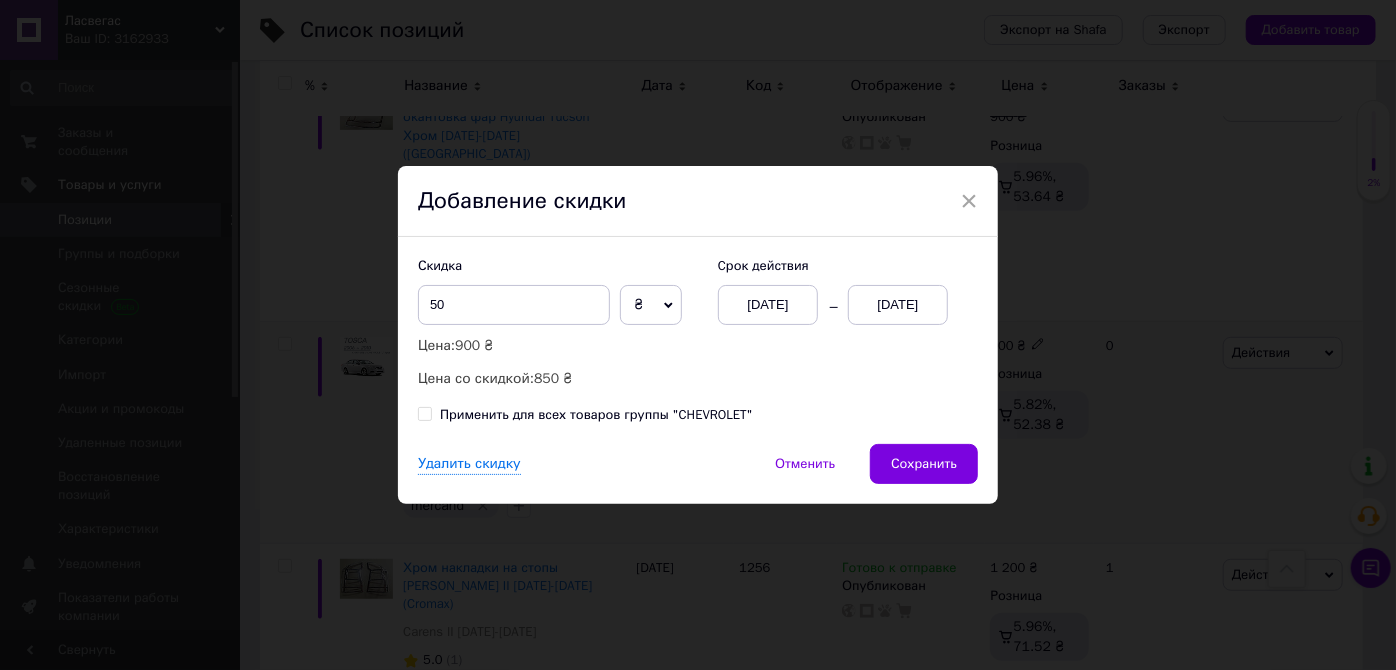 click on "Сохранить" at bounding box center [924, 464] 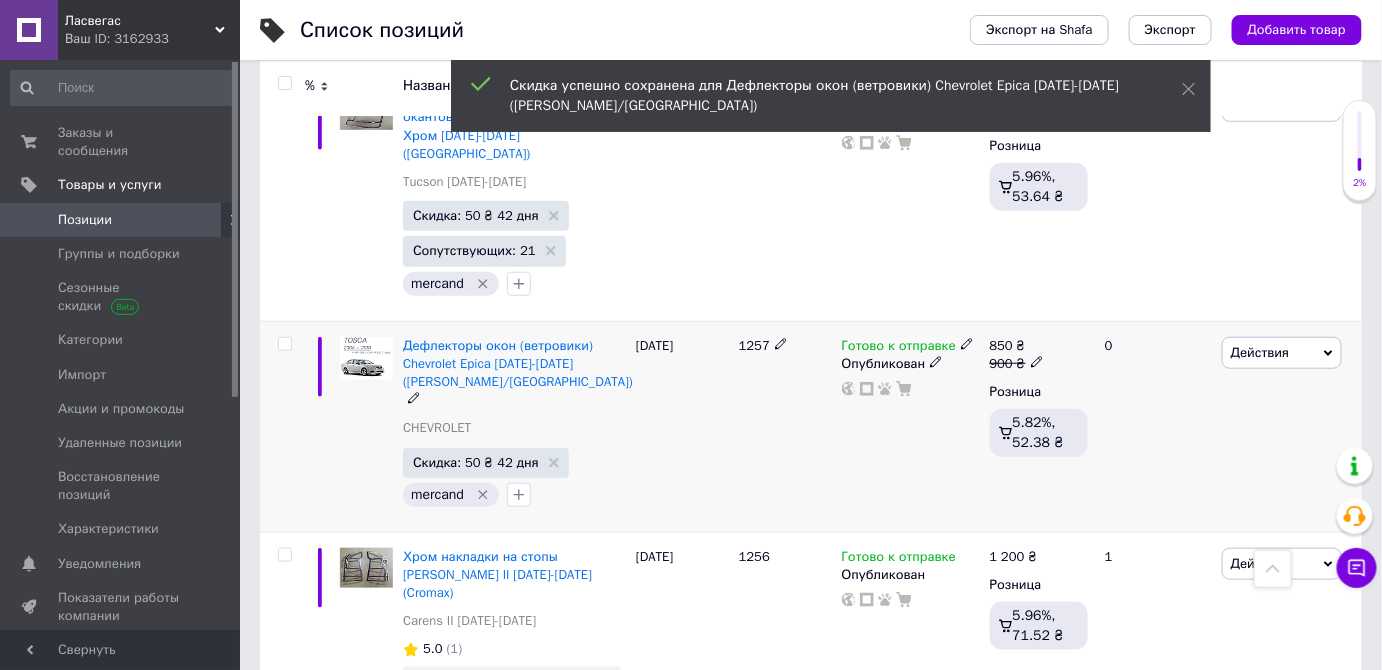 scroll, scrollTop: 0, scrollLeft: 37, axis: horizontal 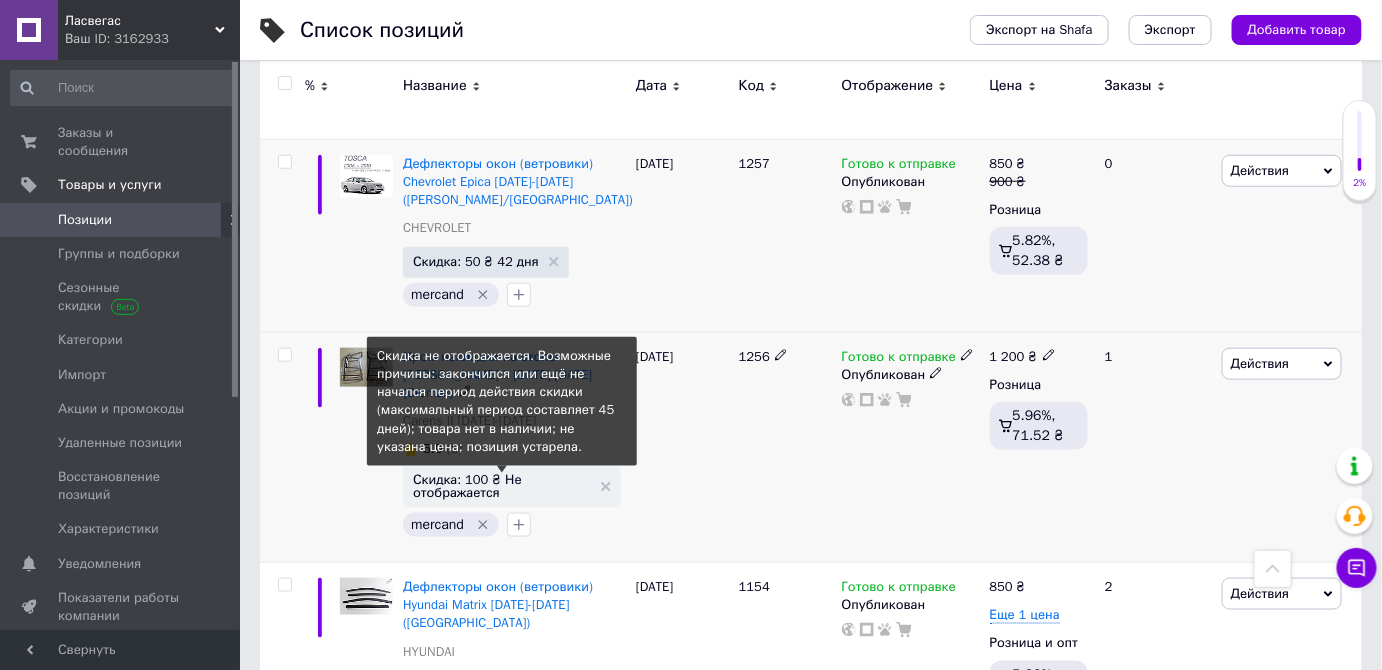 click on "Скидка: 100 ₴ Не отображается" at bounding box center (502, 486) 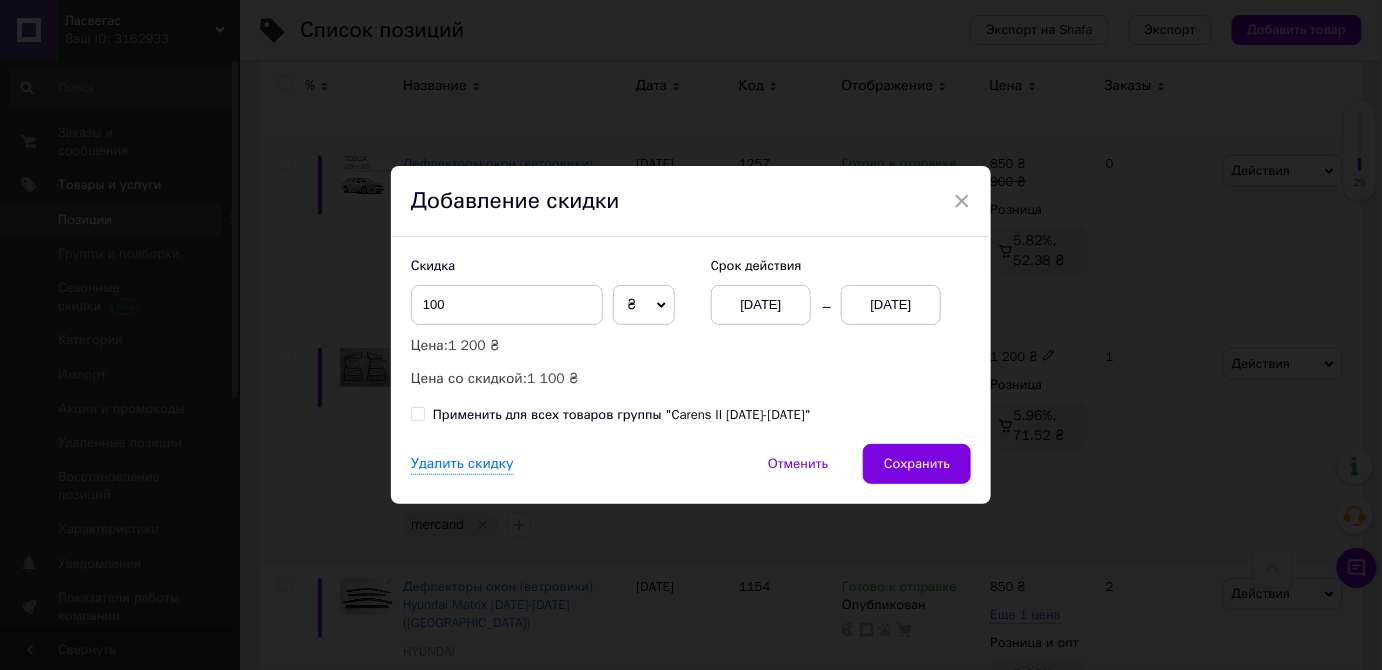 scroll, scrollTop: 0, scrollLeft: 36, axis: horizontal 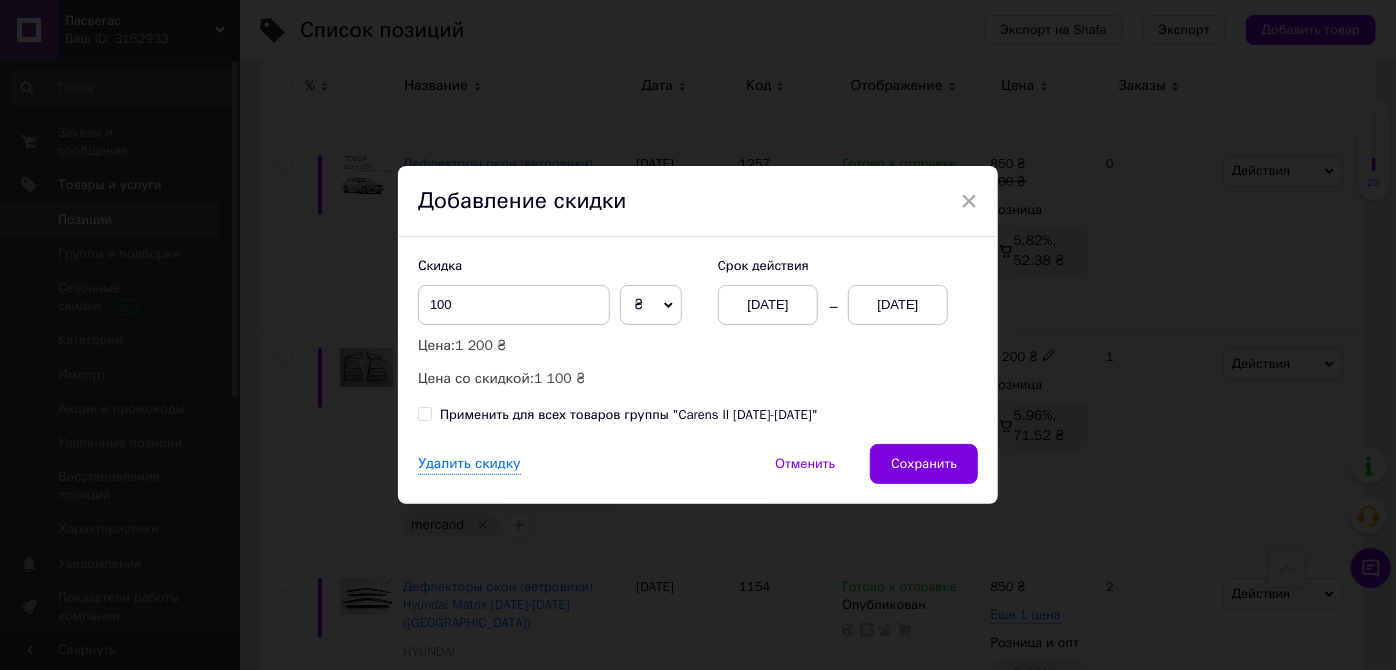 click on "[DATE]" at bounding box center [898, 305] 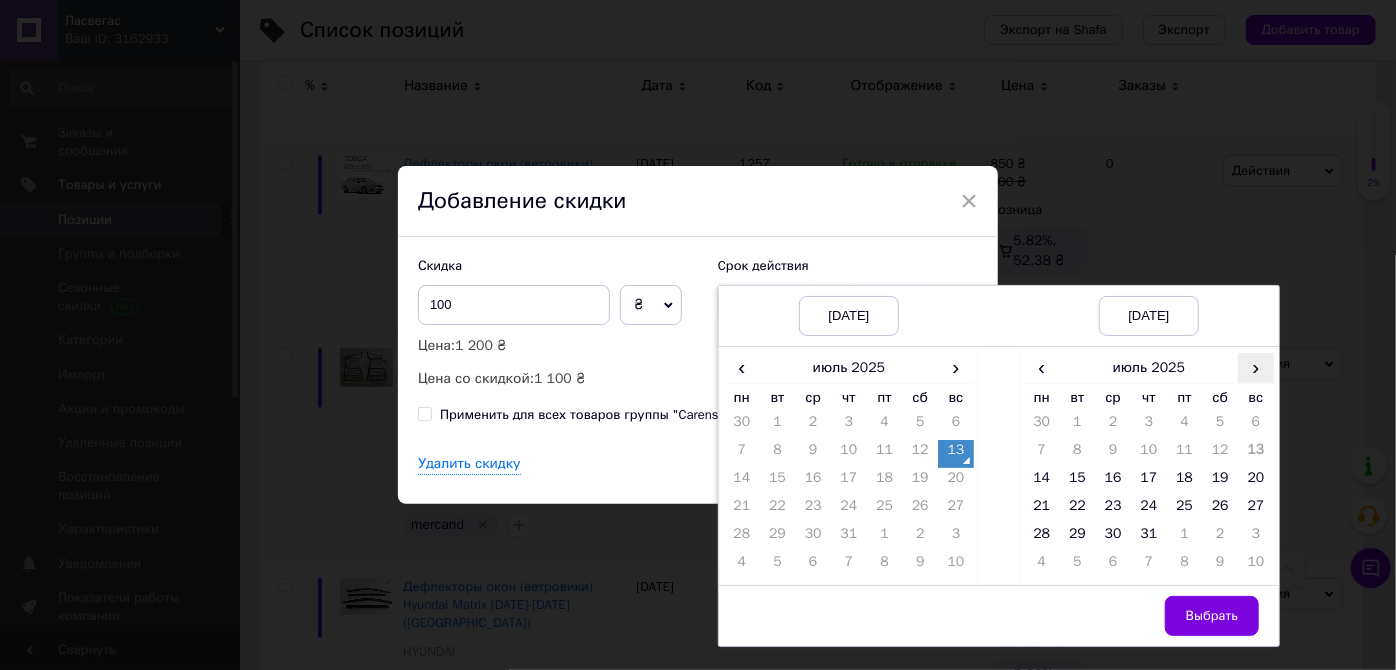 click on "›" at bounding box center (1256, 367) 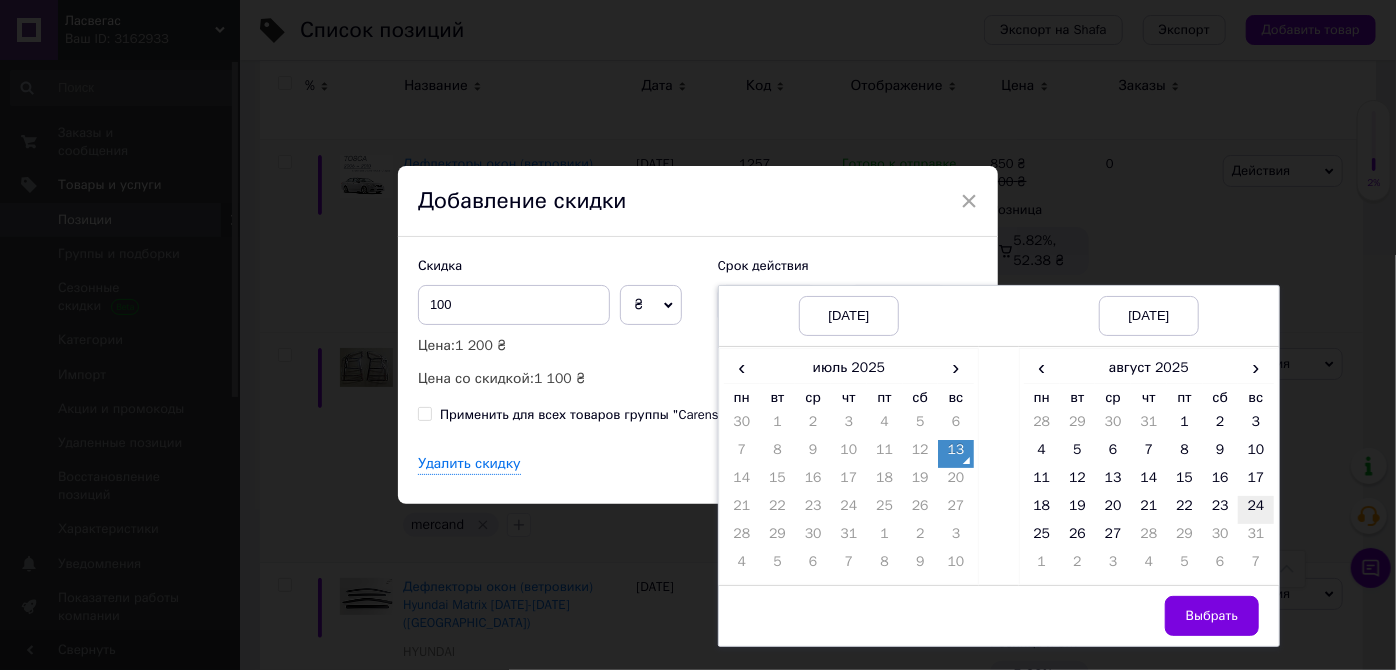 click on "24" at bounding box center [1256, 510] 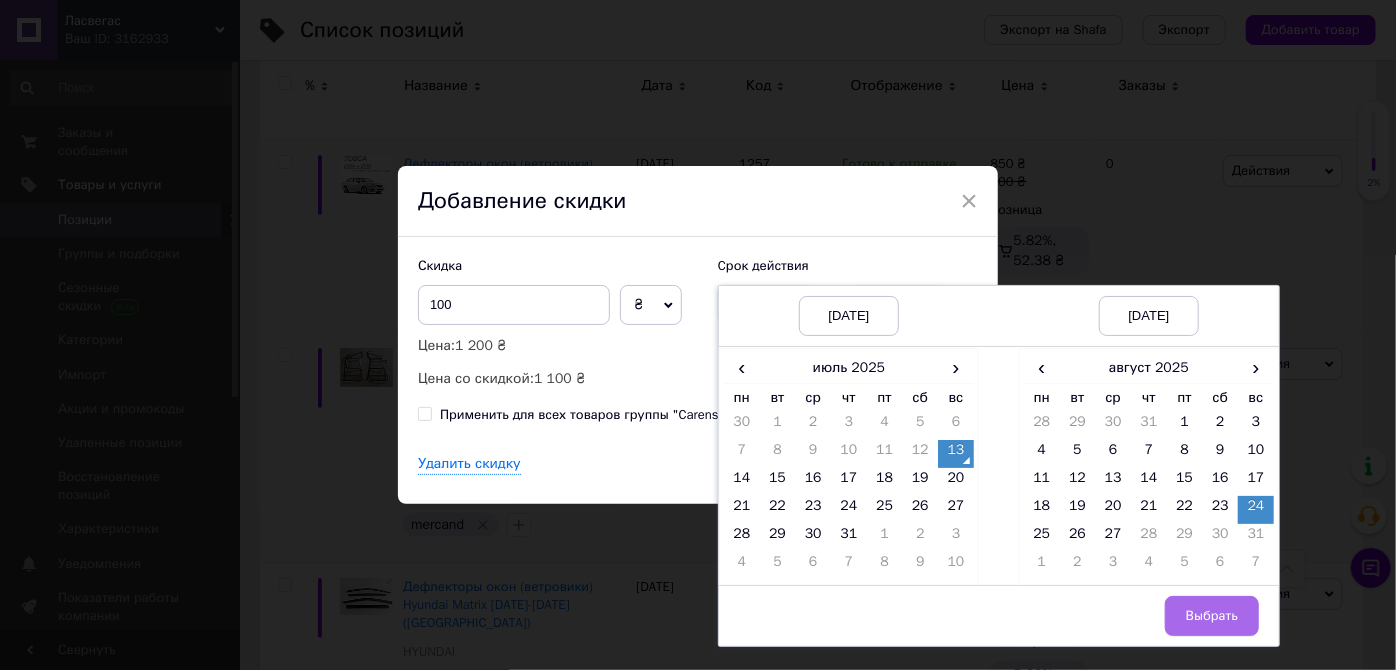 click on "Выбрать" at bounding box center [1212, 616] 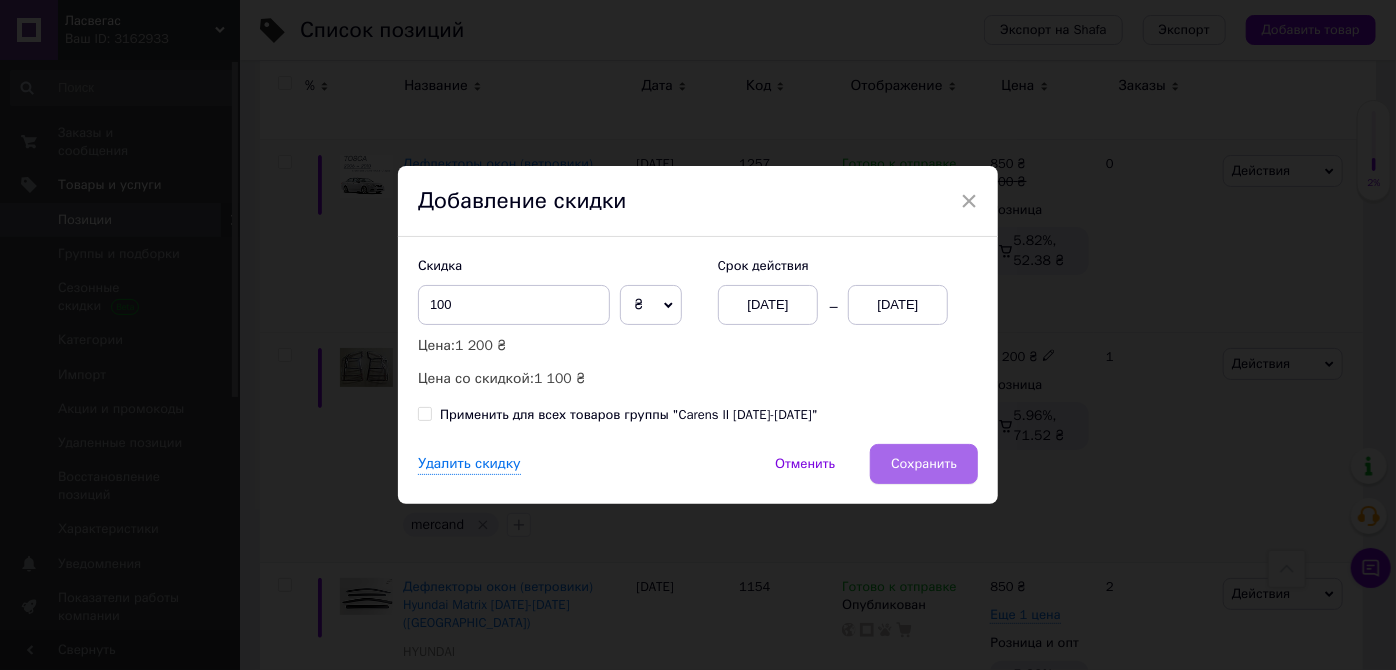 click on "Сохранить" at bounding box center (924, 464) 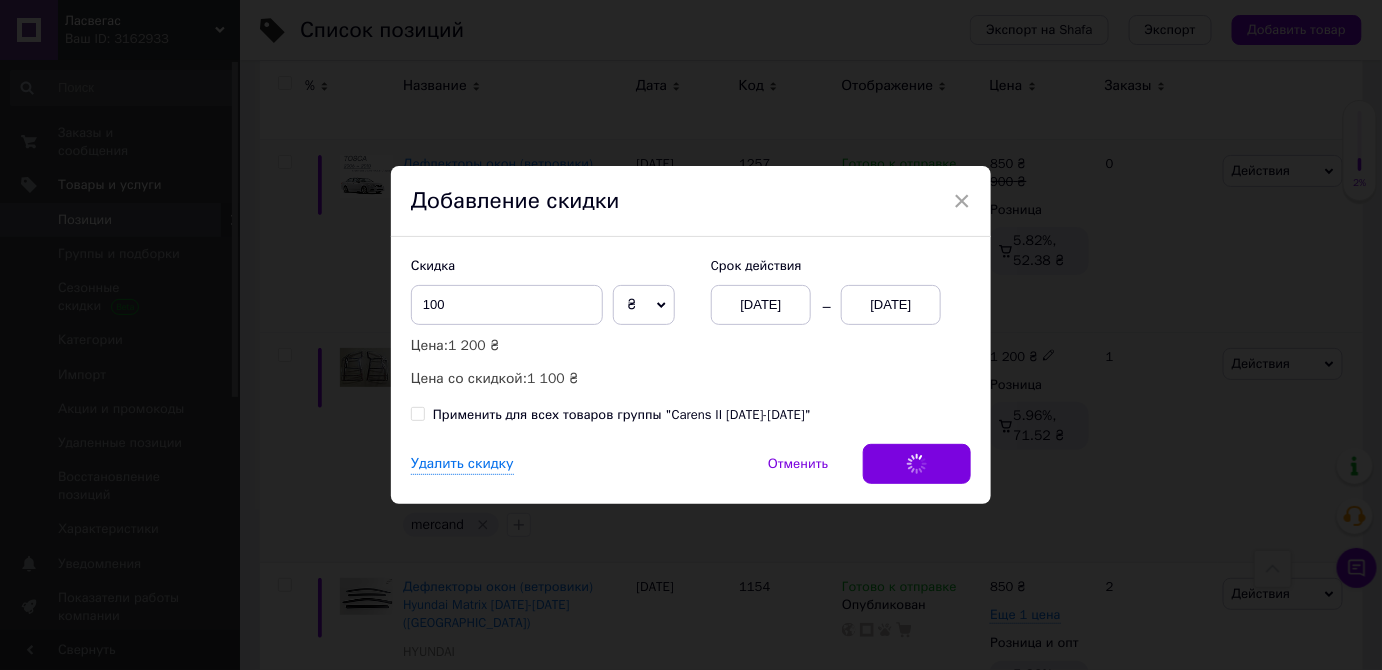 scroll, scrollTop: 0, scrollLeft: 37, axis: horizontal 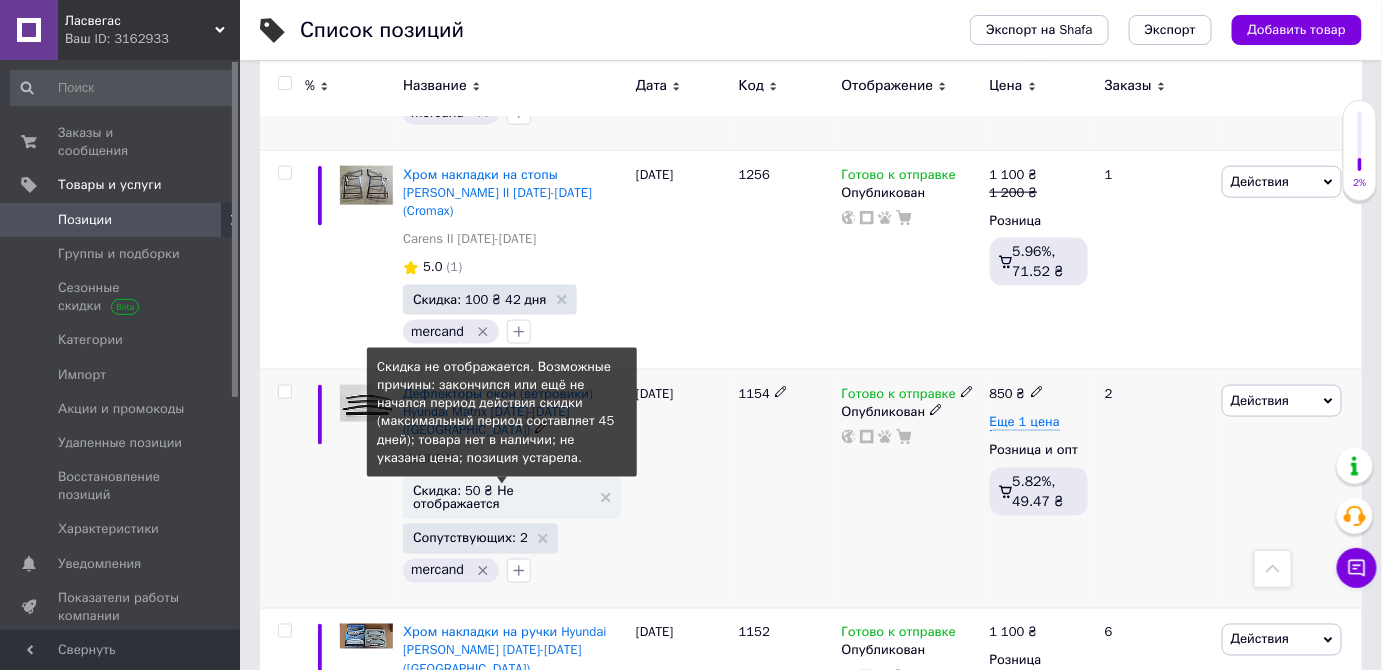 click on "Скидка: 50 ₴ Не отображается" at bounding box center (502, 497) 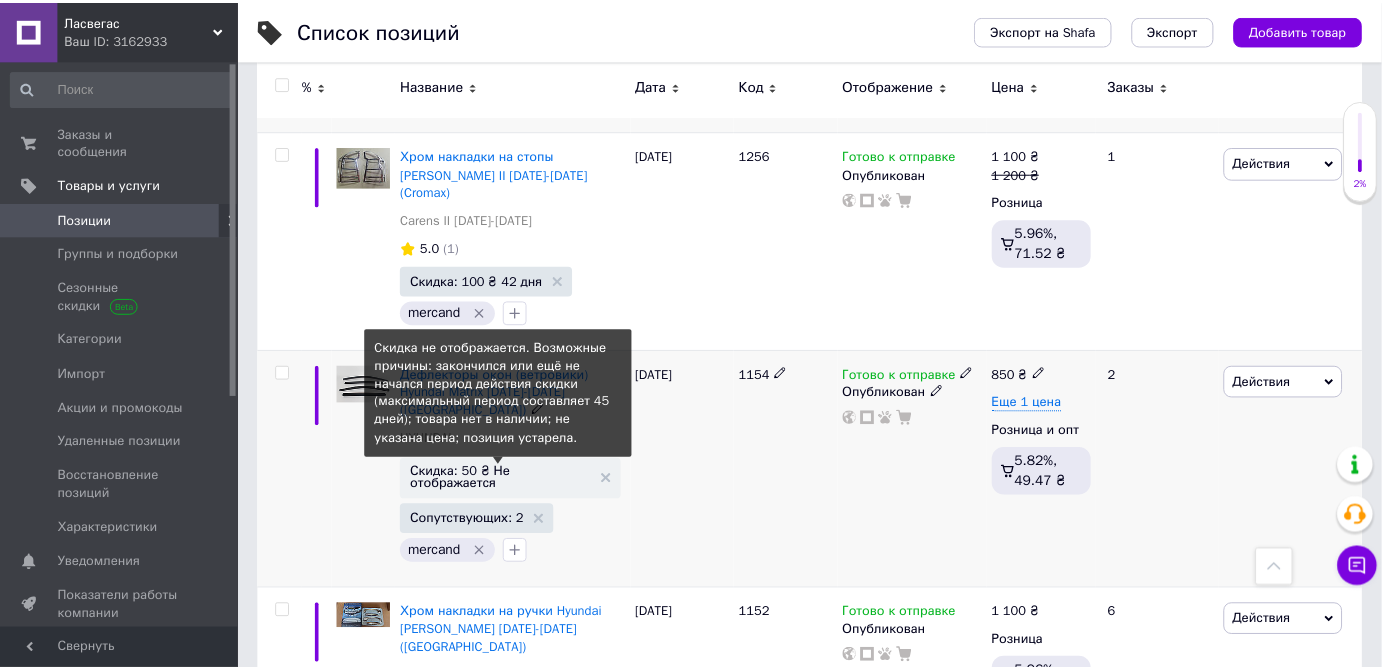 scroll, scrollTop: 0, scrollLeft: 36, axis: horizontal 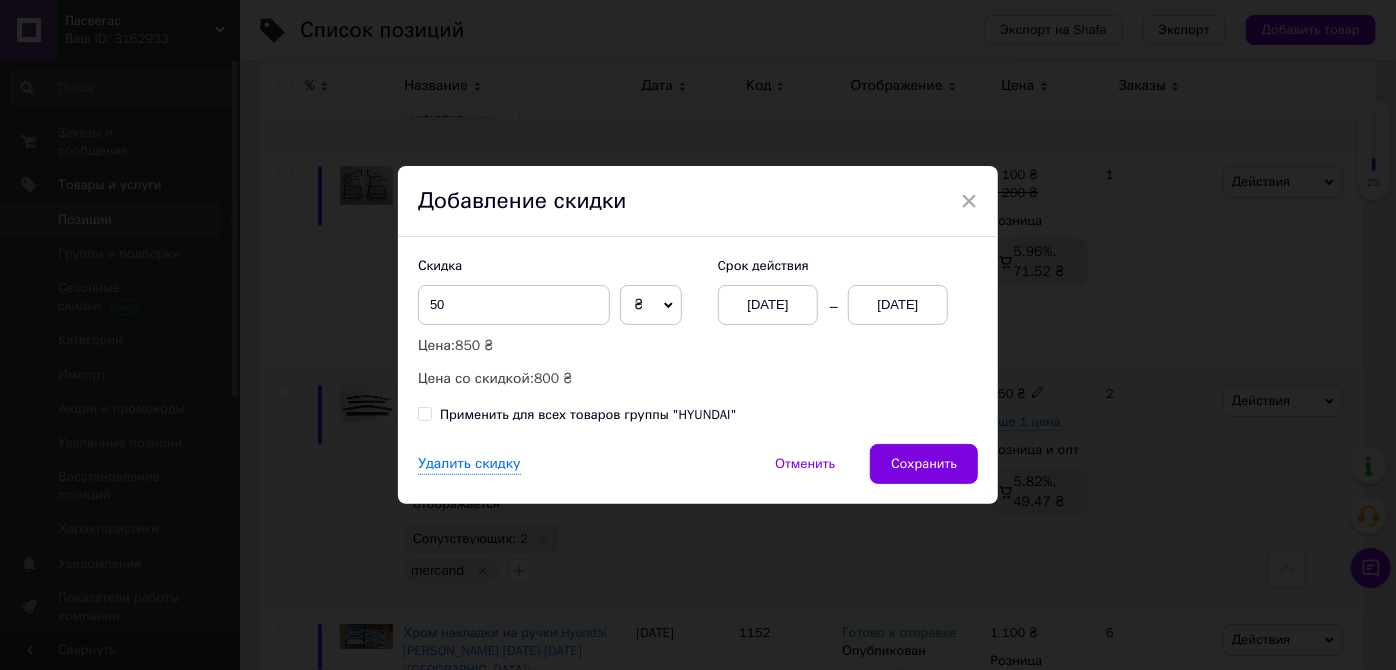 click on "[DATE]" at bounding box center [898, 305] 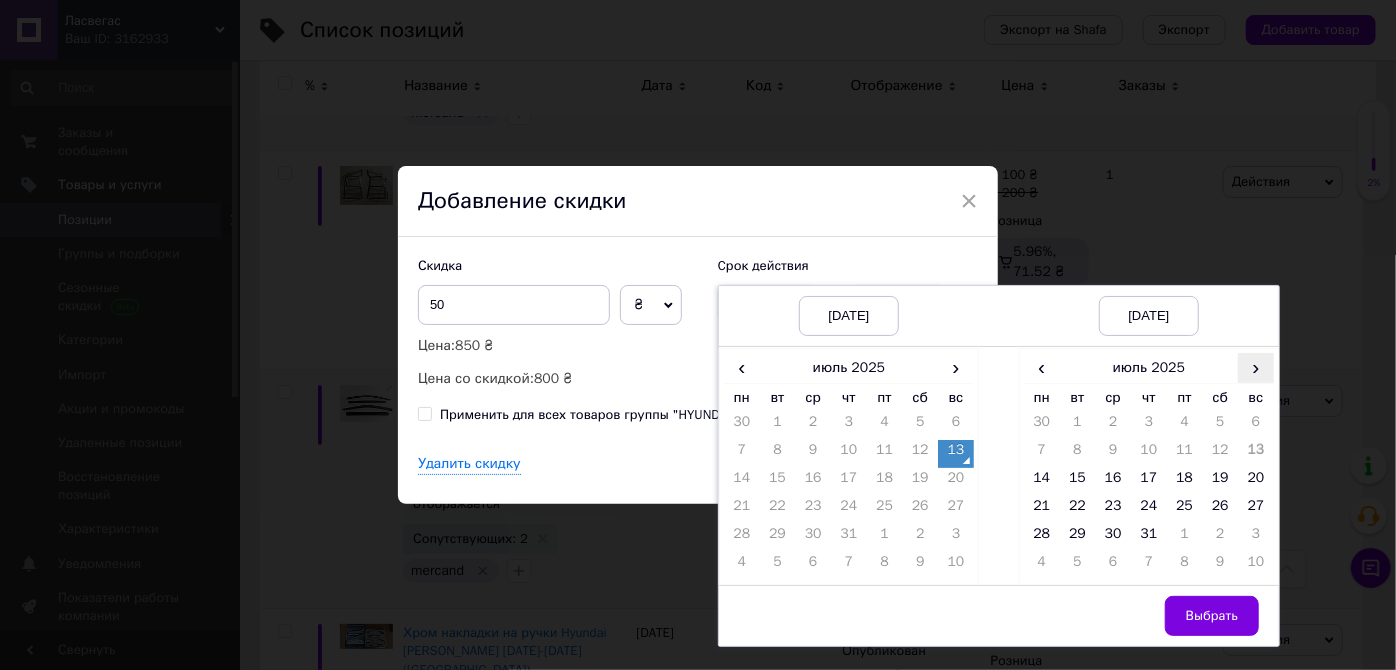 click on "›" at bounding box center (1256, 367) 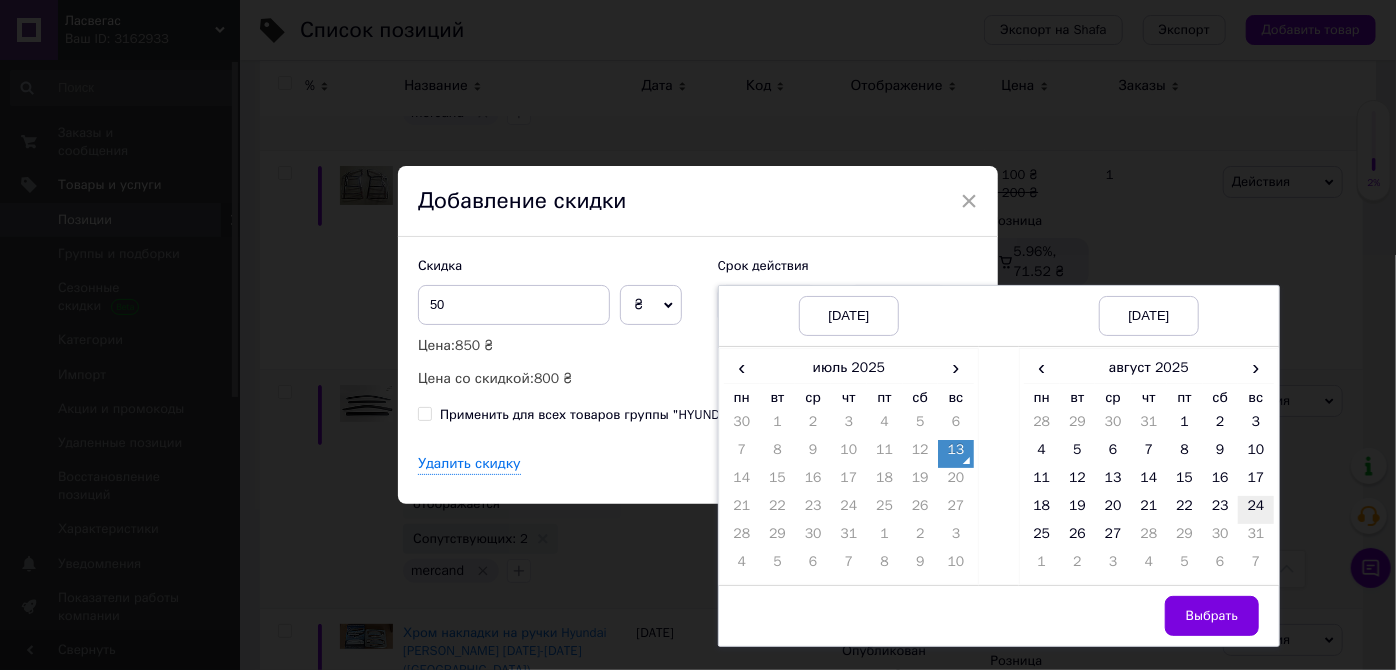 click on "24" at bounding box center (1256, 510) 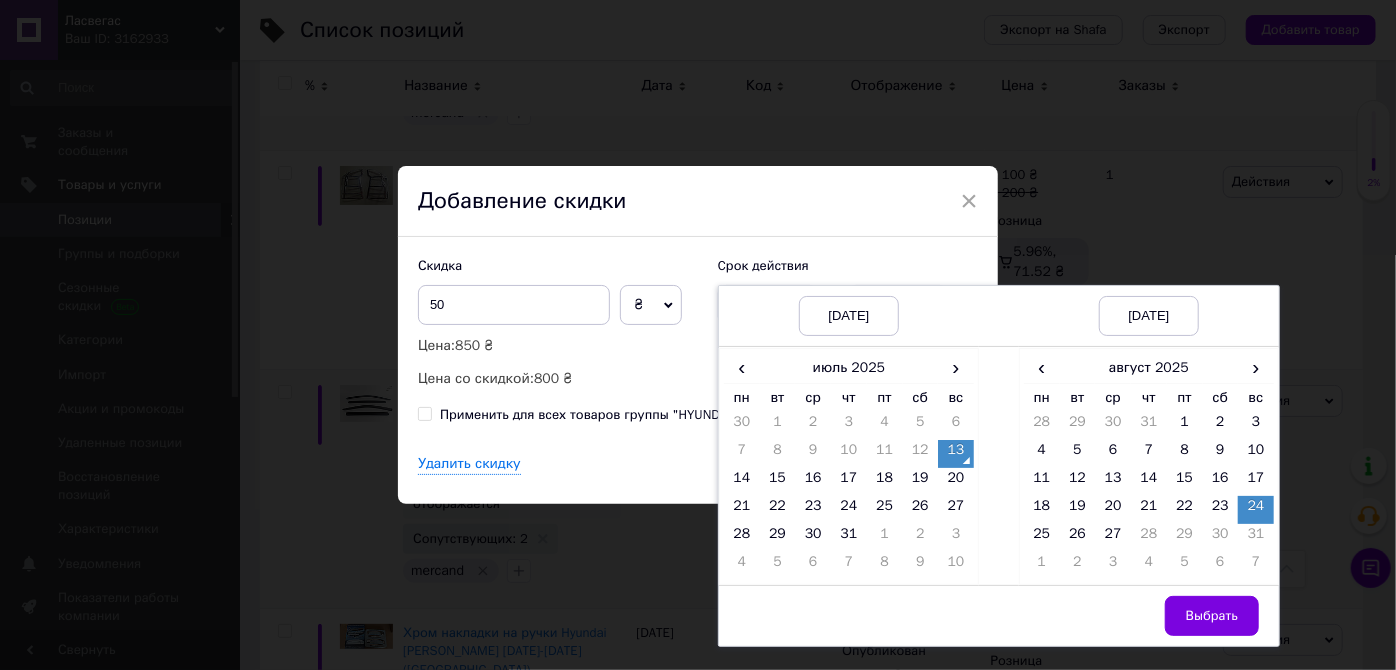 click on "Выбрать" at bounding box center [1212, 616] 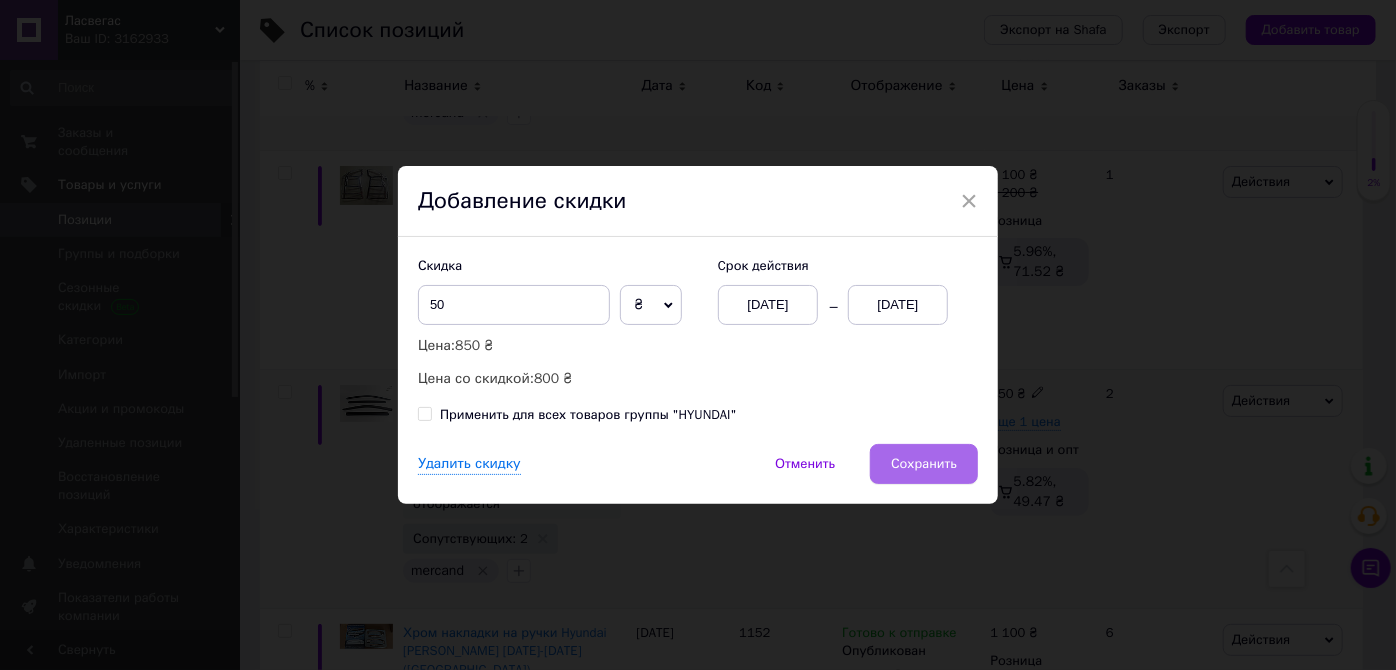 click on "Сохранить" at bounding box center (924, 464) 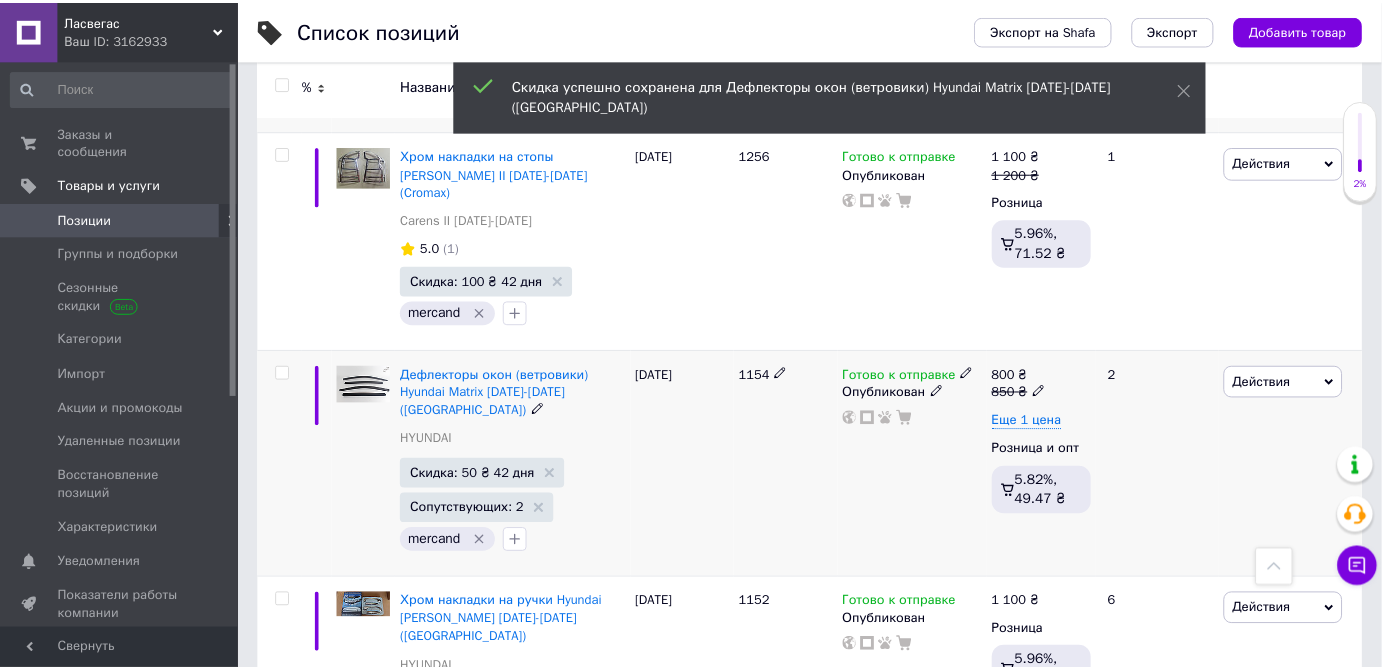 scroll, scrollTop: 0, scrollLeft: 37, axis: horizontal 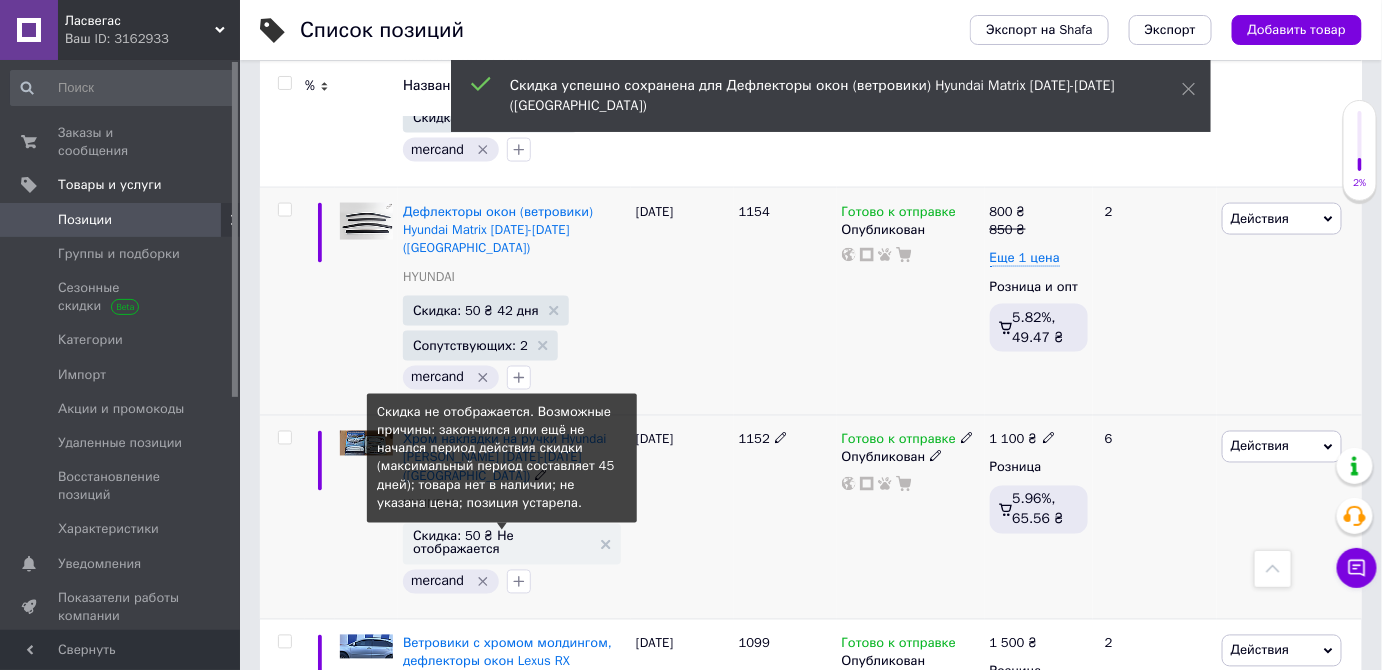 click on "Скидка: 50 ₴ Не отображается" at bounding box center (502, 543) 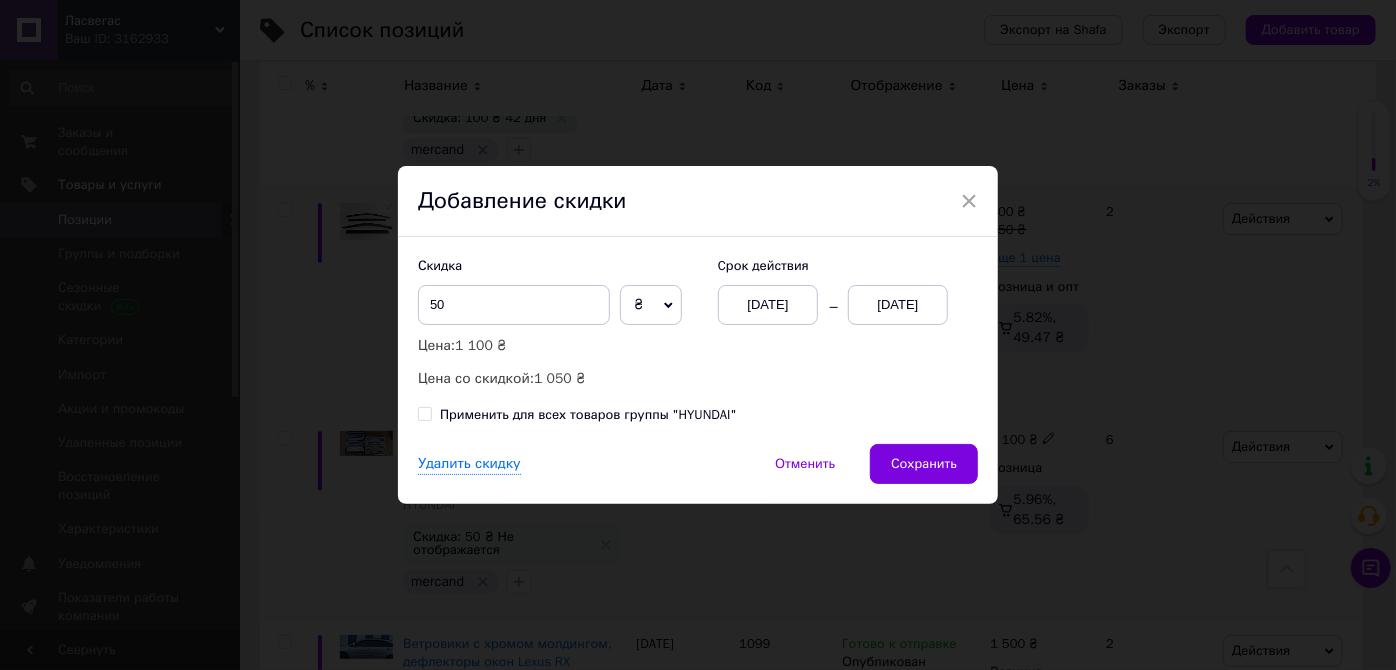 click on "[DATE]" at bounding box center (898, 305) 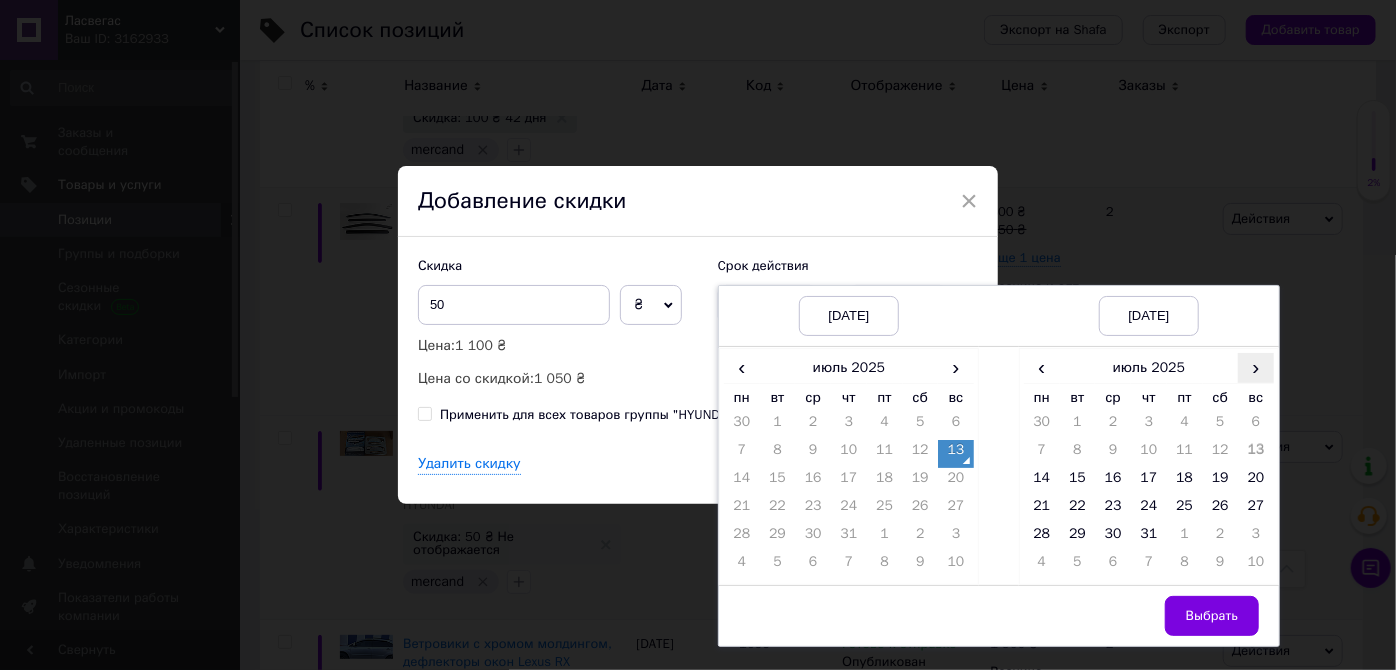 click on "›" at bounding box center (1256, 367) 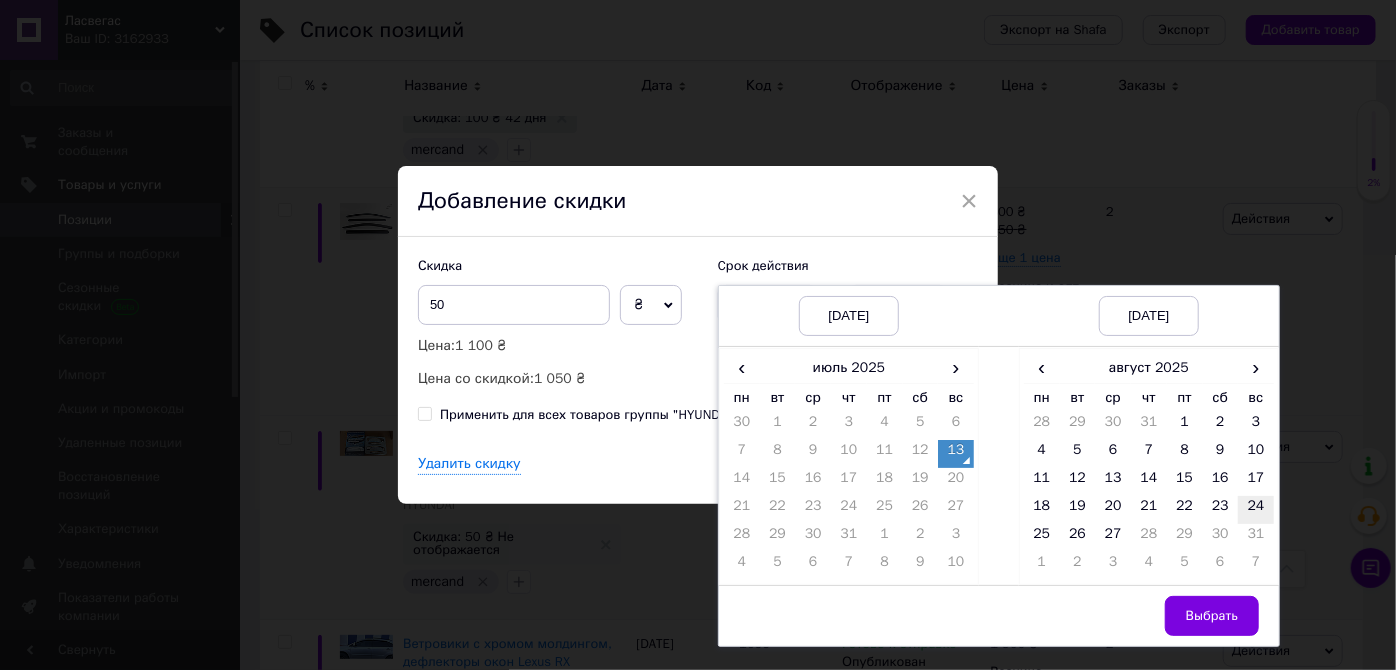 click on "24" at bounding box center (1256, 510) 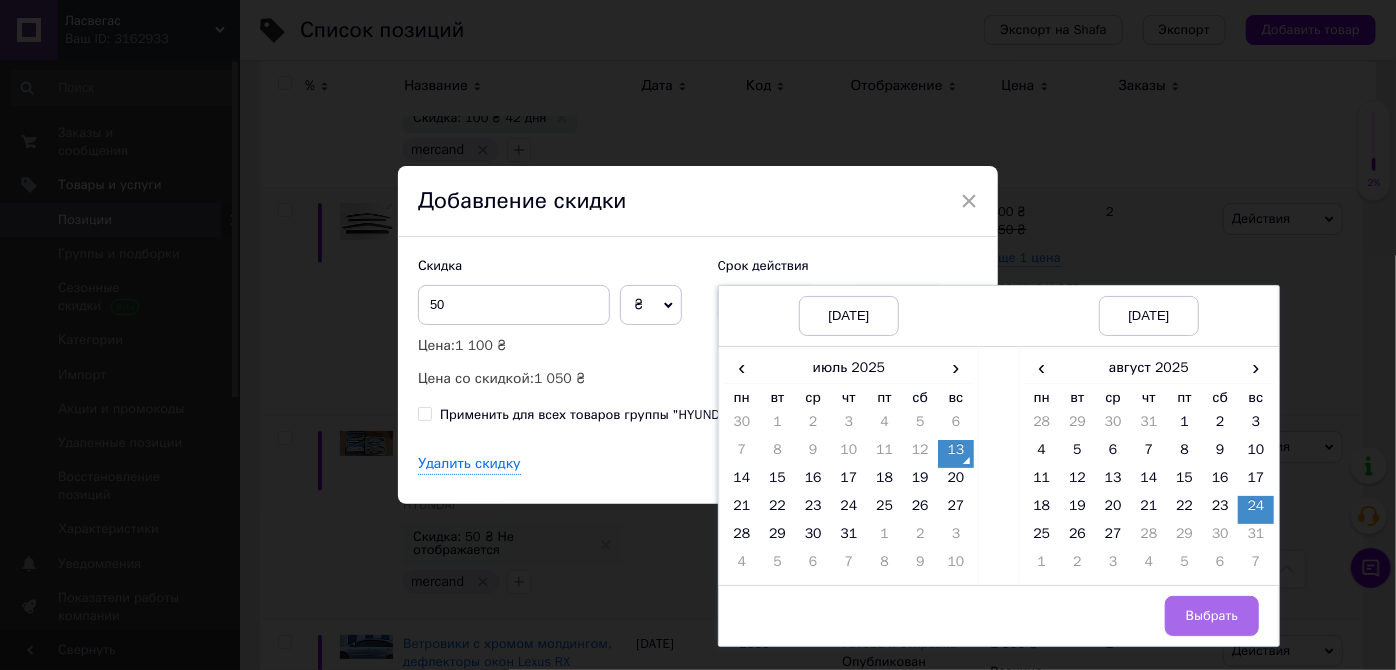 drag, startPoint x: 1215, startPoint y: 606, endPoint x: 1177, endPoint y: 574, distance: 49.67897 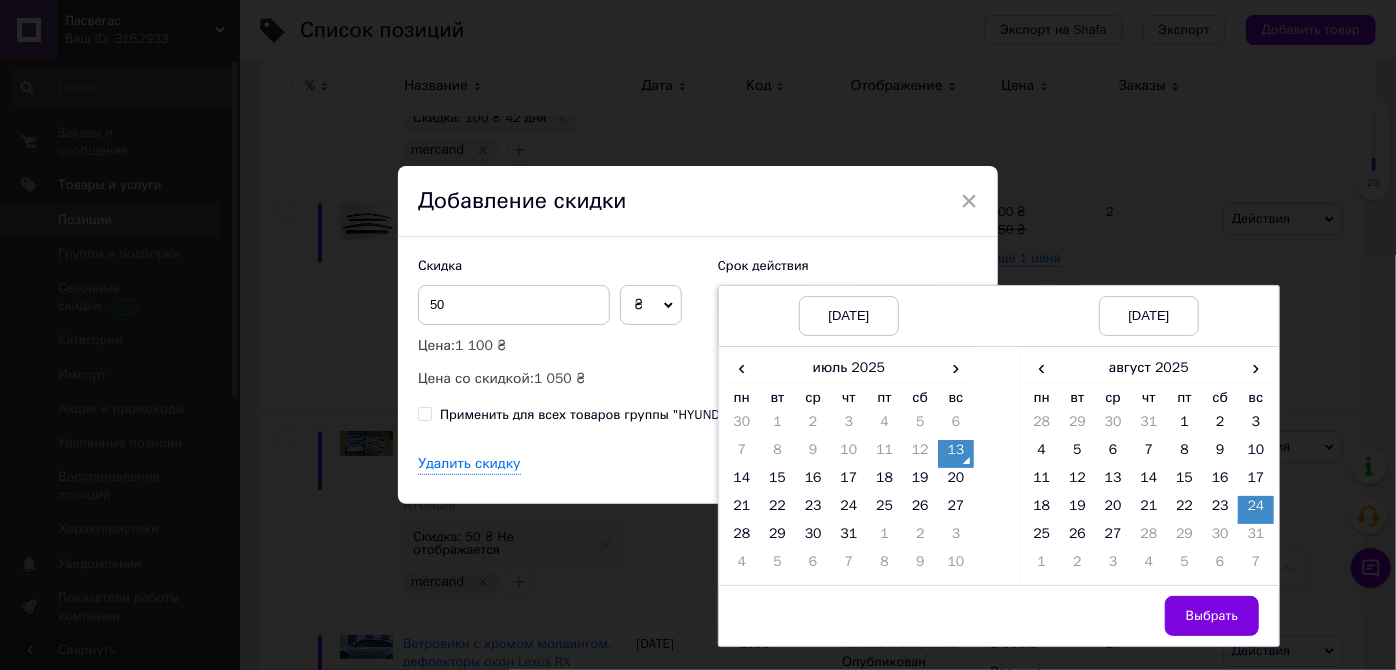 click on "Выбрать" at bounding box center [1212, 616] 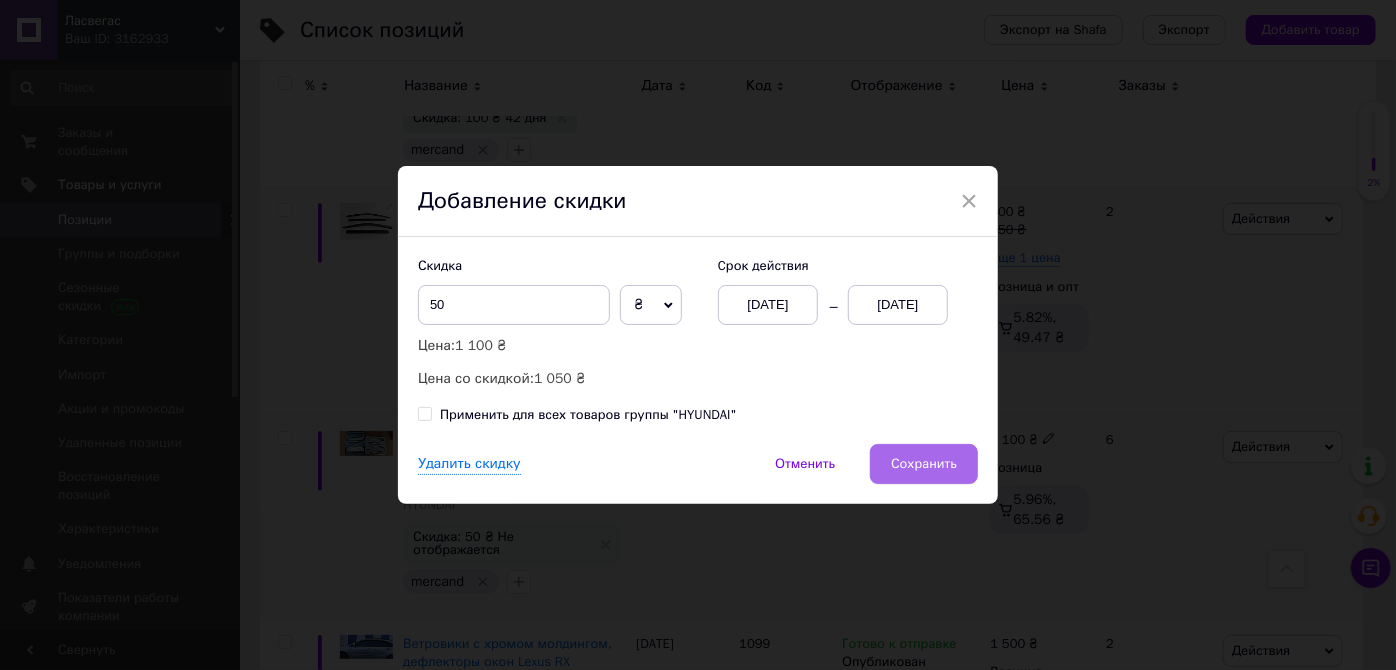 click on "Сохранить" at bounding box center [924, 464] 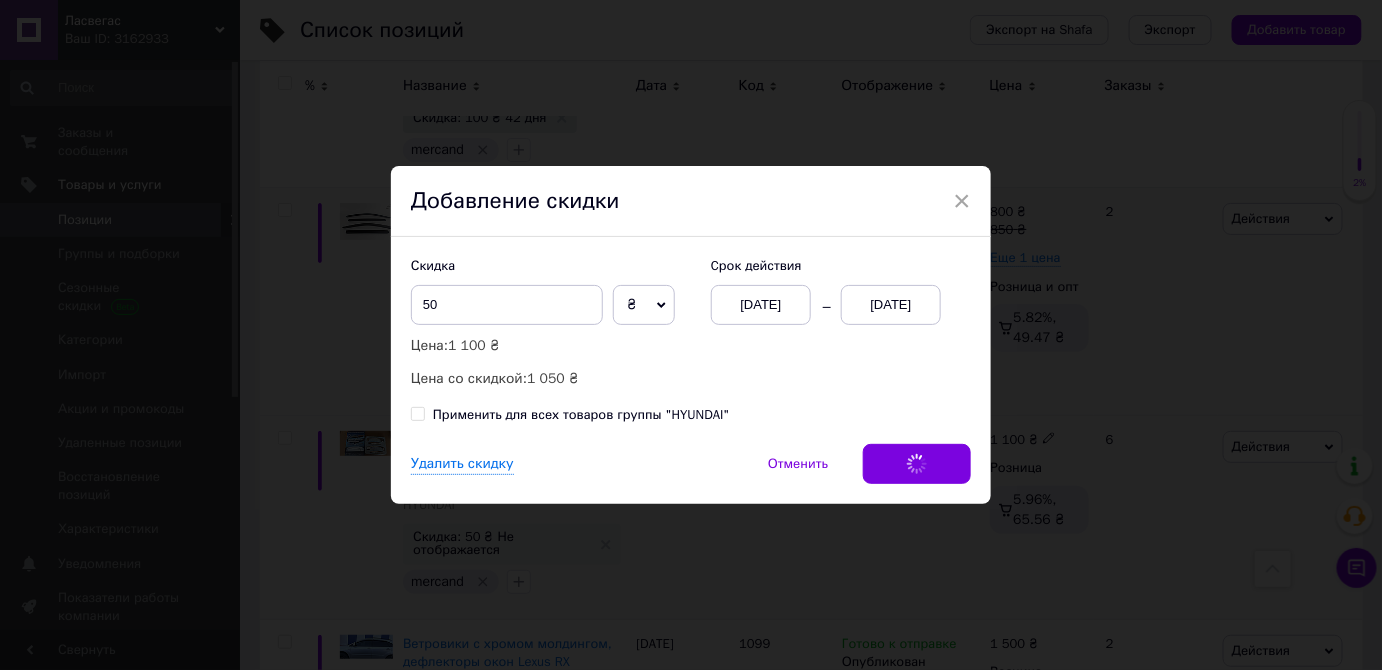 scroll, scrollTop: 0, scrollLeft: 37, axis: horizontal 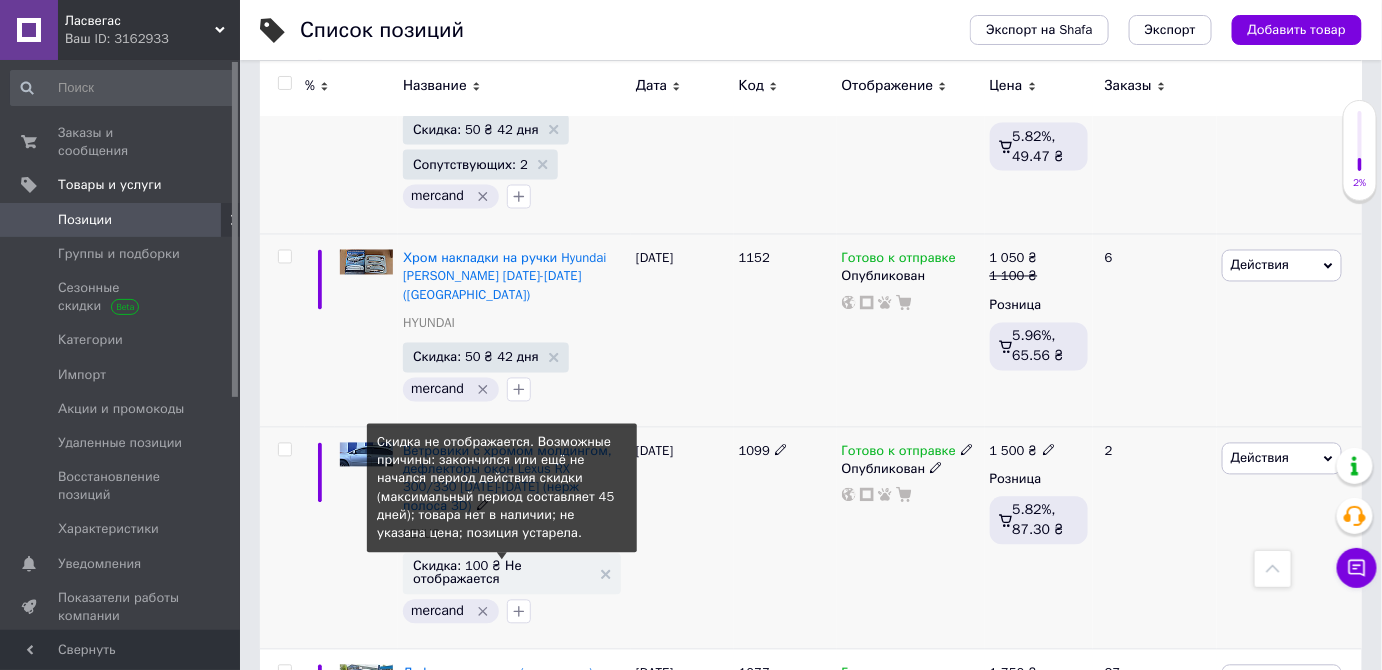 click on "Скидка: 100 ₴ Не отображается" at bounding box center [502, 573] 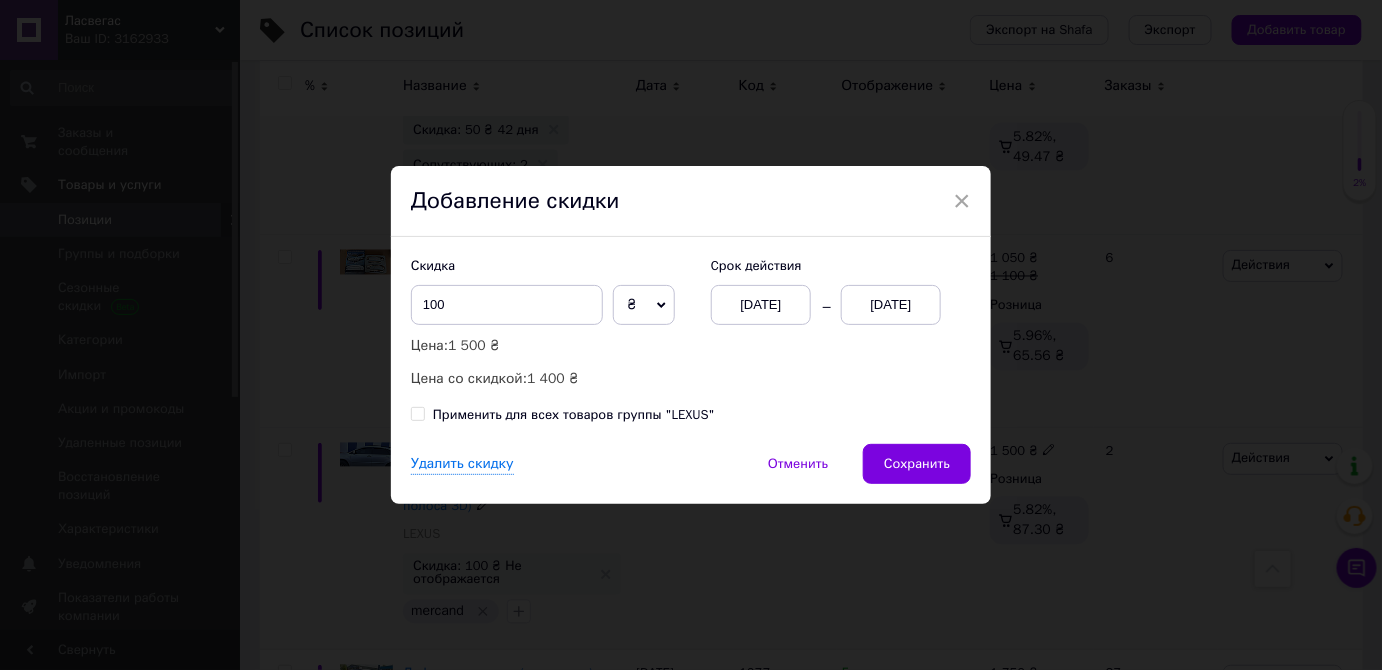 scroll, scrollTop: 0, scrollLeft: 36, axis: horizontal 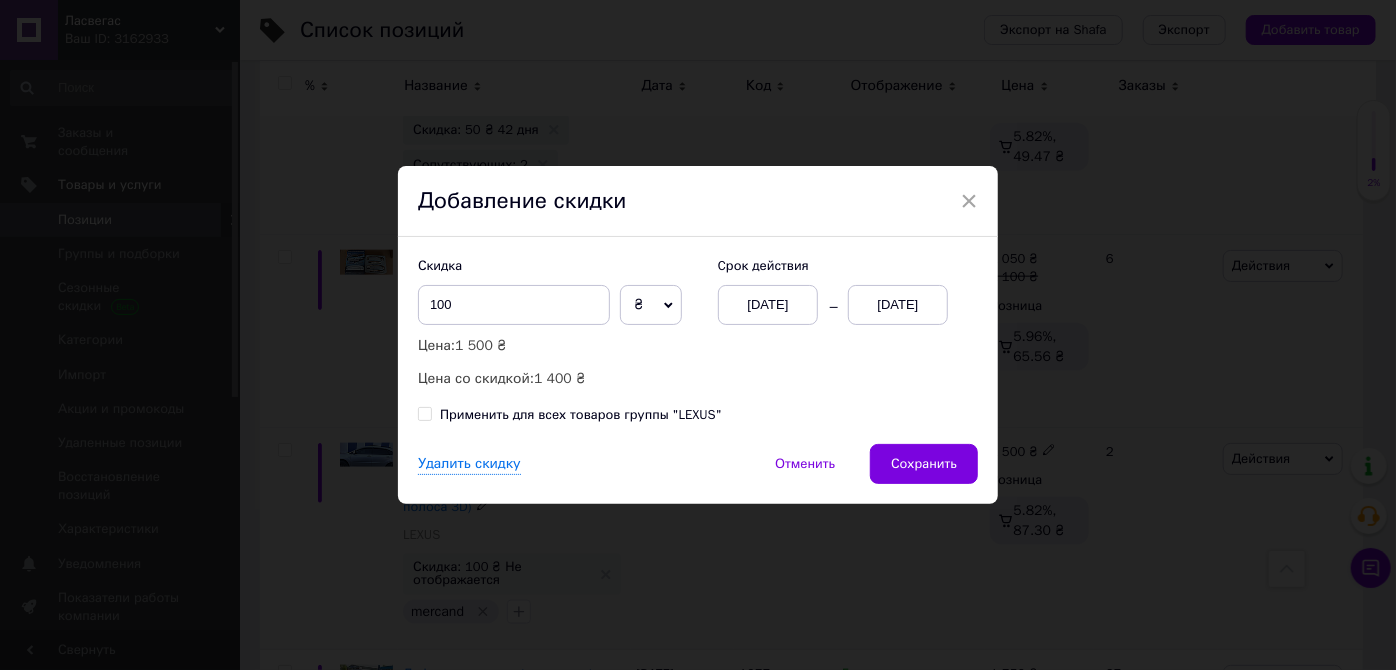 click on "[DATE]" at bounding box center (898, 305) 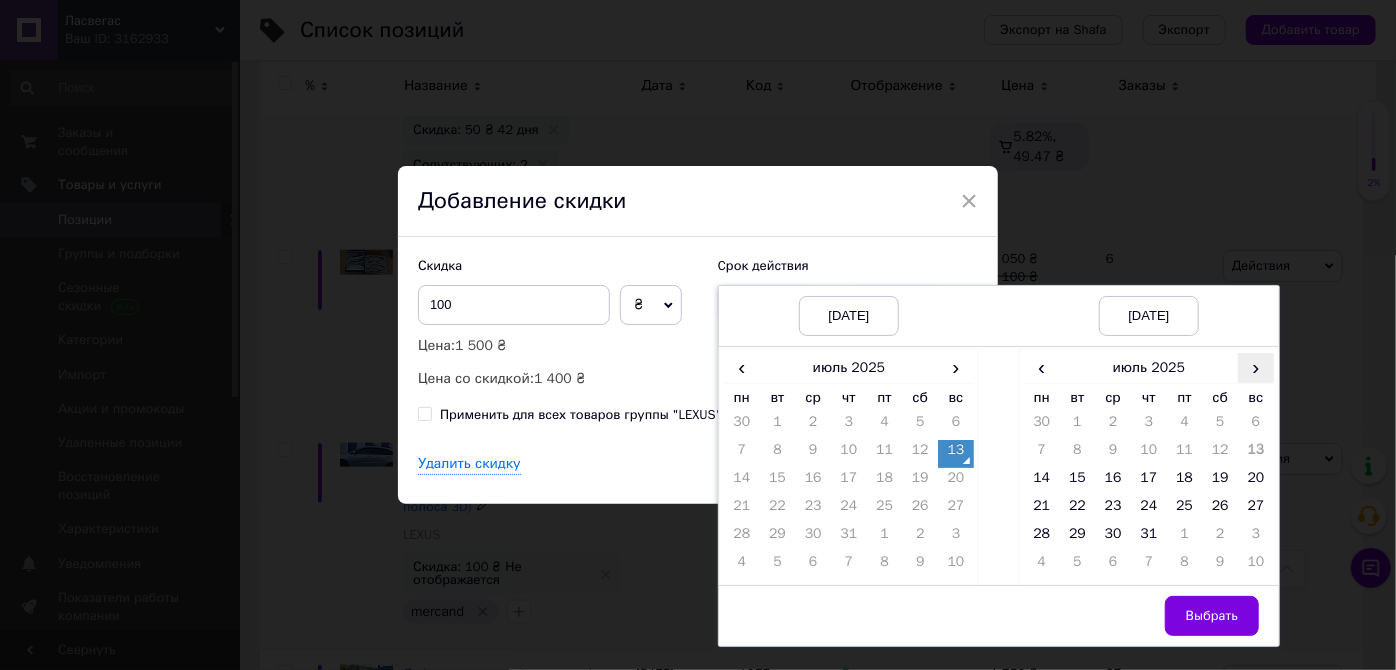 click on "›" at bounding box center [1256, 367] 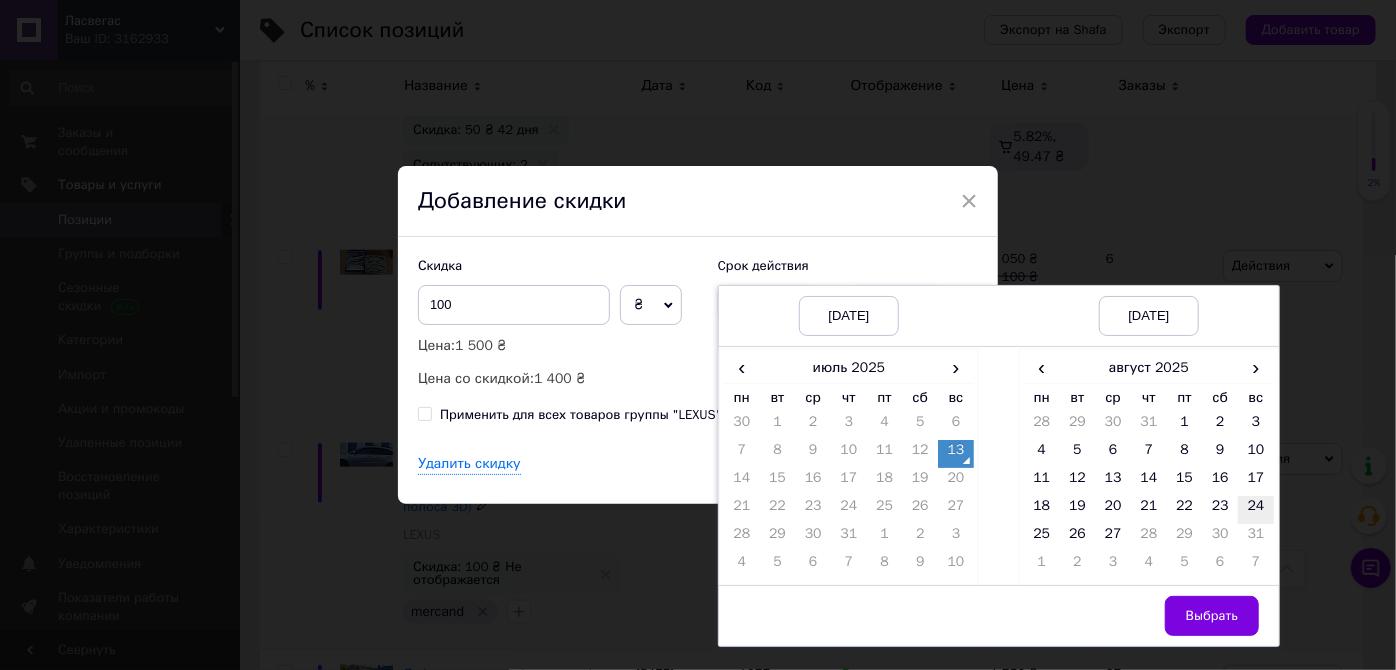 click on "24" at bounding box center [1256, 510] 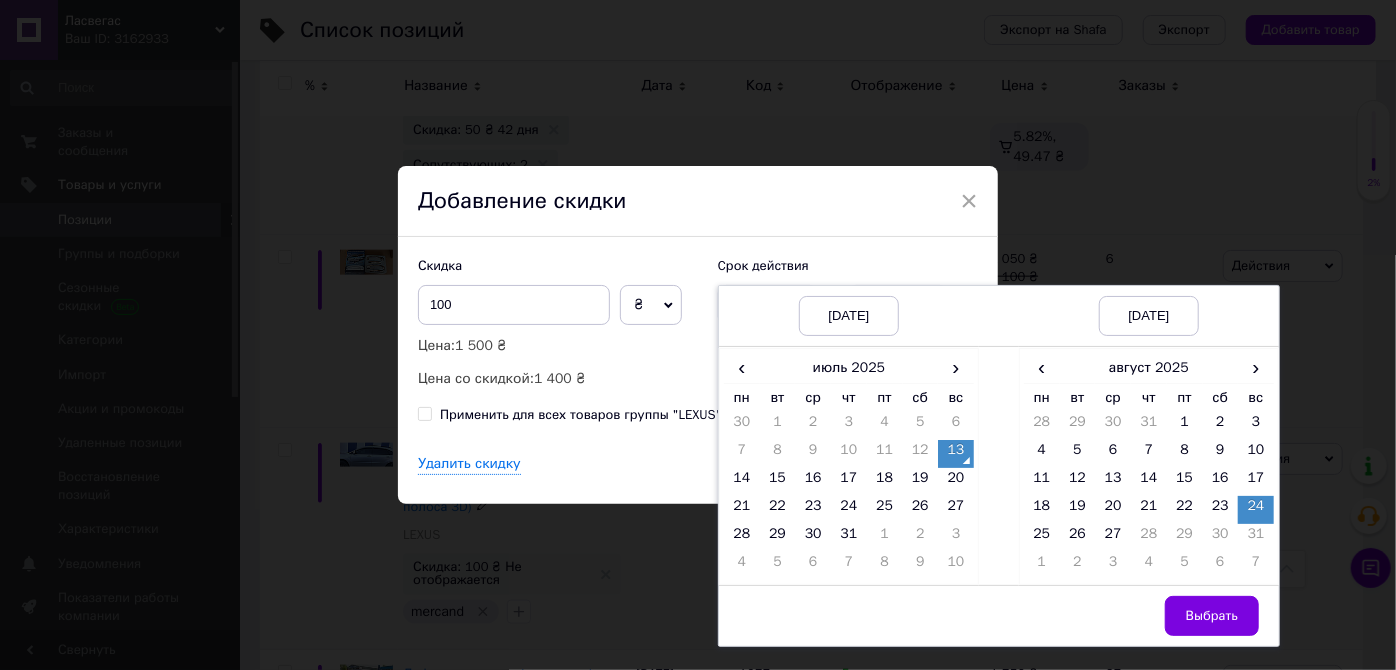 drag, startPoint x: 1207, startPoint y: 610, endPoint x: 1125, endPoint y: 523, distance: 119.55334 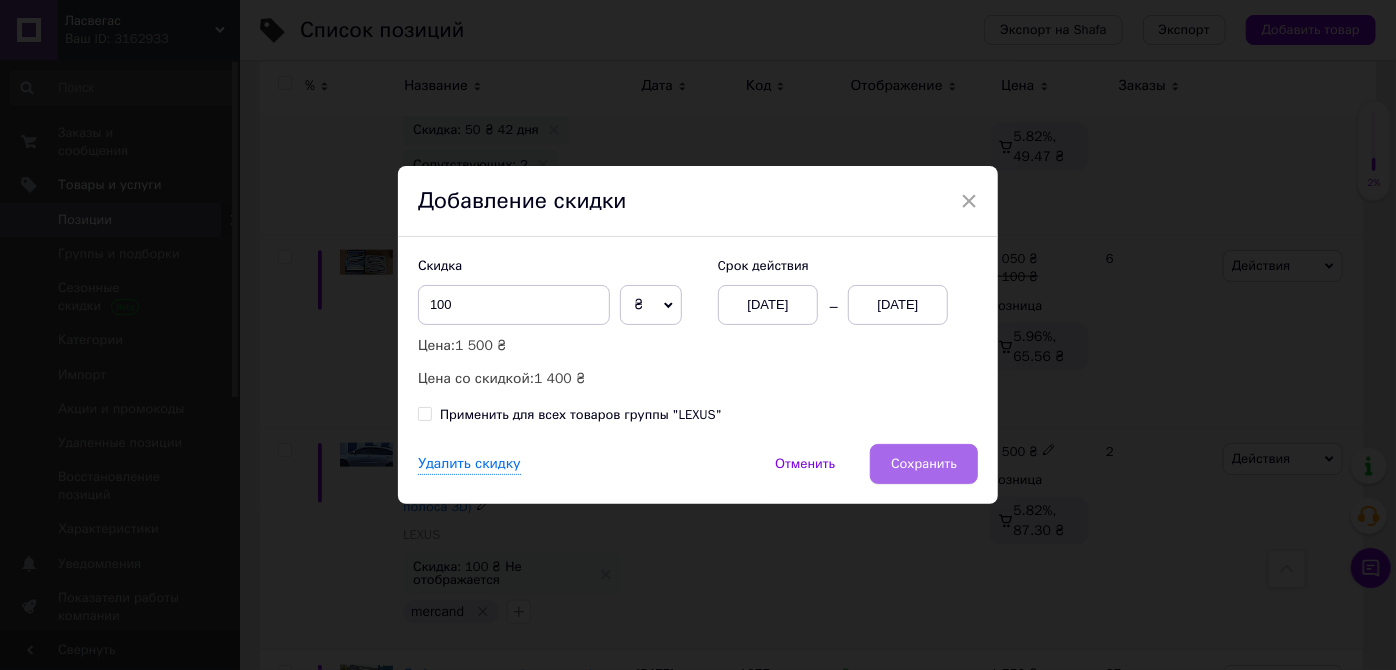 click on "Сохранить" at bounding box center (924, 464) 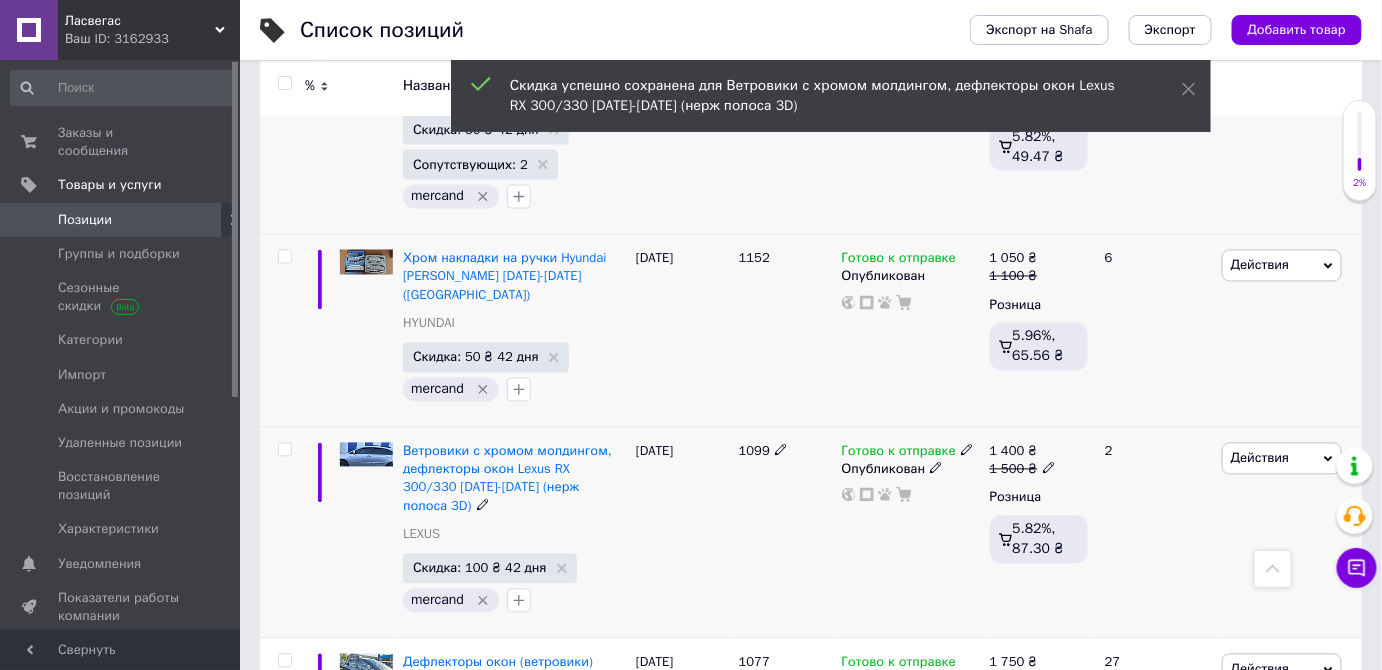 scroll, scrollTop: 0, scrollLeft: 37, axis: horizontal 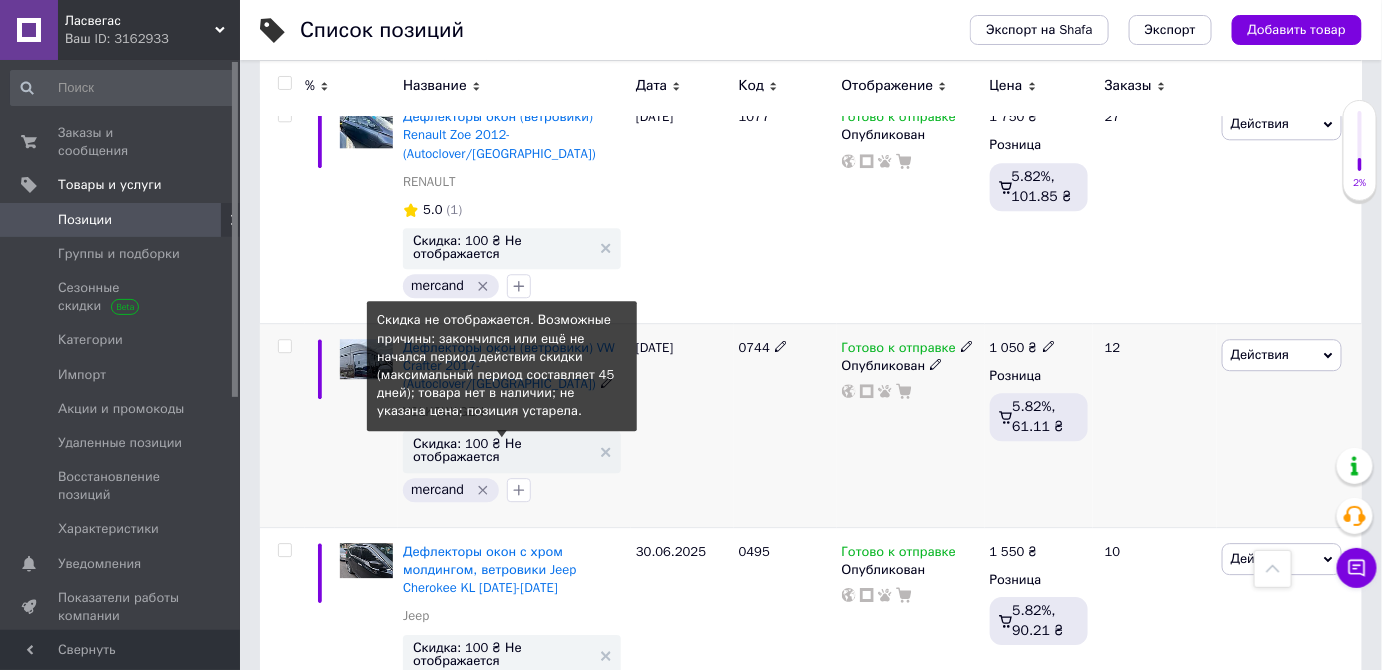 click on "Скидка: 100 ₴ Не отображается" at bounding box center (502, 450) 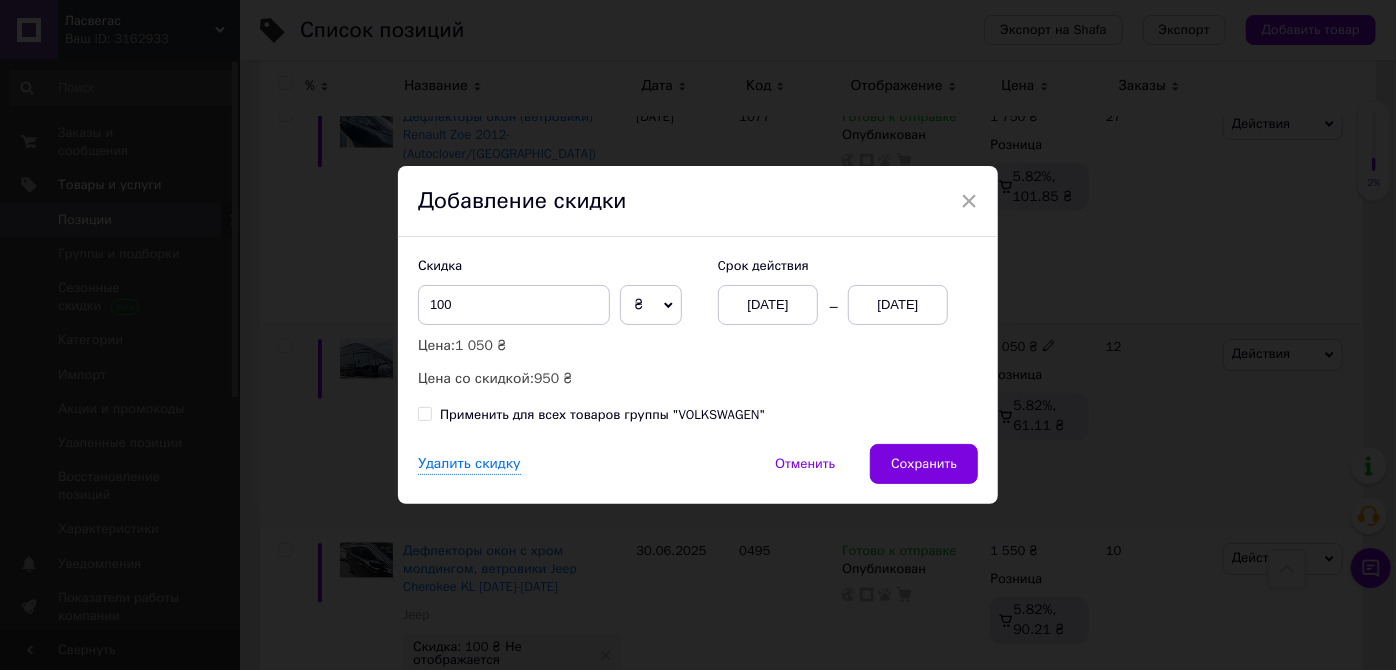 click on "[DATE]" at bounding box center [898, 305] 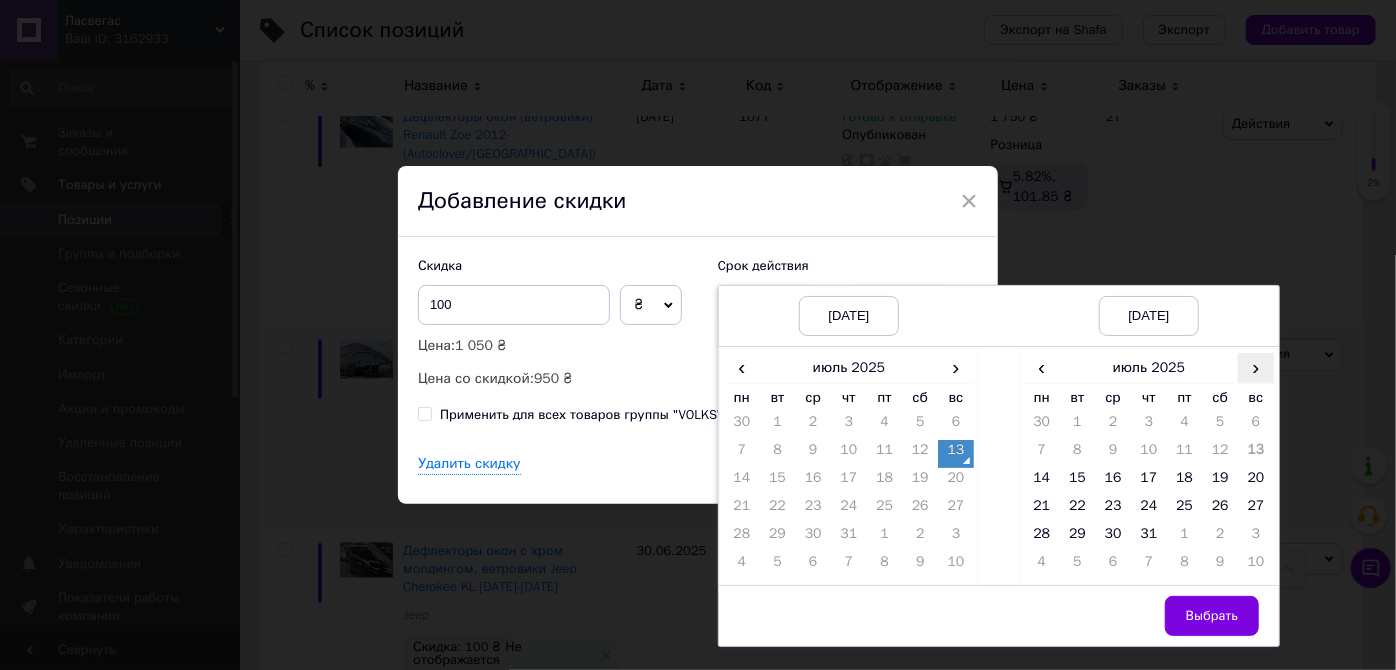 click on "›" at bounding box center [1256, 367] 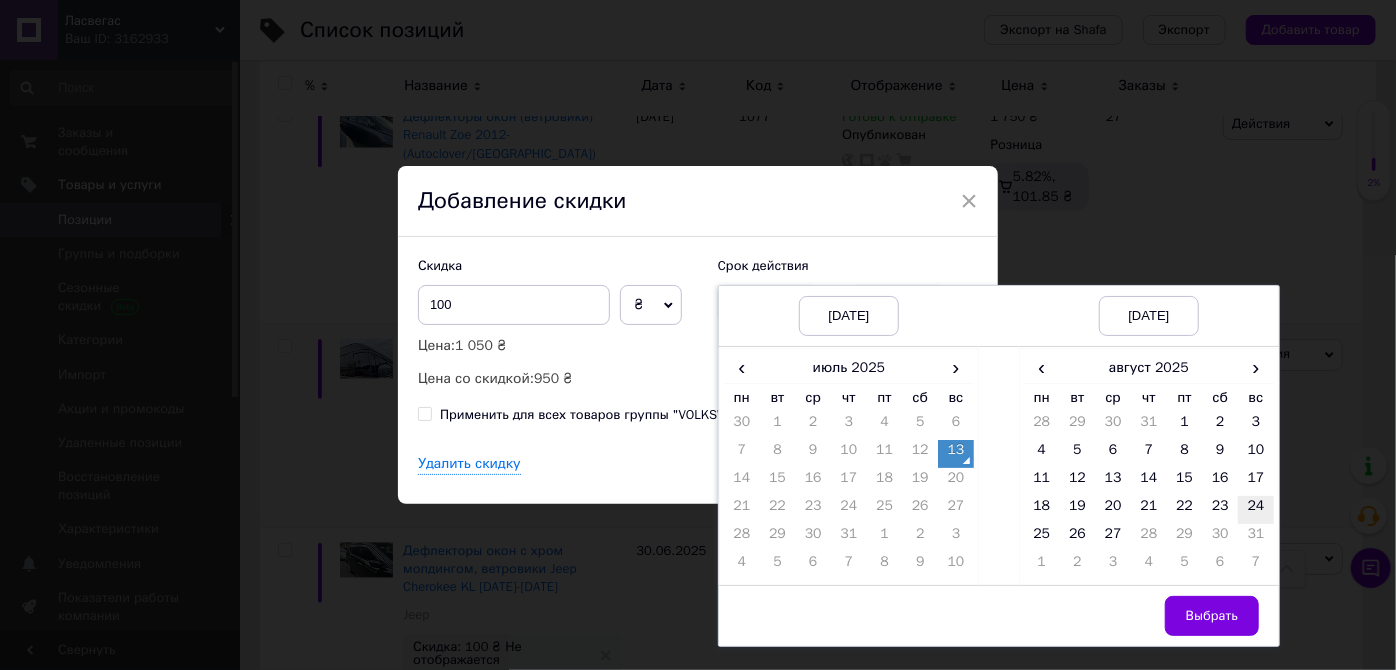 click on "24" at bounding box center (1256, 510) 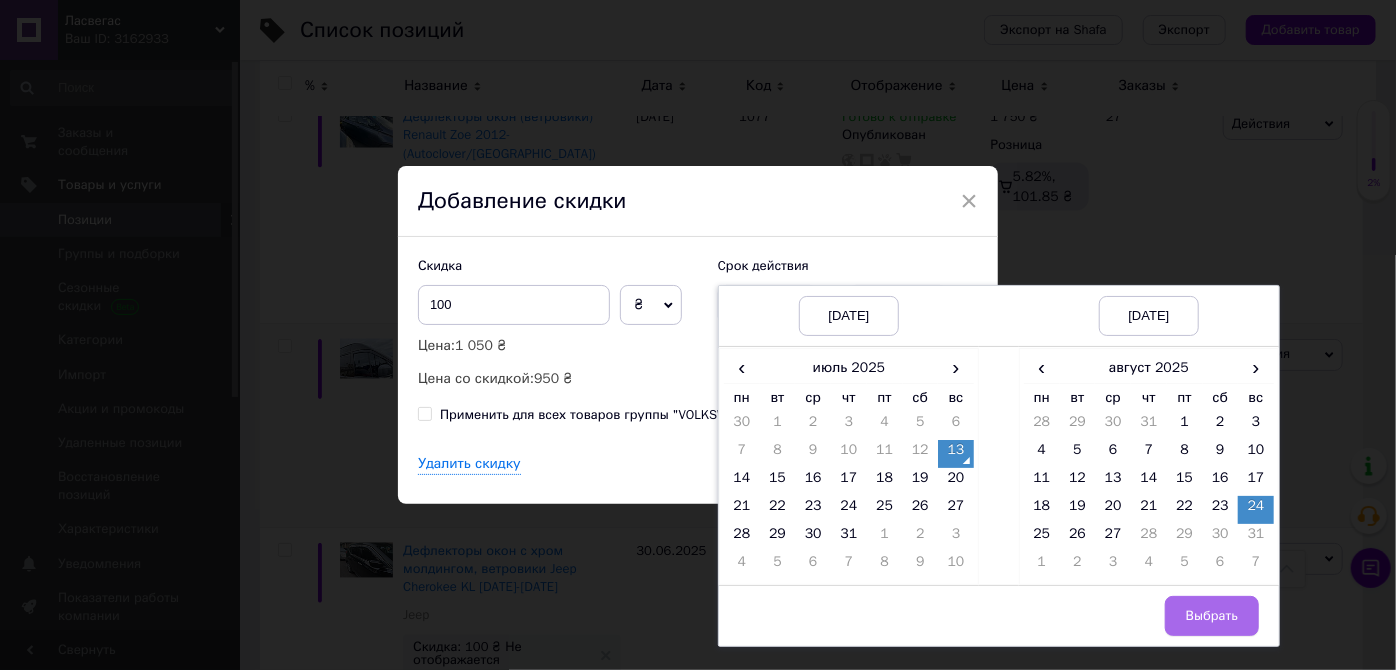 click on "Выбрать" at bounding box center (1212, 616) 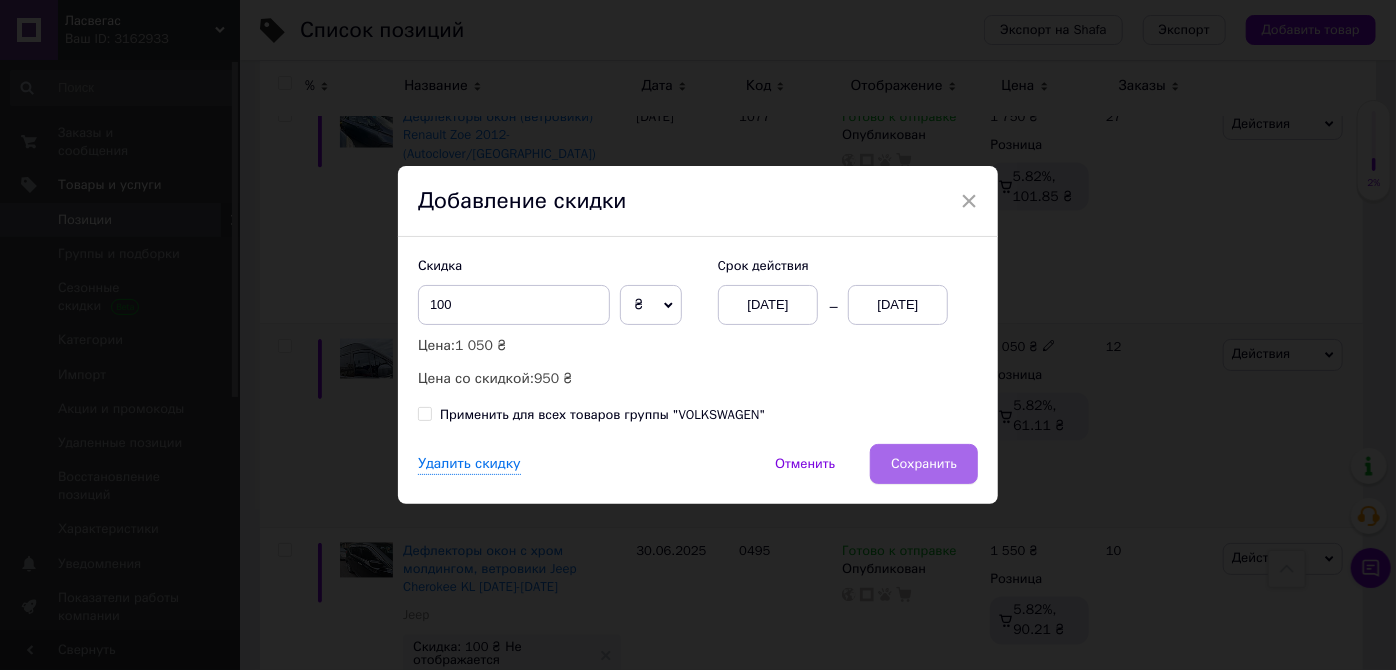 click on "Сохранить" at bounding box center (924, 464) 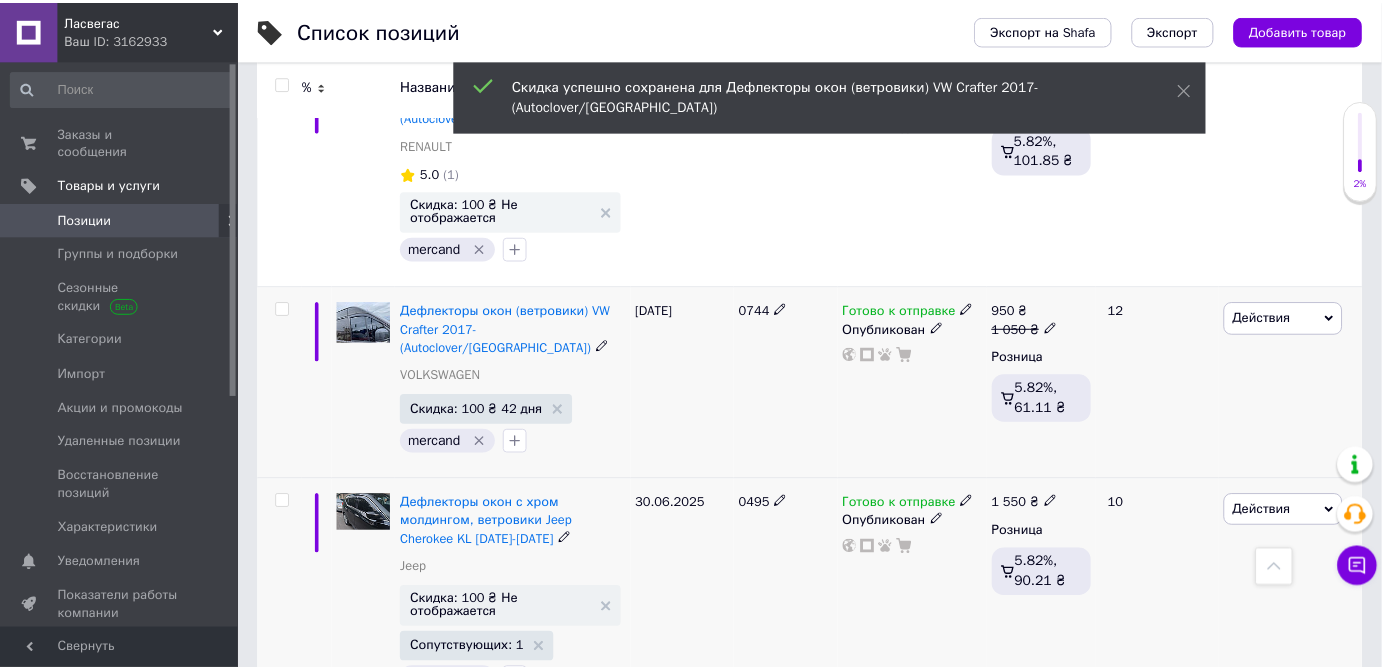 scroll, scrollTop: 0, scrollLeft: 37, axis: horizontal 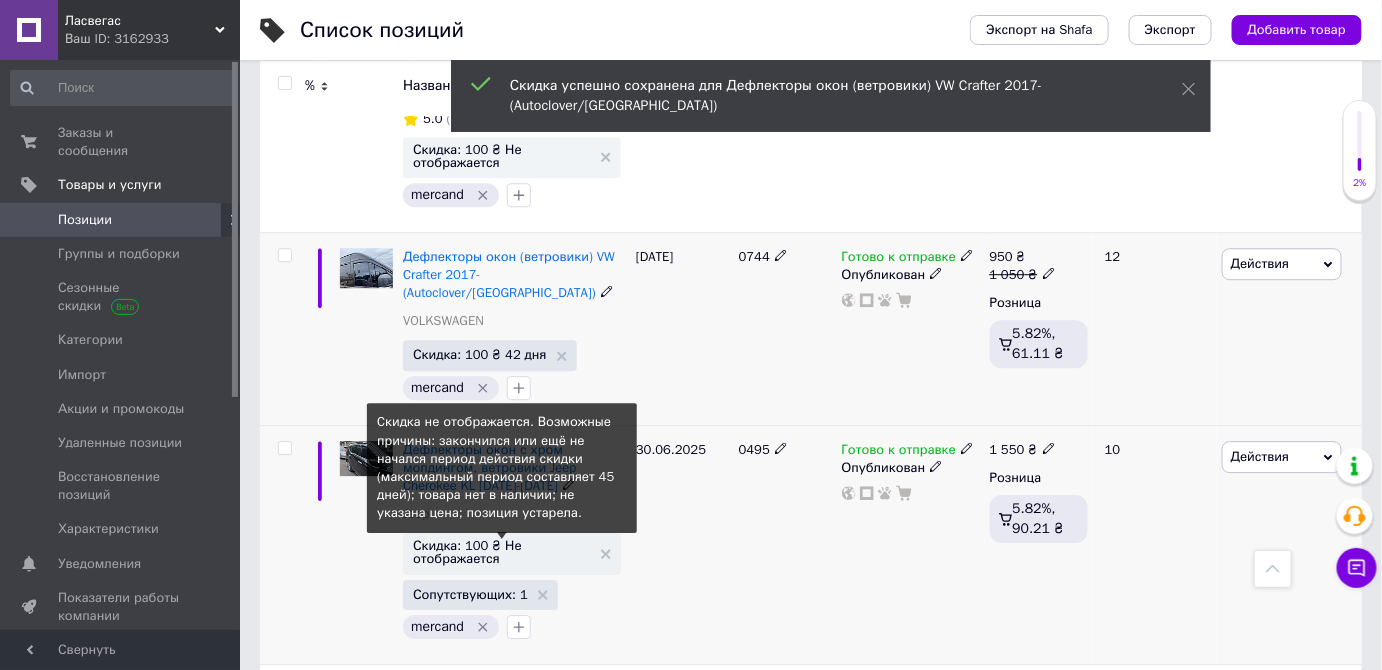 click on "Скидка: 100 ₴ Не отображается" at bounding box center (502, 552) 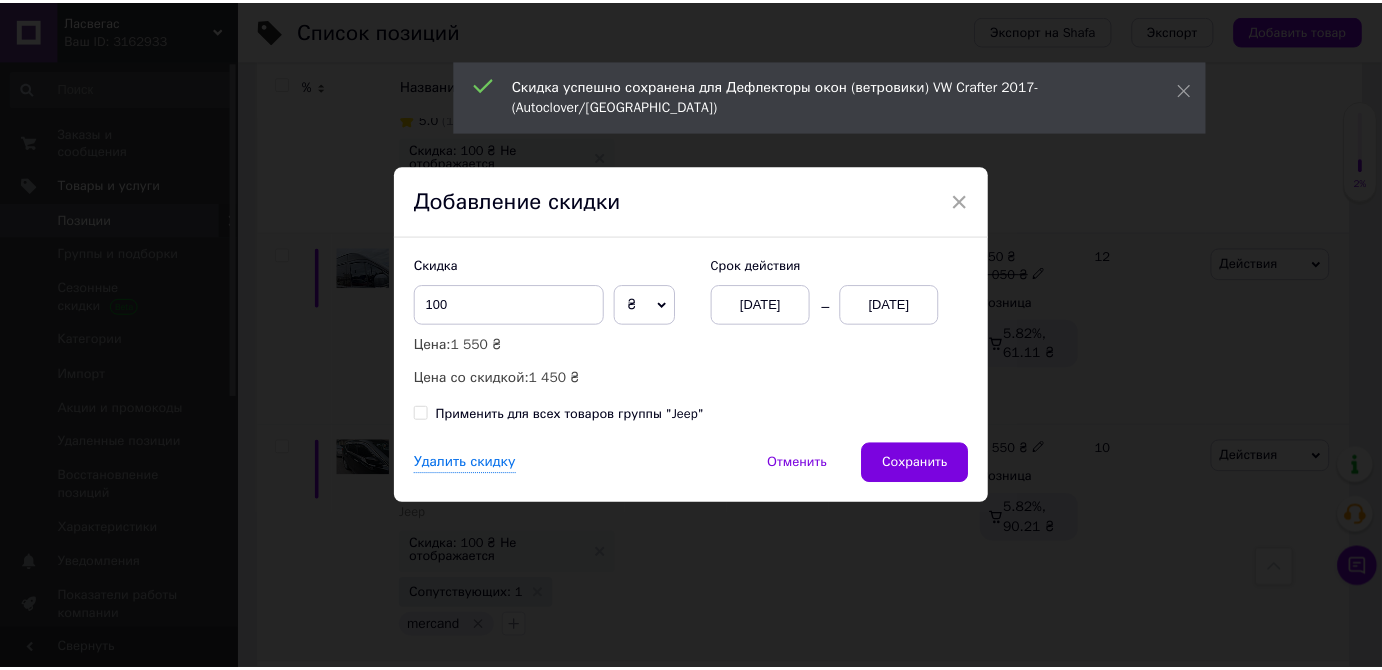 scroll, scrollTop: 0, scrollLeft: 36, axis: horizontal 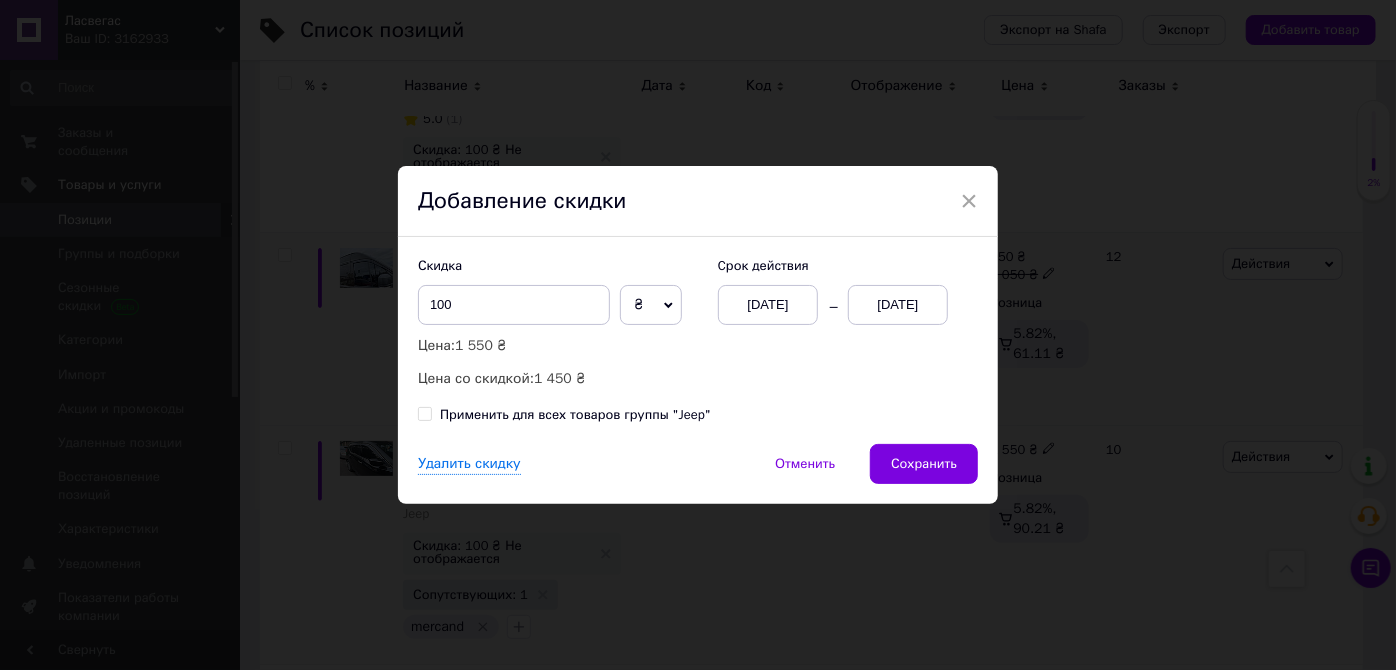 click on "[DATE]" at bounding box center (898, 305) 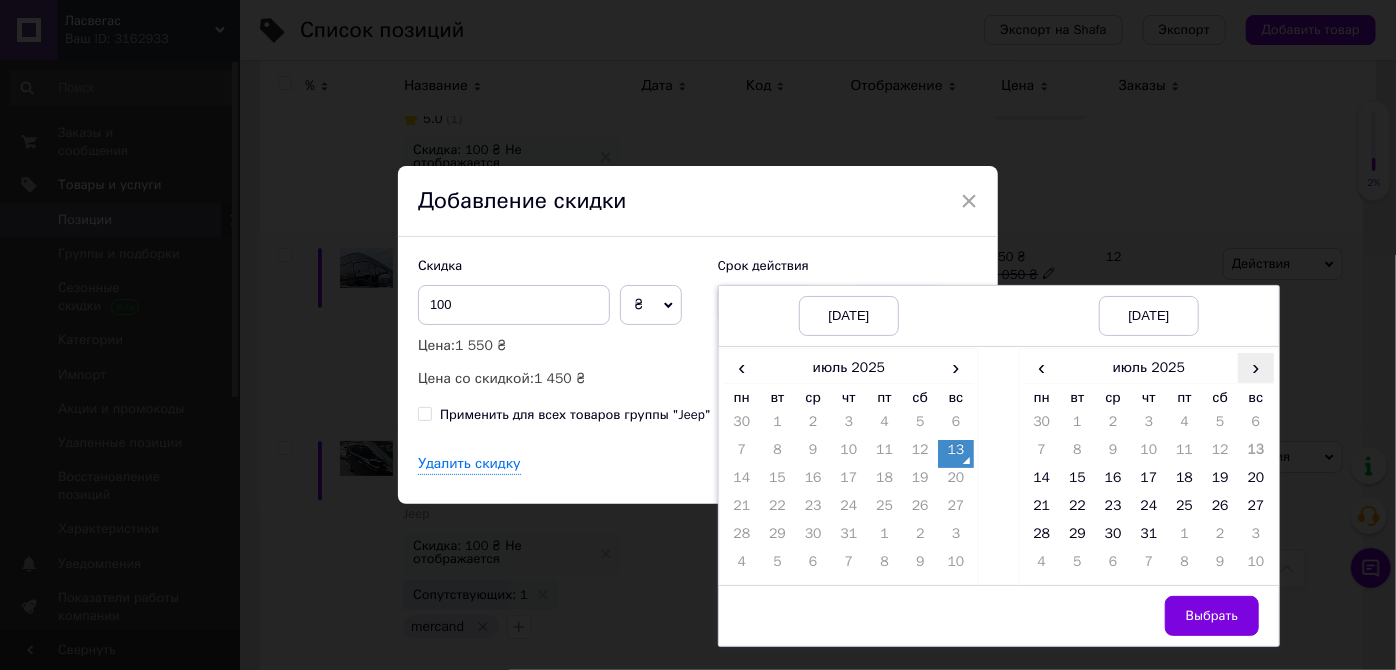 click on "›" at bounding box center (1256, 367) 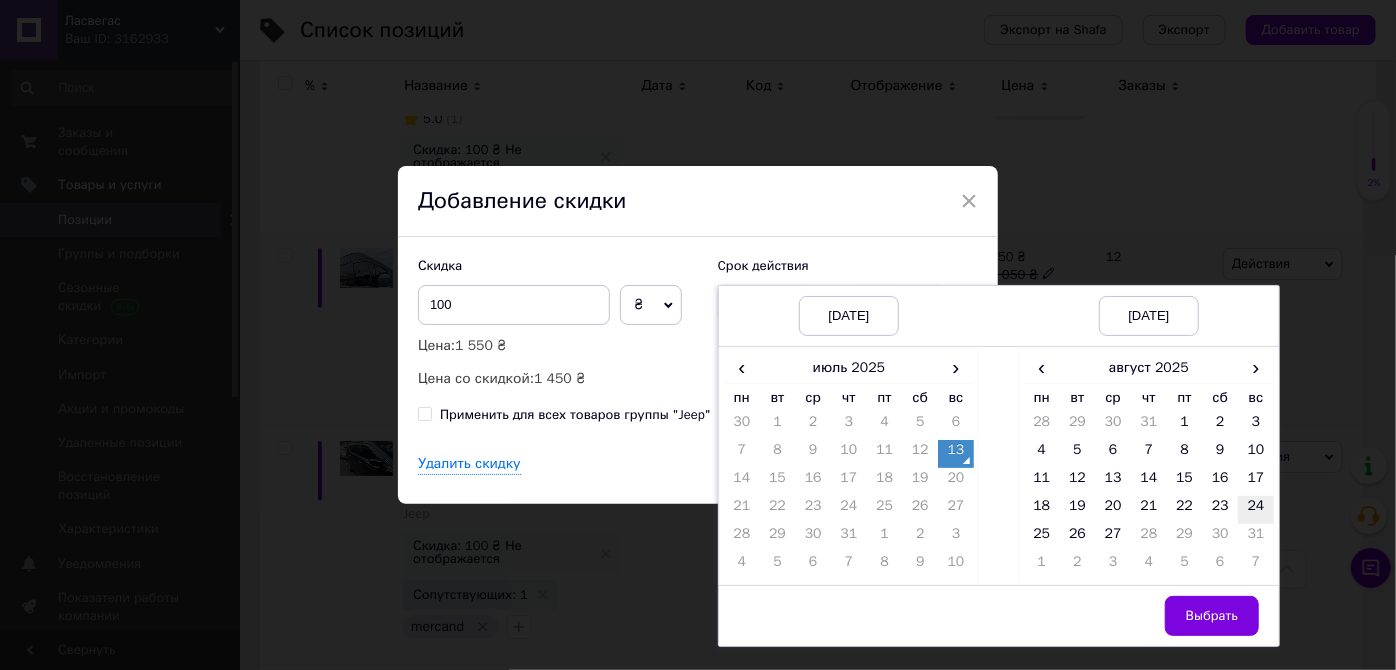 click on "24" at bounding box center (1256, 510) 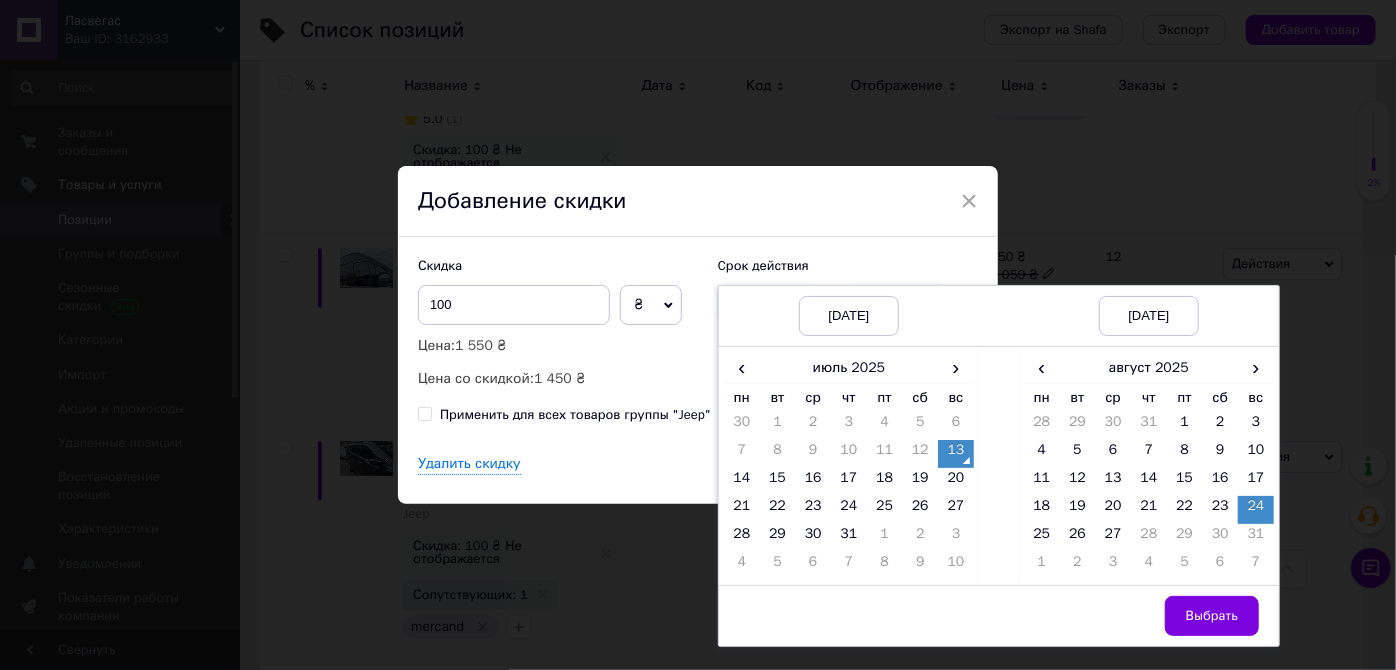 click on "Выбрать" at bounding box center (1212, 616) 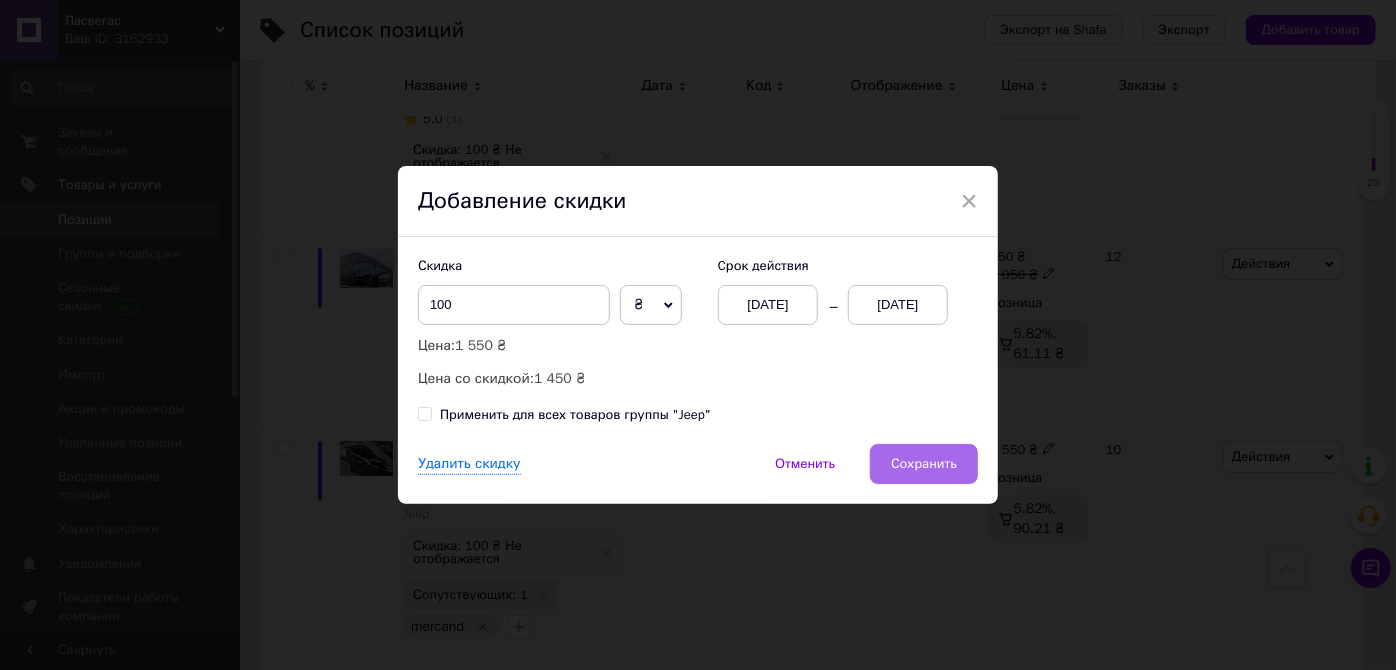click on "Сохранить" at bounding box center (924, 464) 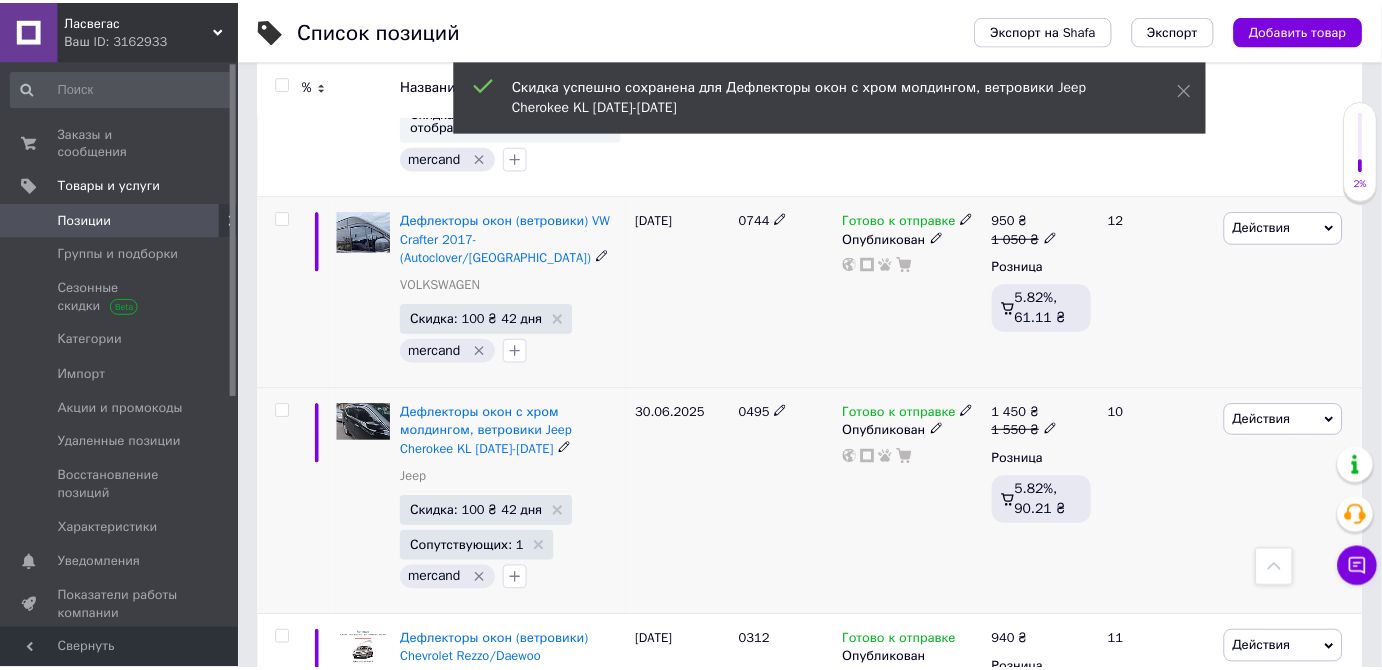 scroll, scrollTop: 0, scrollLeft: 37, axis: horizontal 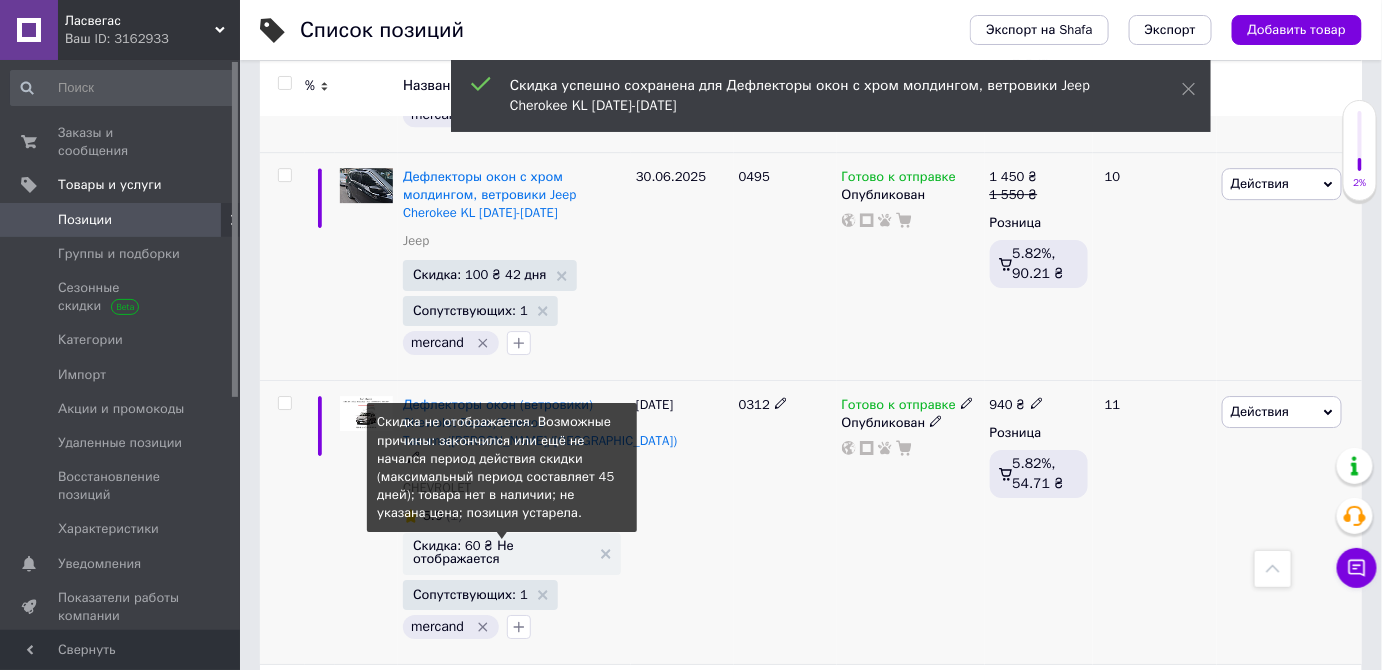 click on "Скидка: 60 ₴ Не отображается" at bounding box center (502, 552) 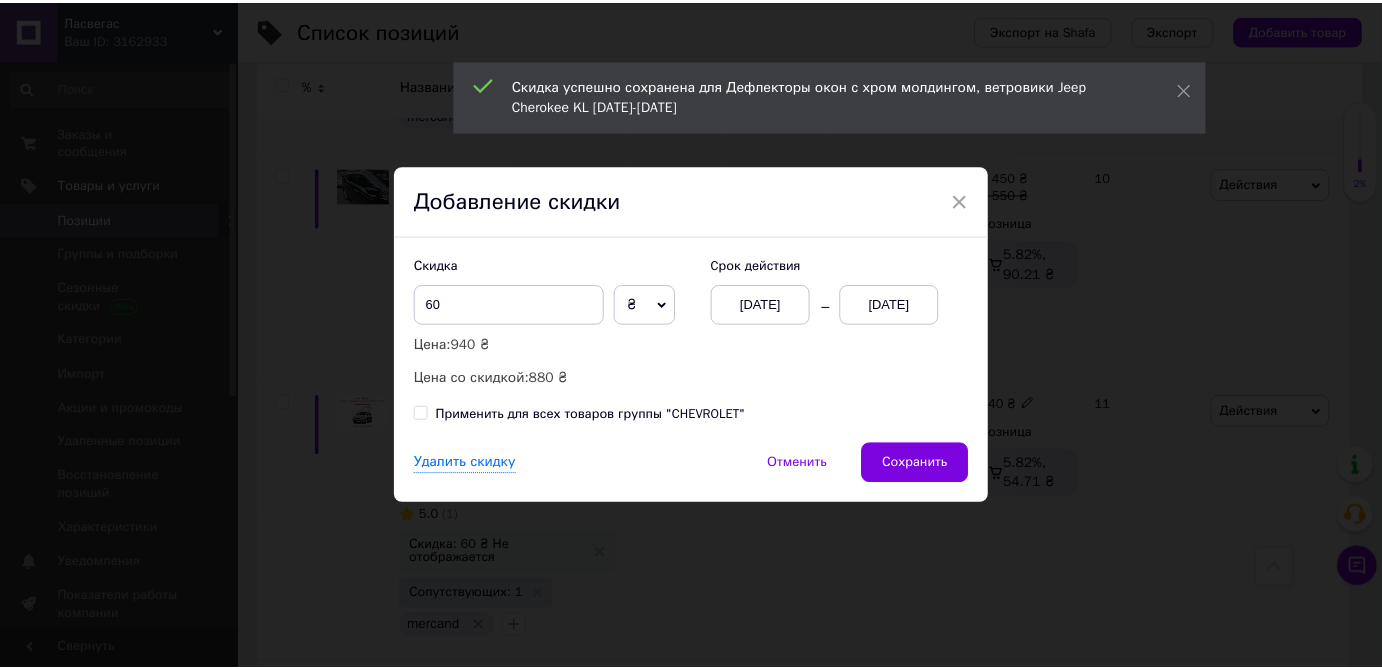 scroll, scrollTop: 0, scrollLeft: 36, axis: horizontal 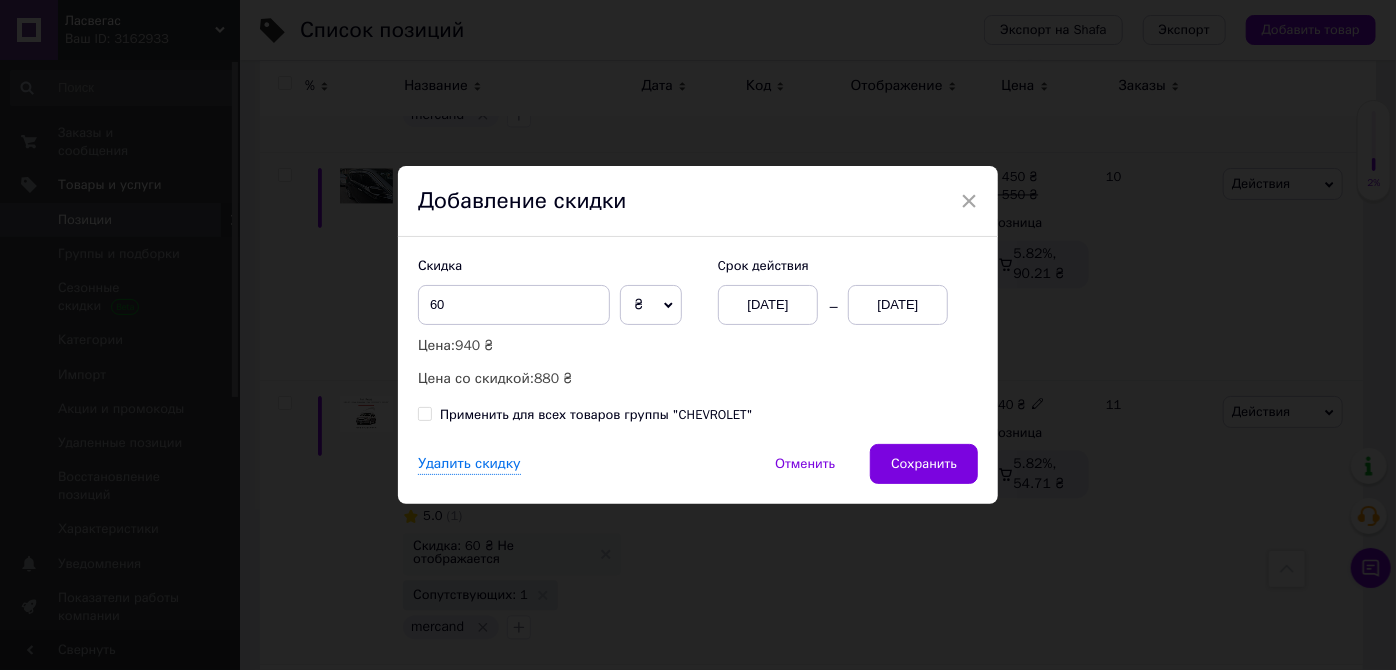 click on "[DATE]" at bounding box center (898, 305) 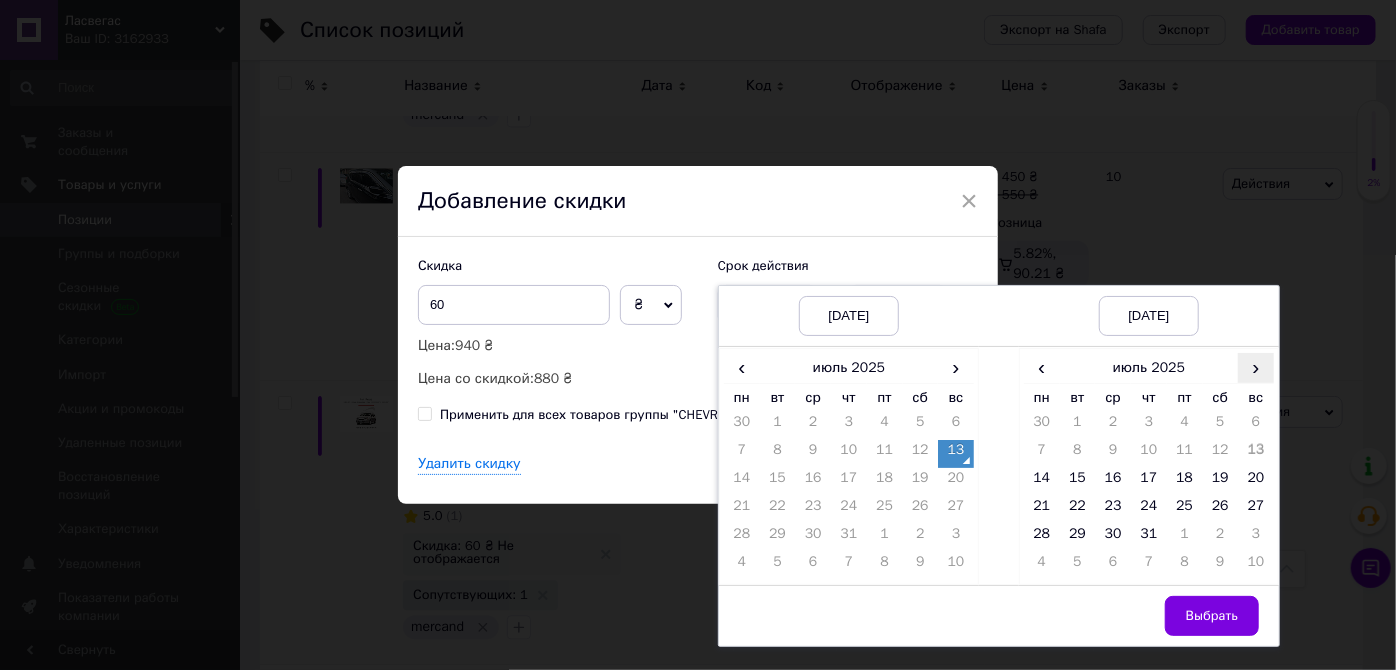click on "›" at bounding box center [1256, 367] 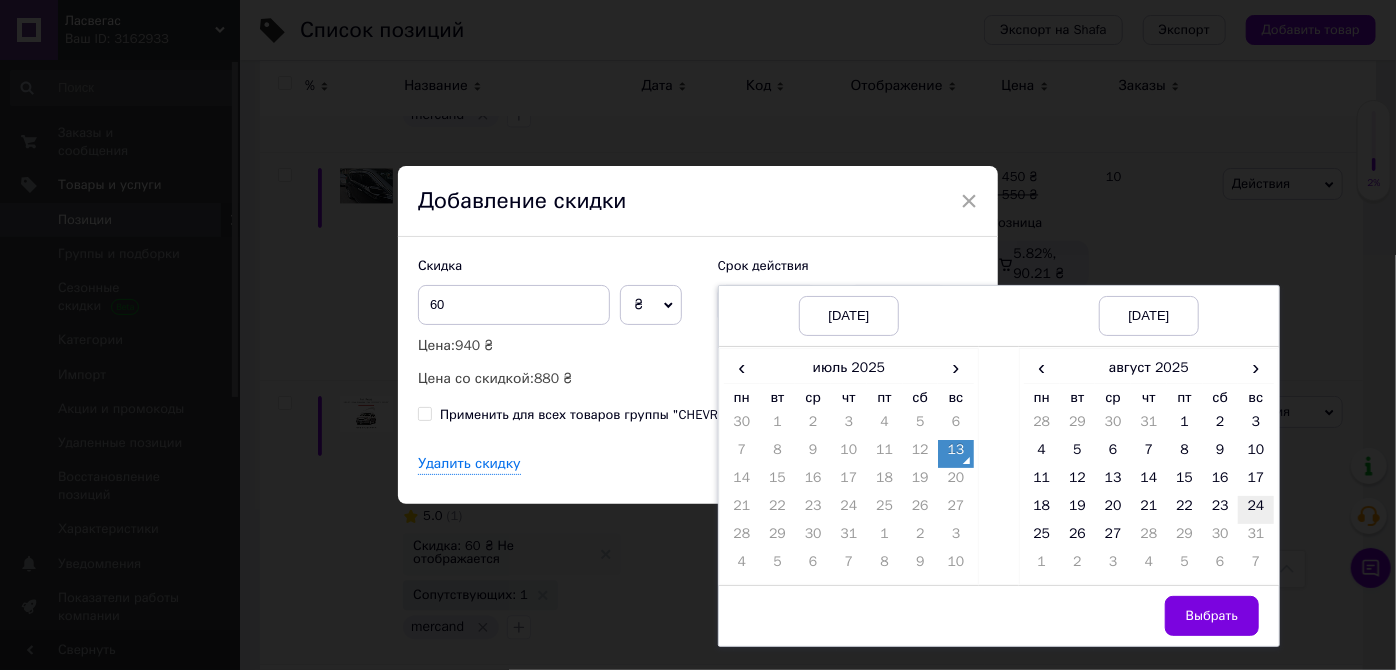click on "24" at bounding box center [1256, 510] 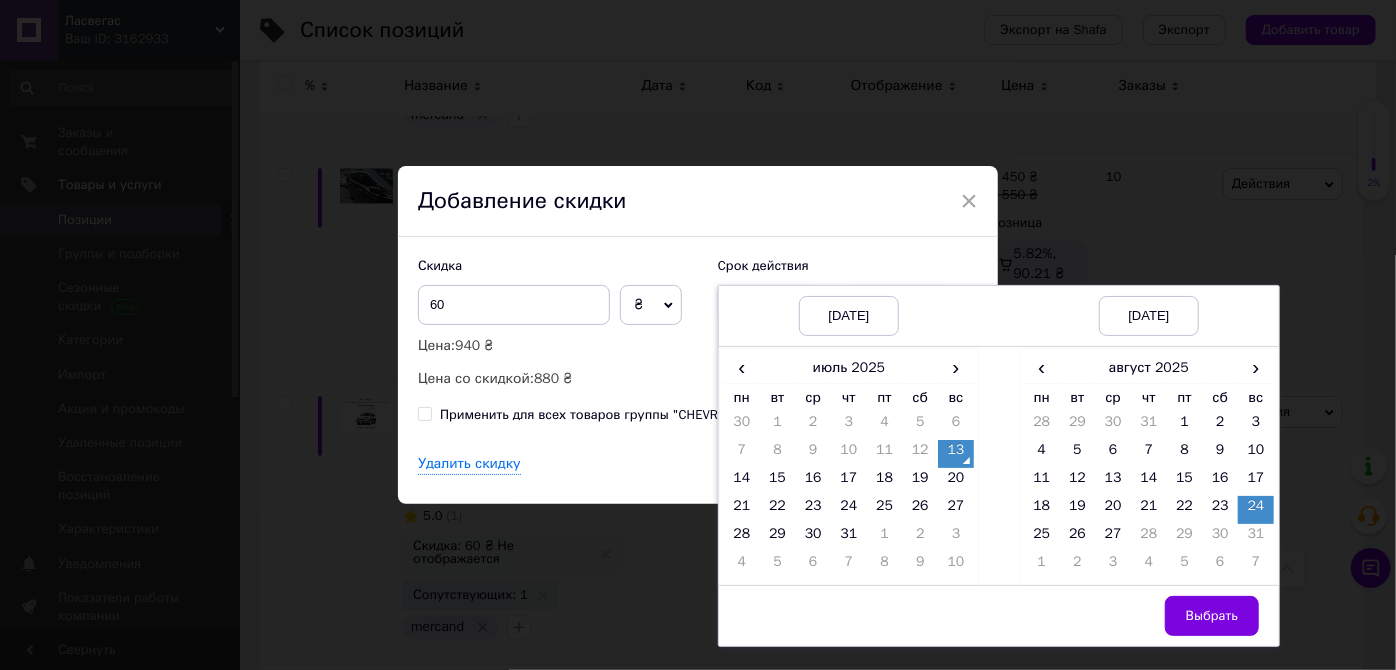 drag, startPoint x: 1211, startPoint y: 604, endPoint x: 1202, endPoint y: 599, distance: 10.29563 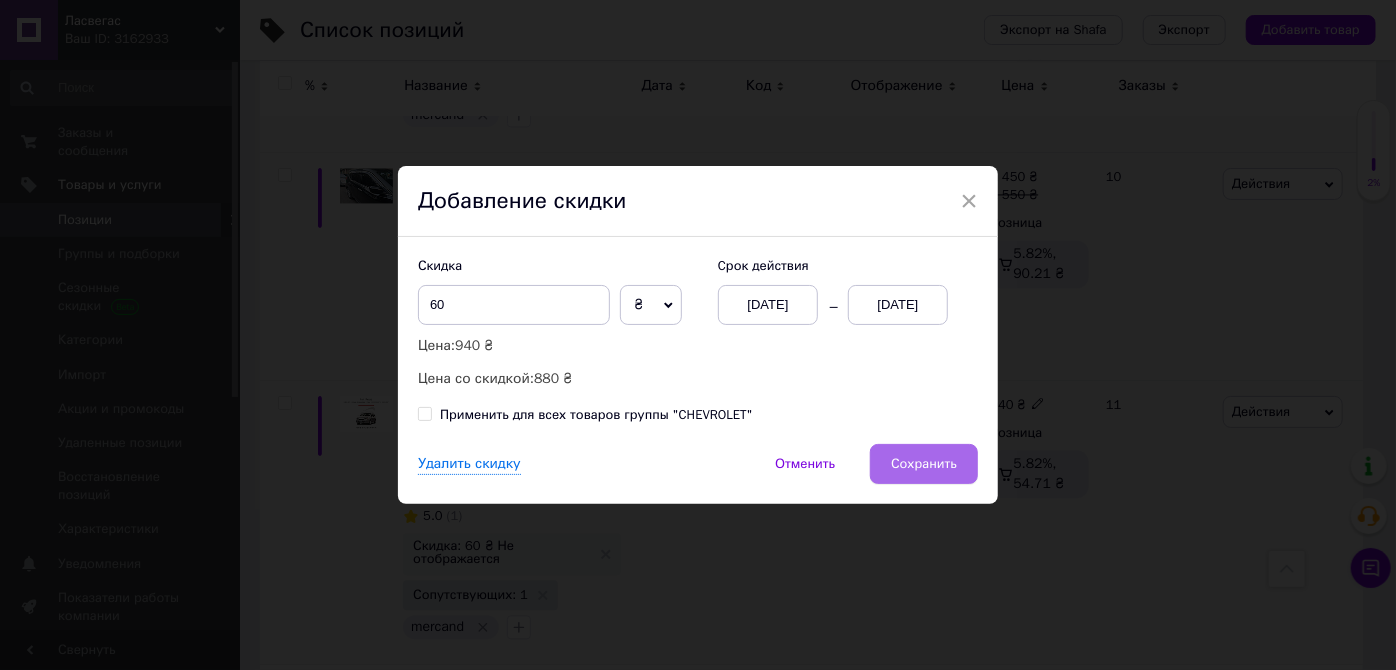 click on "Сохранить" at bounding box center [924, 464] 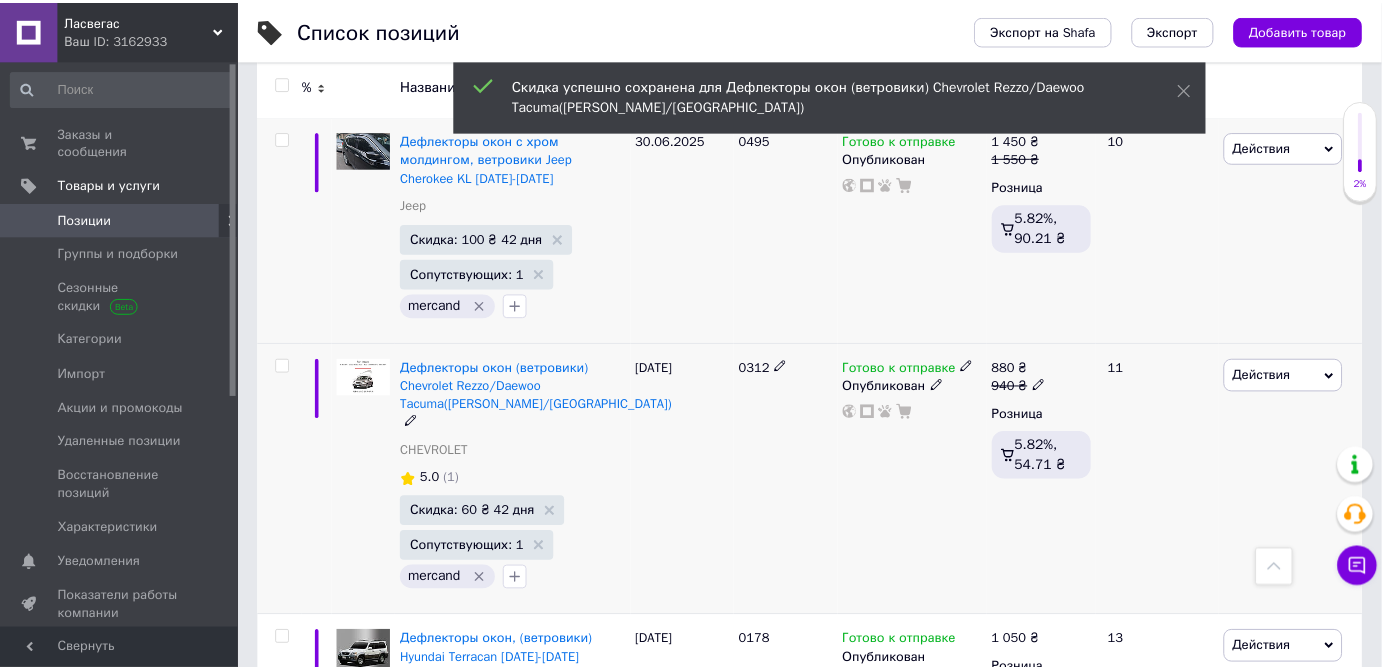 scroll, scrollTop: 0, scrollLeft: 37, axis: horizontal 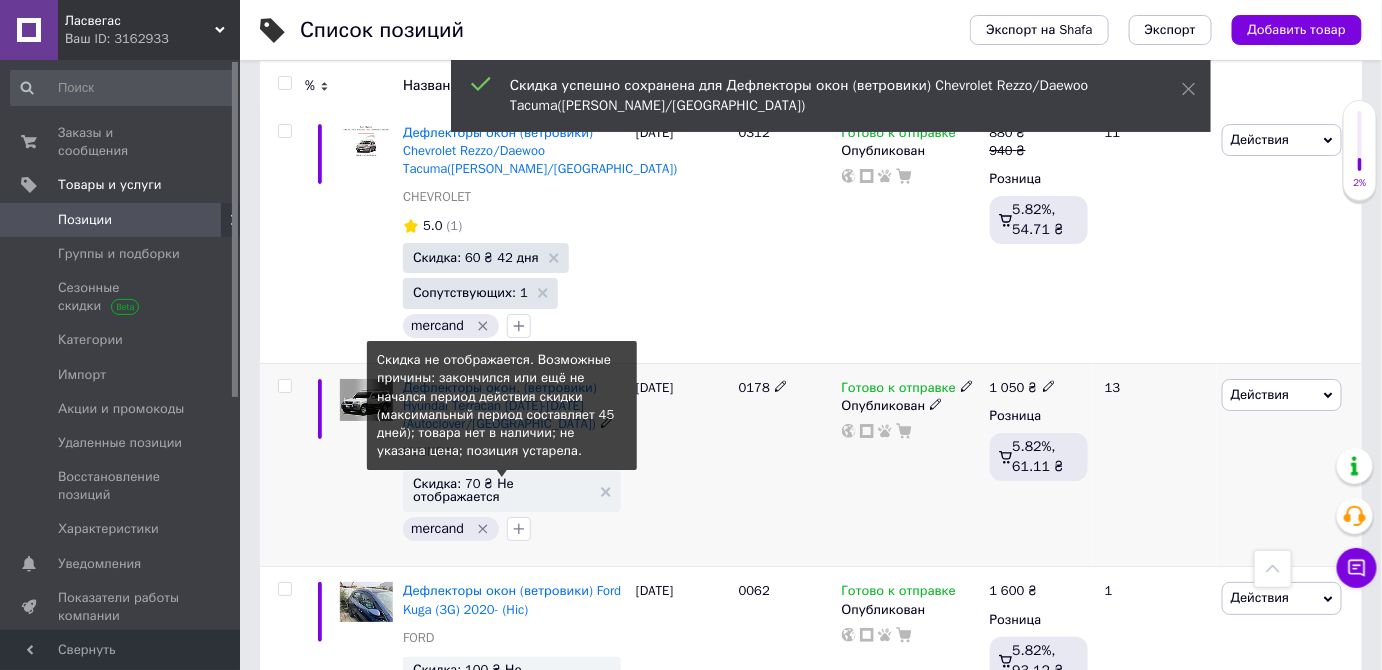 click on "Скидка: 70 ₴ Не отображается" at bounding box center [502, 490] 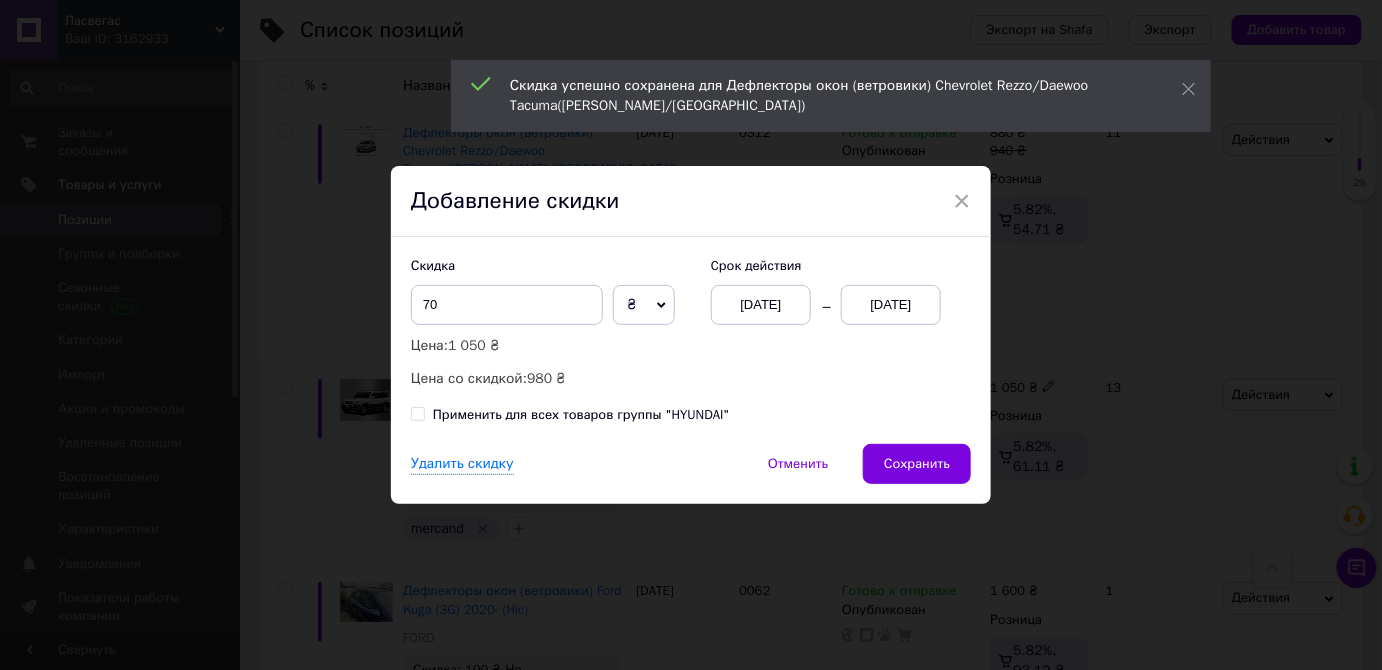 scroll, scrollTop: 0, scrollLeft: 36, axis: horizontal 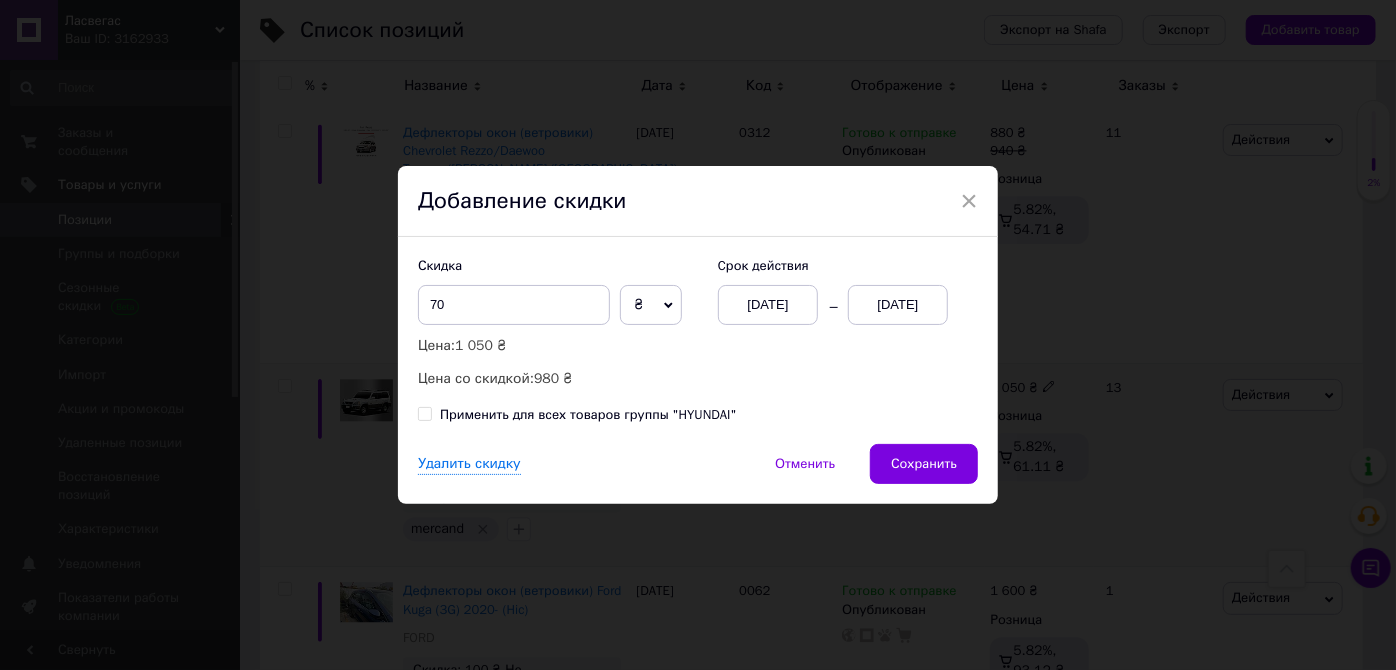 click on "[DATE]" at bounding box center (898, 305) 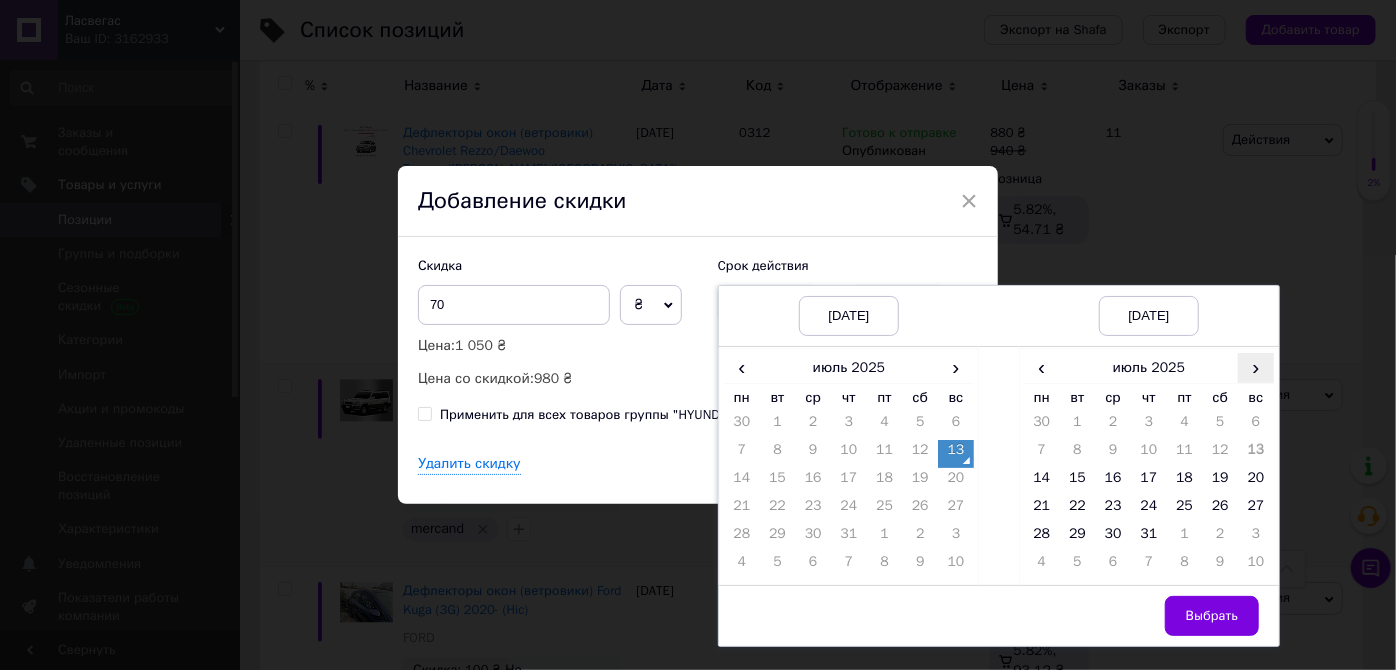 click on "›" at bounding box center [1256, 367] 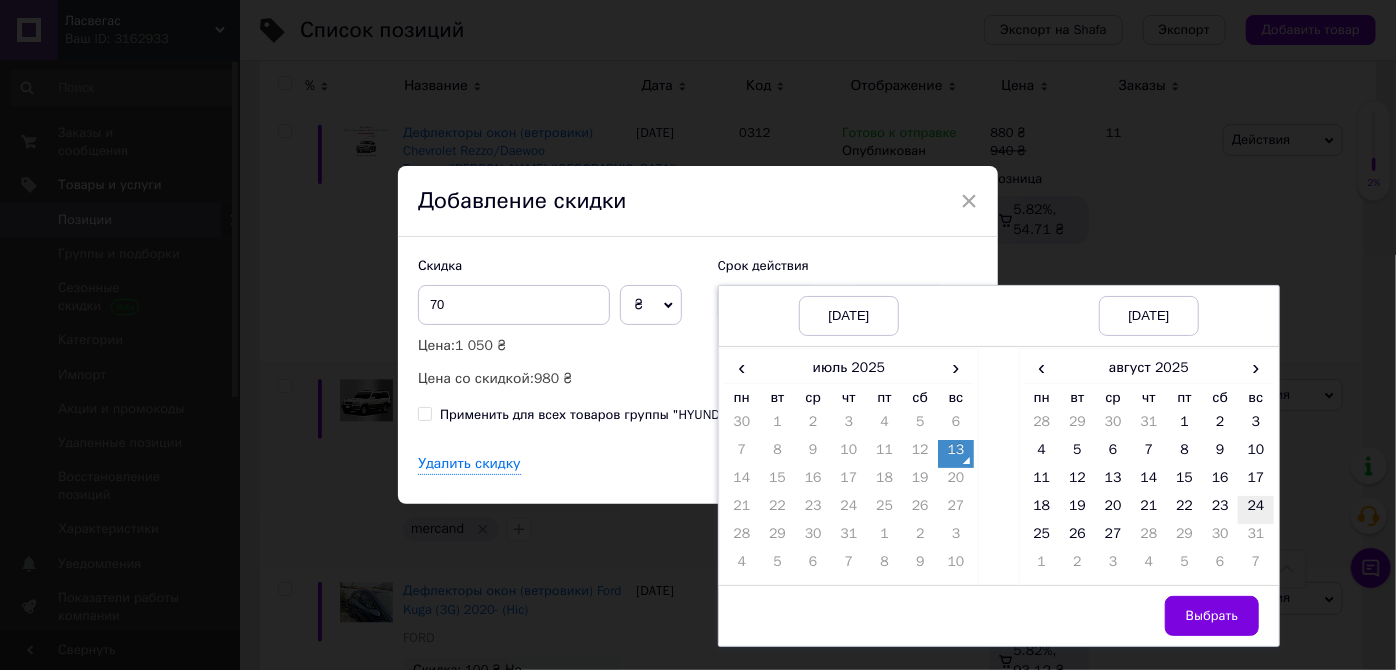 click on "24" at bounding box center [1256, 510] 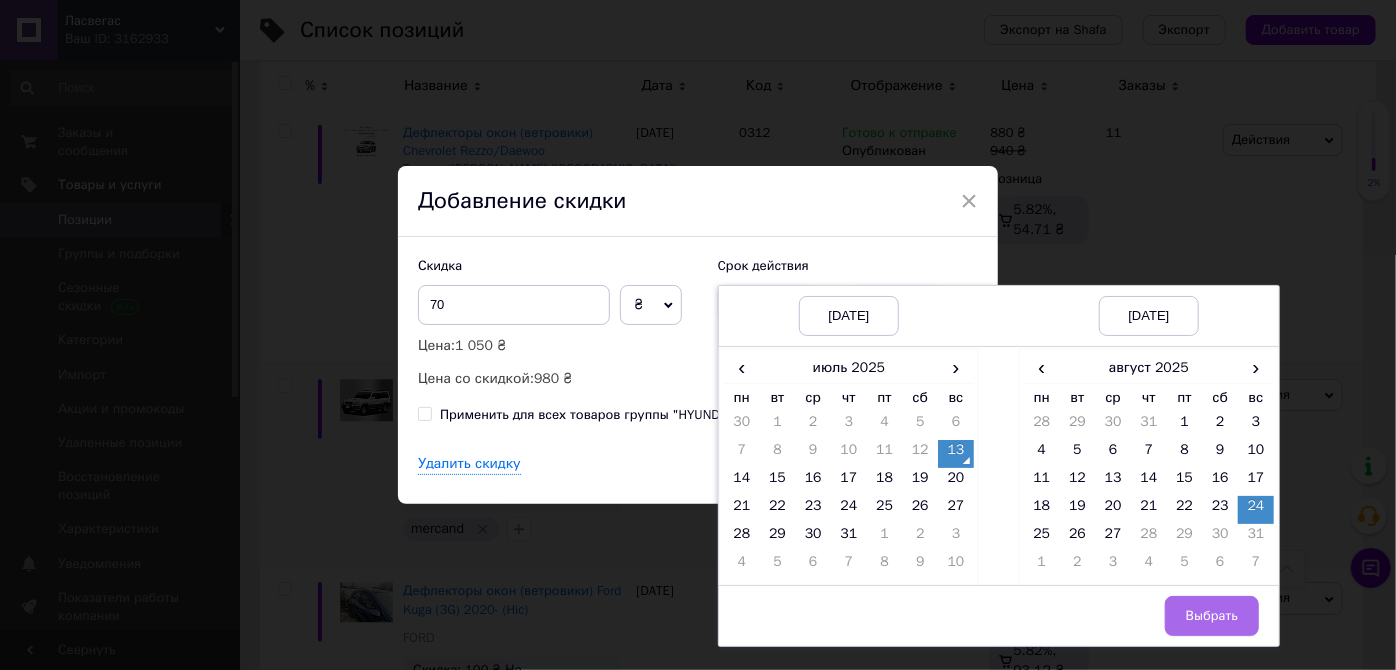 click on "Выбрать" at bounding box center [1212, 616] 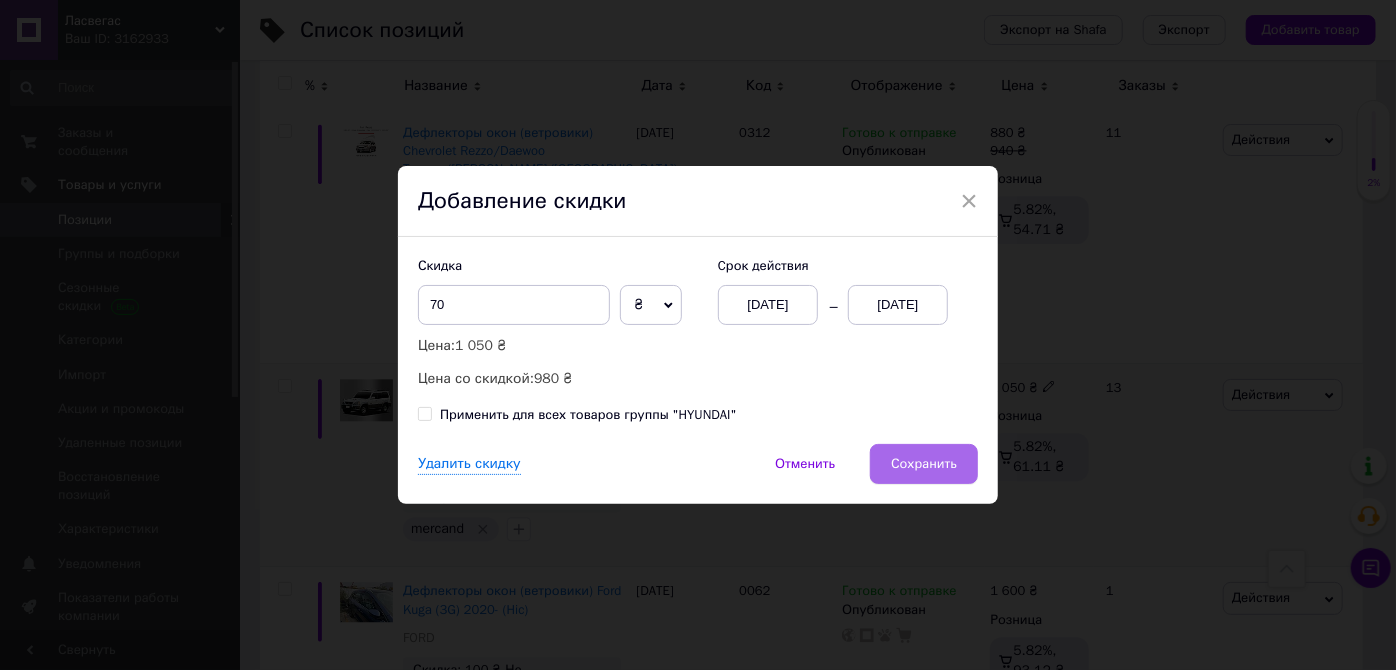 click on "Сохранить" at bounding box center [924, 464] 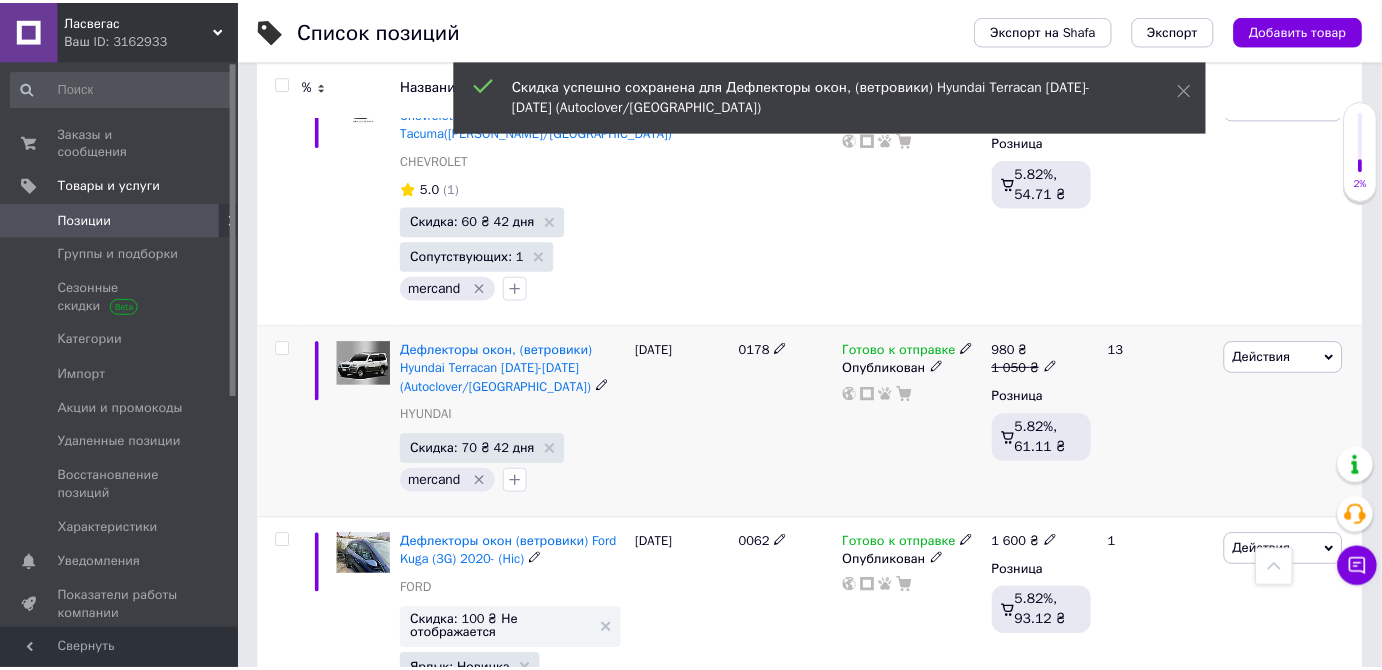 scroll, scrollTop: 0, scrollLeft: 37, axis: horizontal 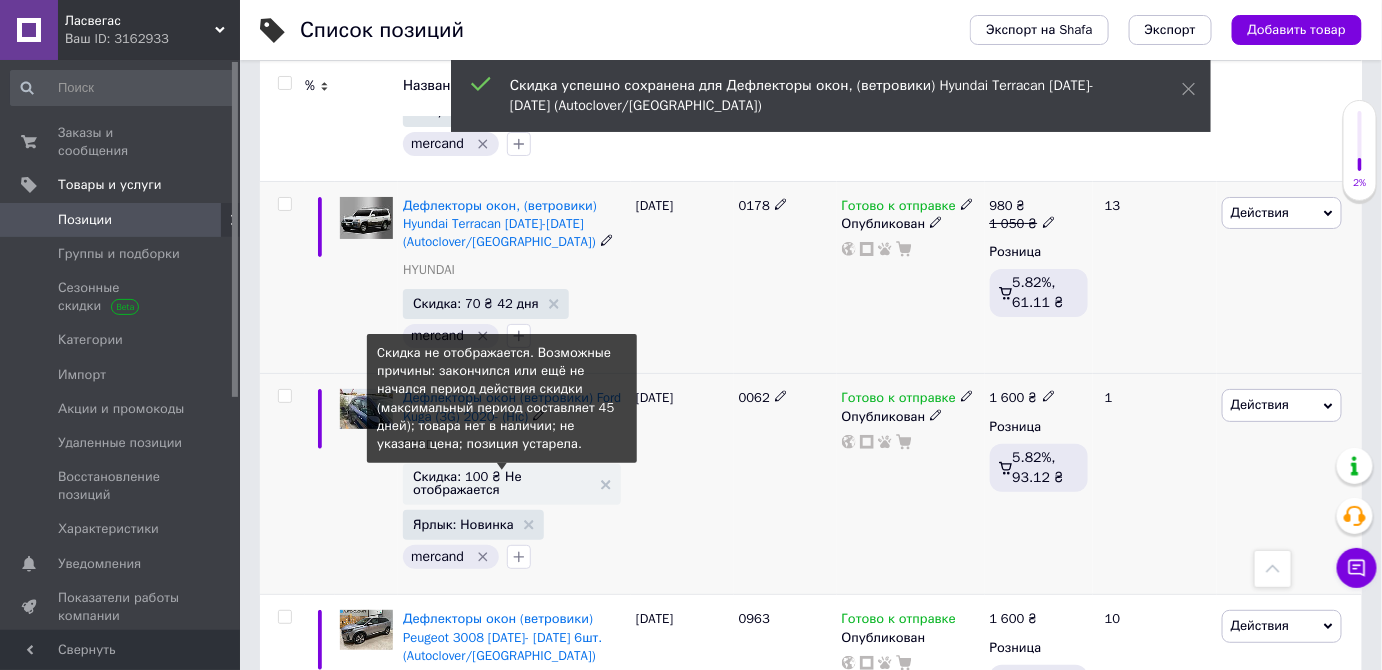 click on "Скидка: 100 ₴ Не отображается" at bounding box center [502, 483] 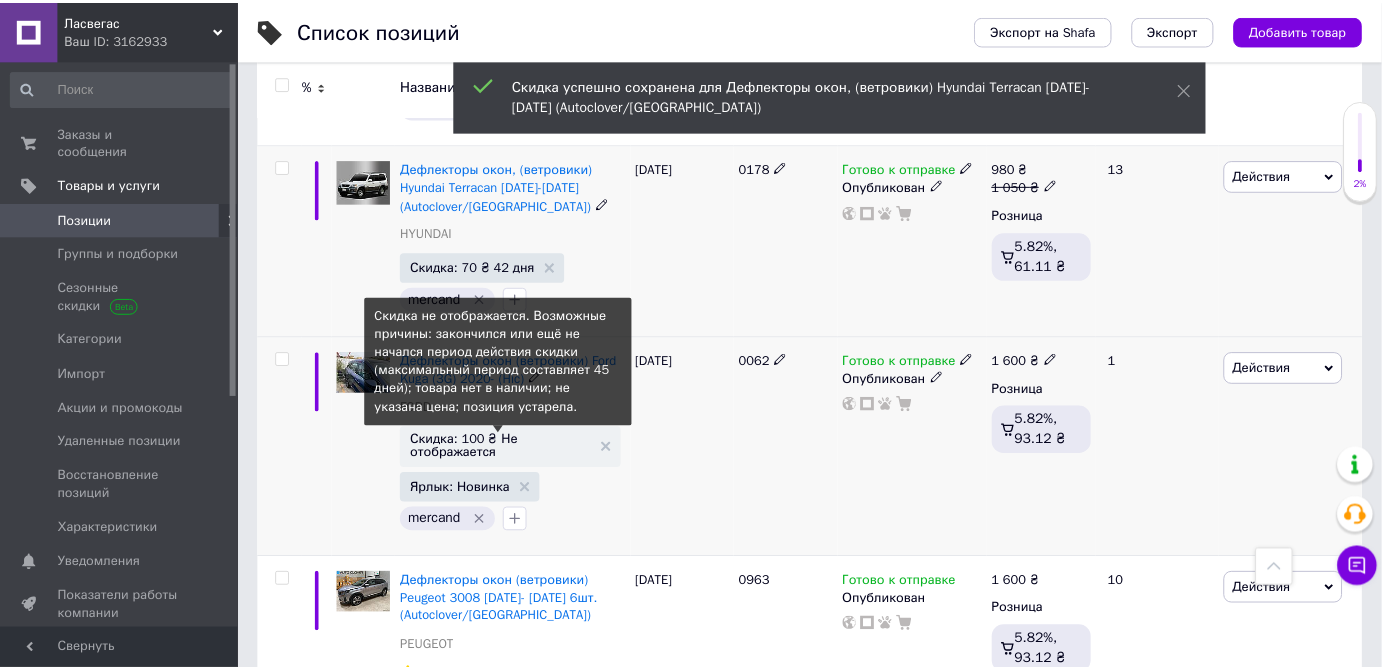 scroll, scrollTop: 0, scrollLeft: 36, axis: horizontal 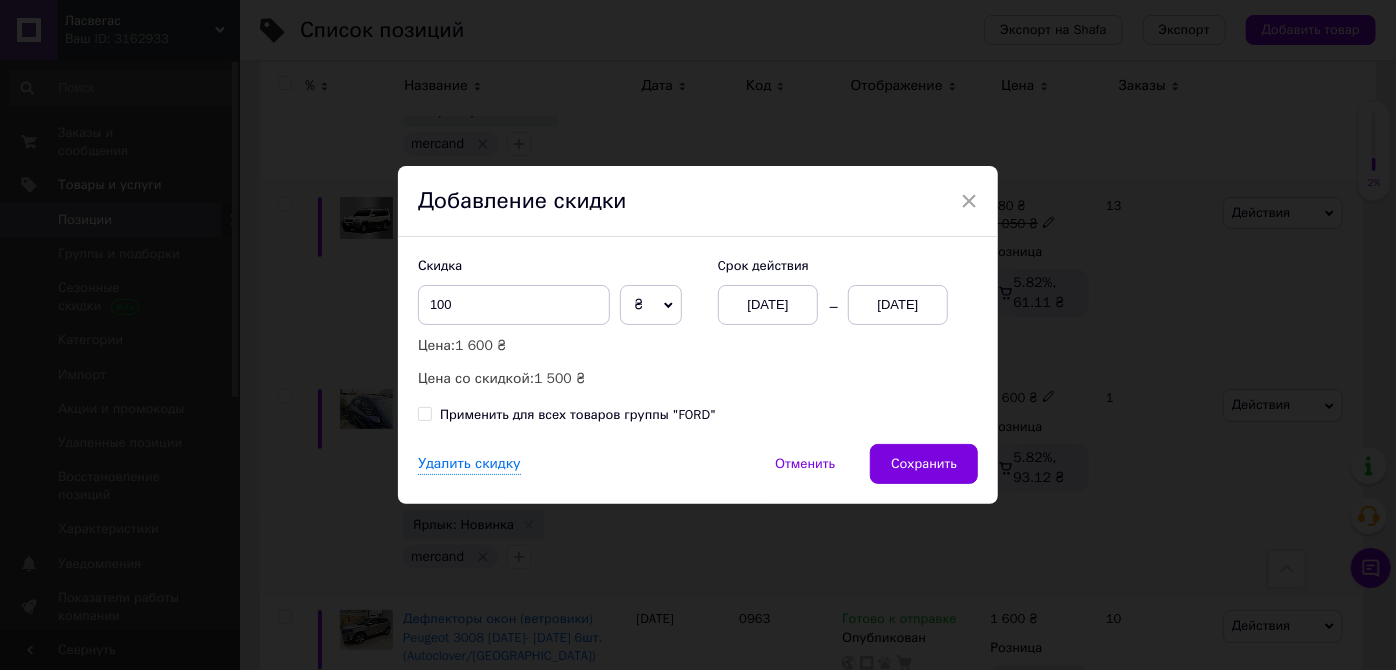 click on "[DATE]" at bounding box center (898, 305) 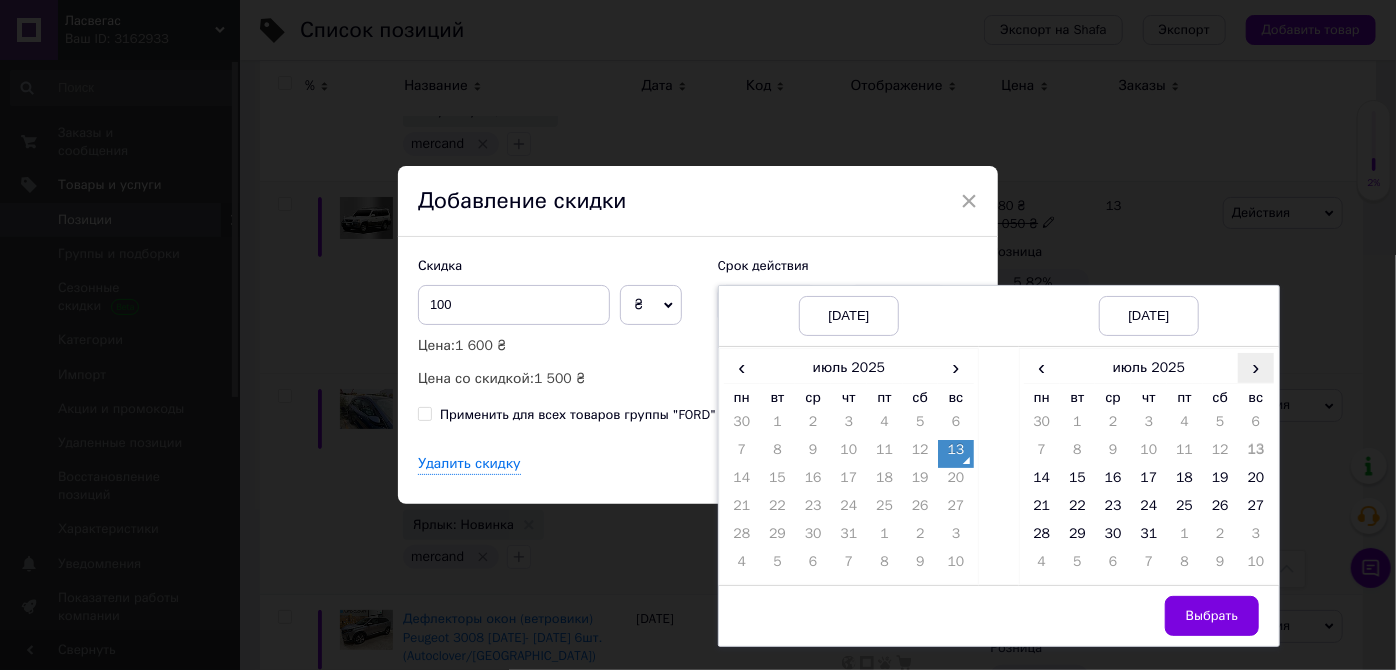 click on "›" at bounding box center [1256, 367] 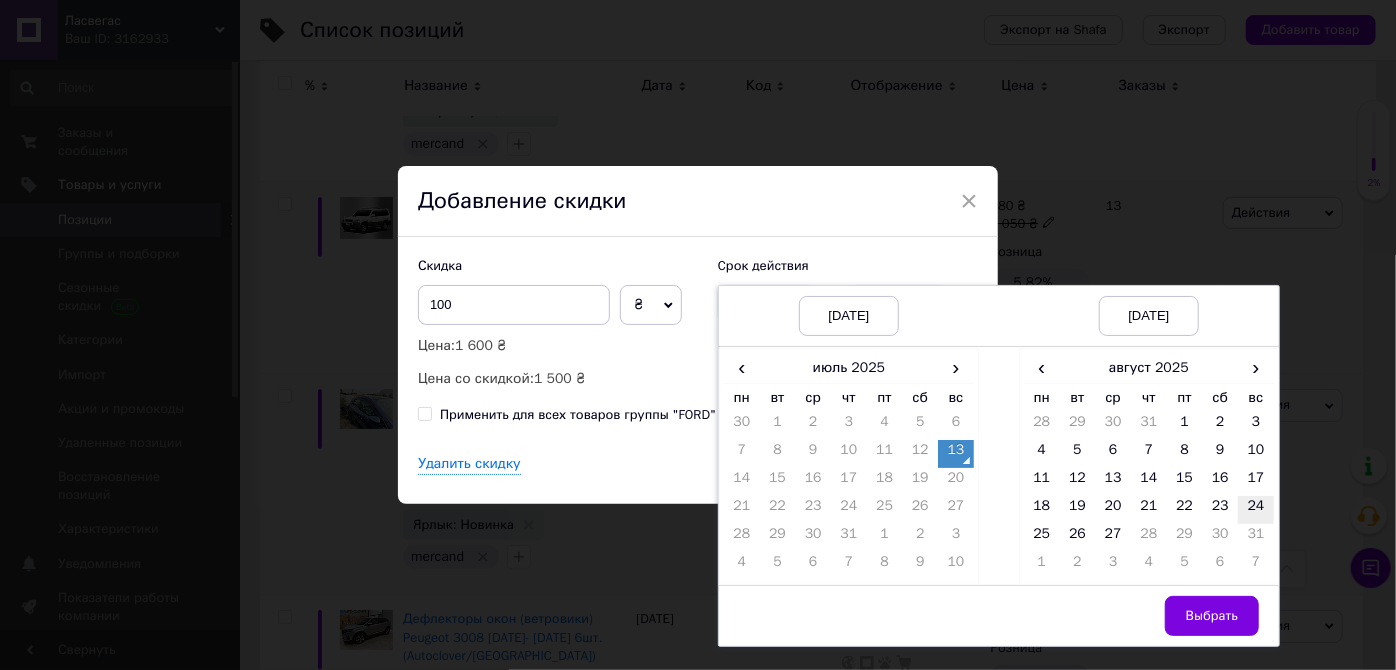 click on "24" at bounding box center [1256, 510] 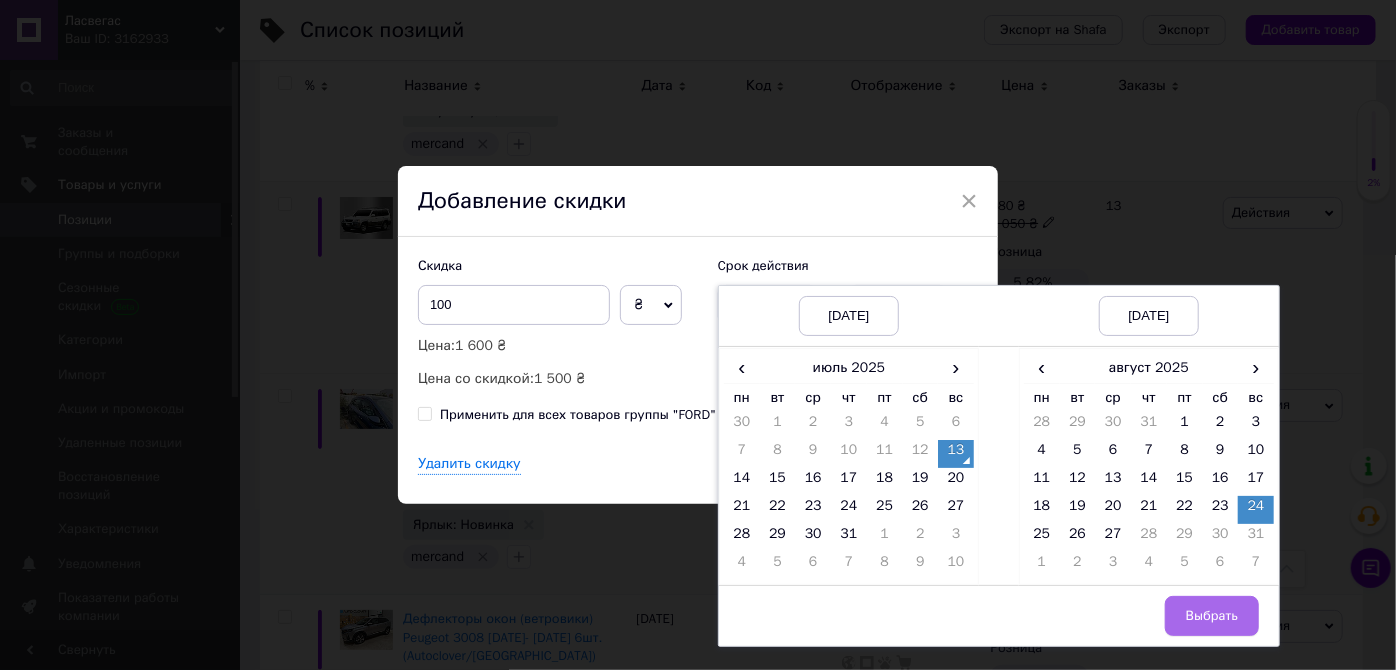 drag, startPoint x: 1229, startPoint y: 618, endPoint x: 1178, endPoint y: 589, distance: 58.66856 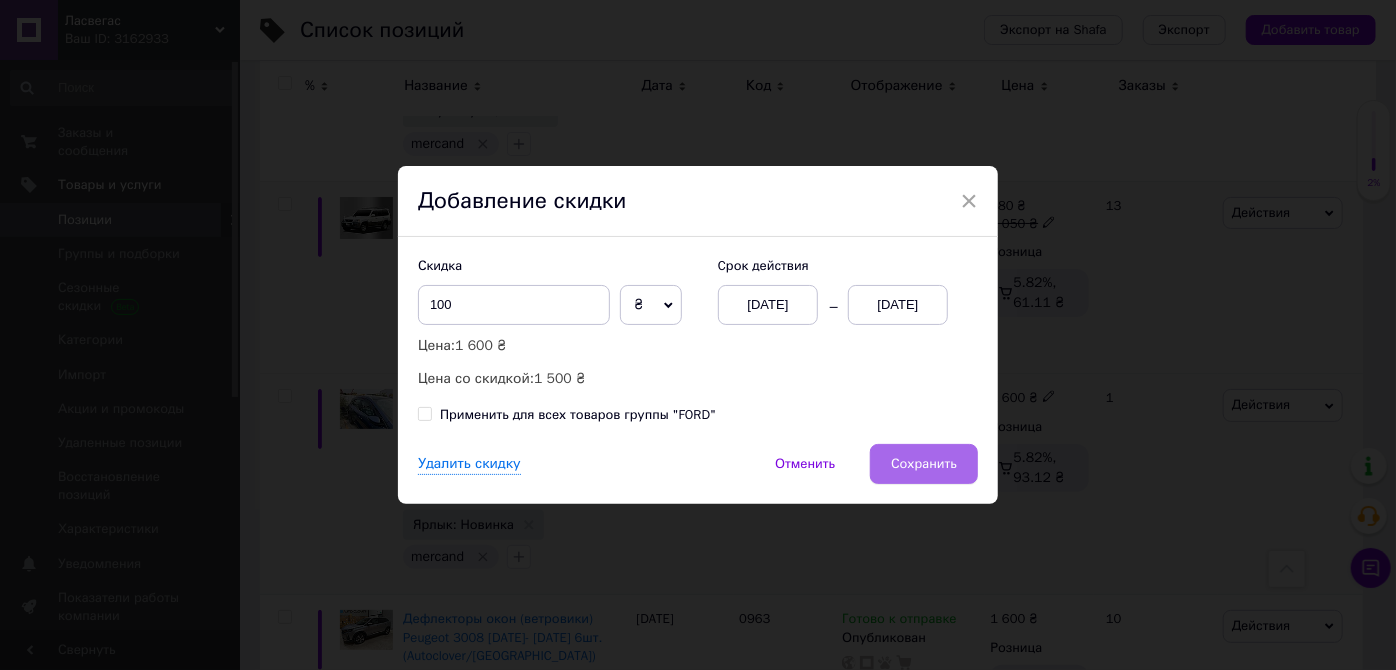 click on "Сохранить" at bounding box center [924, 464] 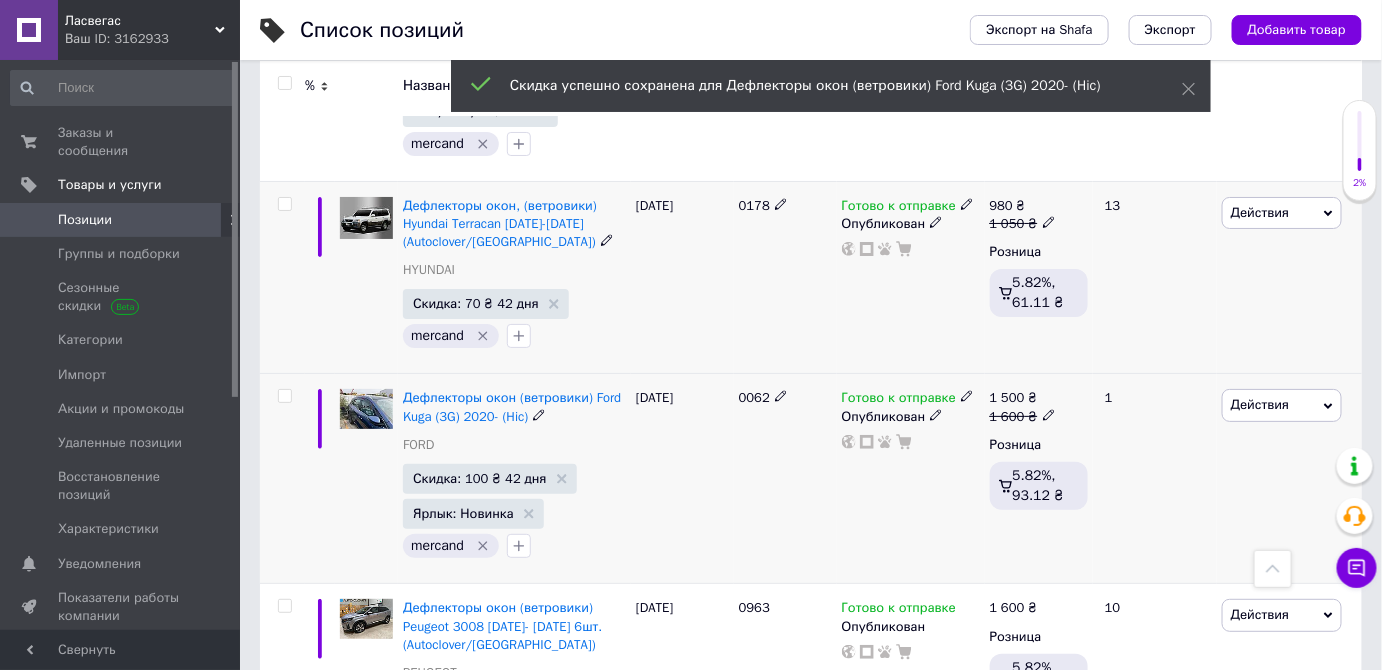scroll, scrollTop: 0, scrollLeft: 37, axis: horizontal 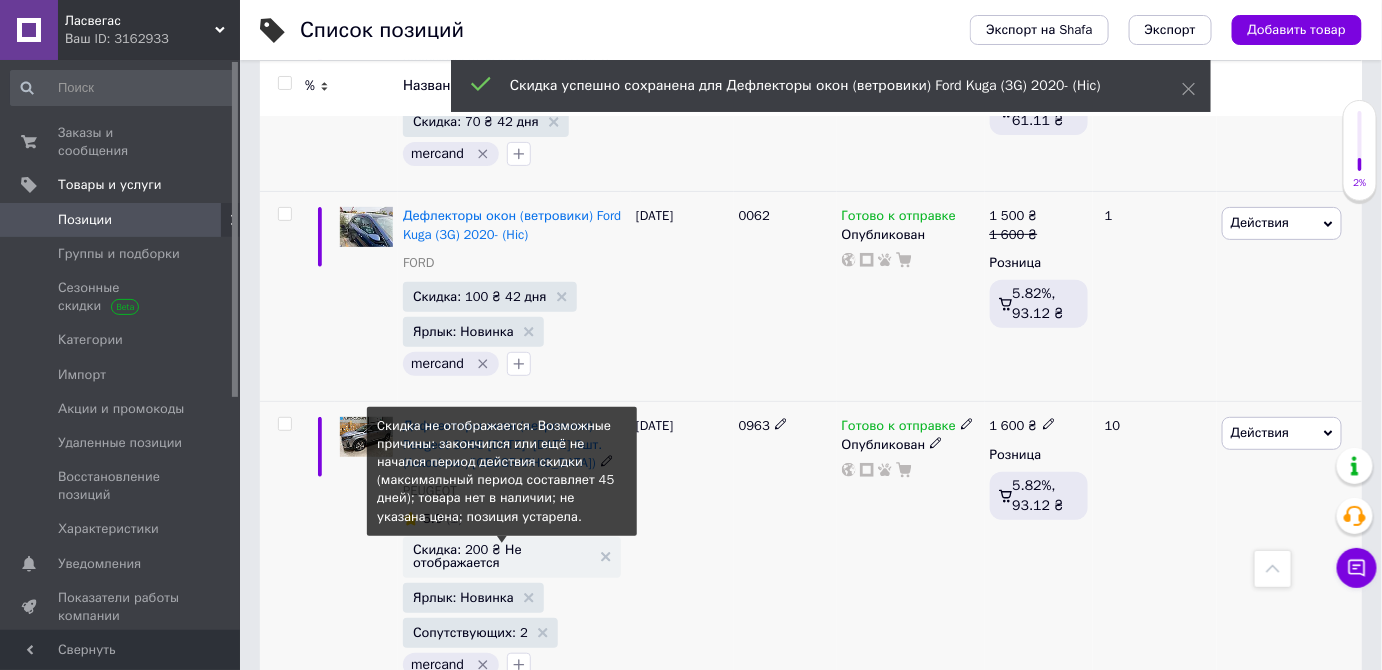 click on "Скидка: 200 ₴ Не отображается" at bounding box center [502, 556] 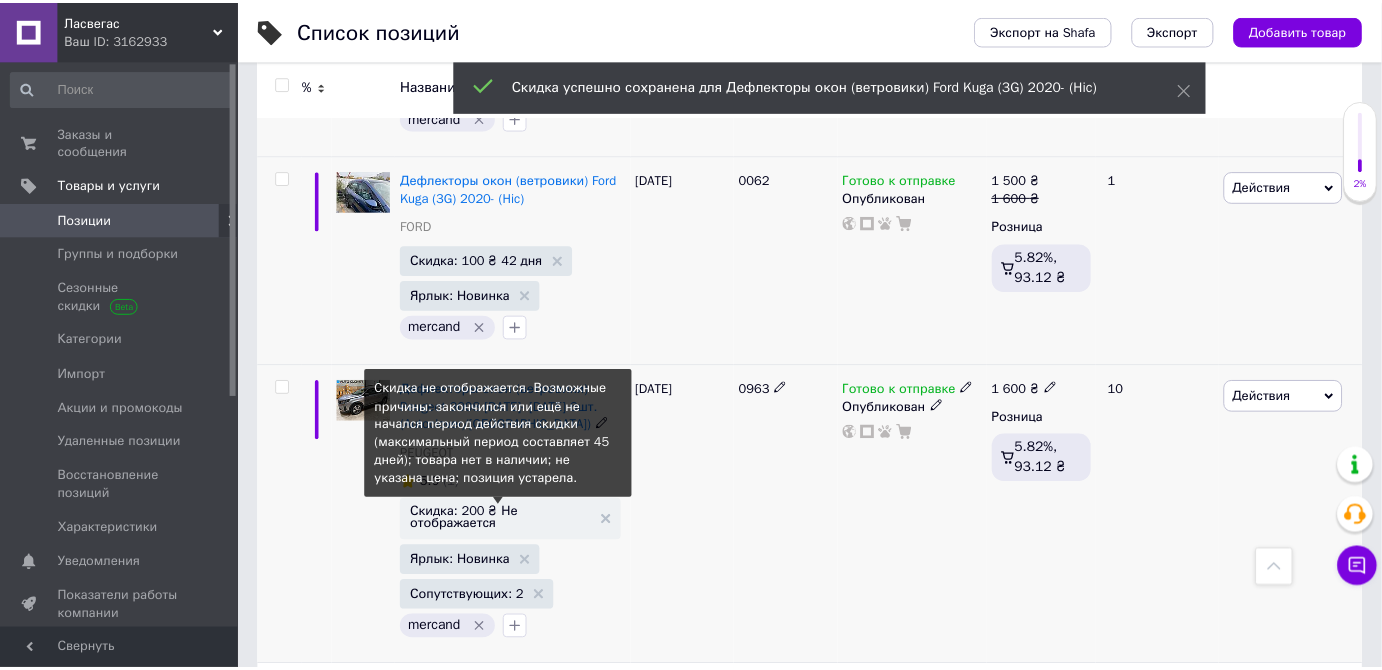 scroll, scrollTop: 0, scrollLeft: 36, axis: horizontal 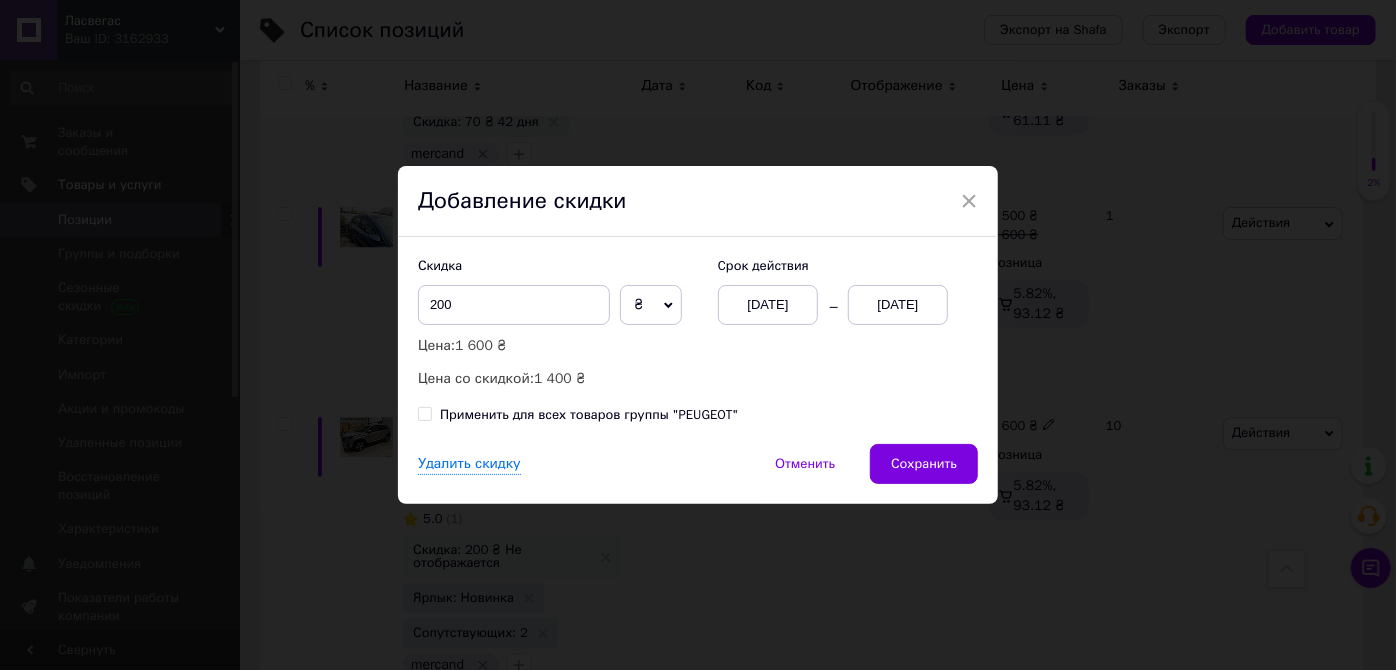 click on "[DATE]" at bounding box center (898, 305) 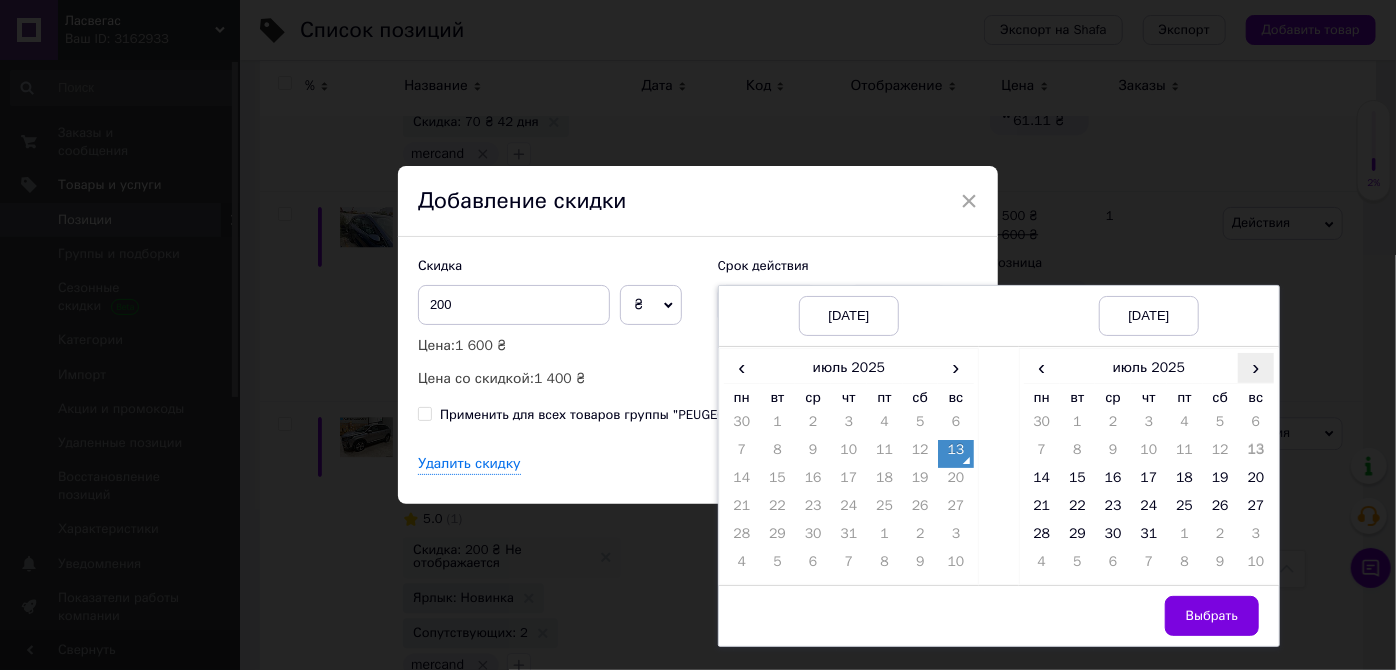 click on "›" at bounding box center [1256, 367] 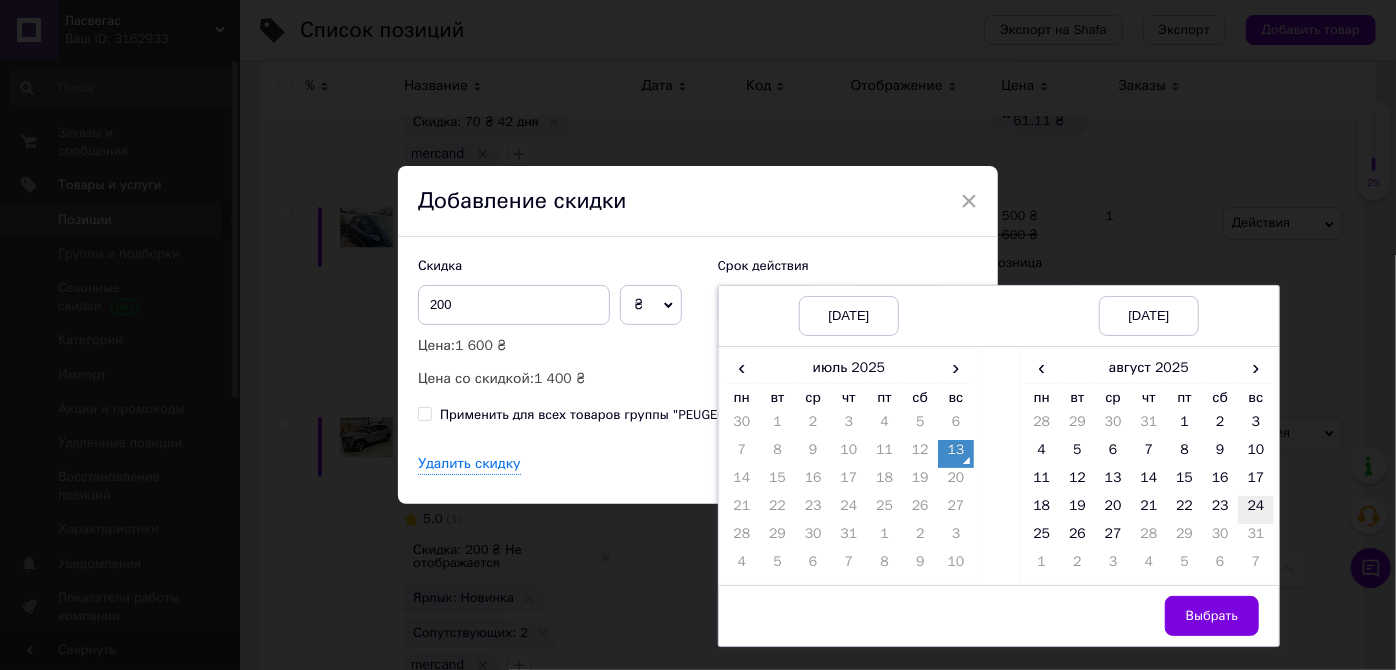 click on "24" at bounding box center (1256, 510) 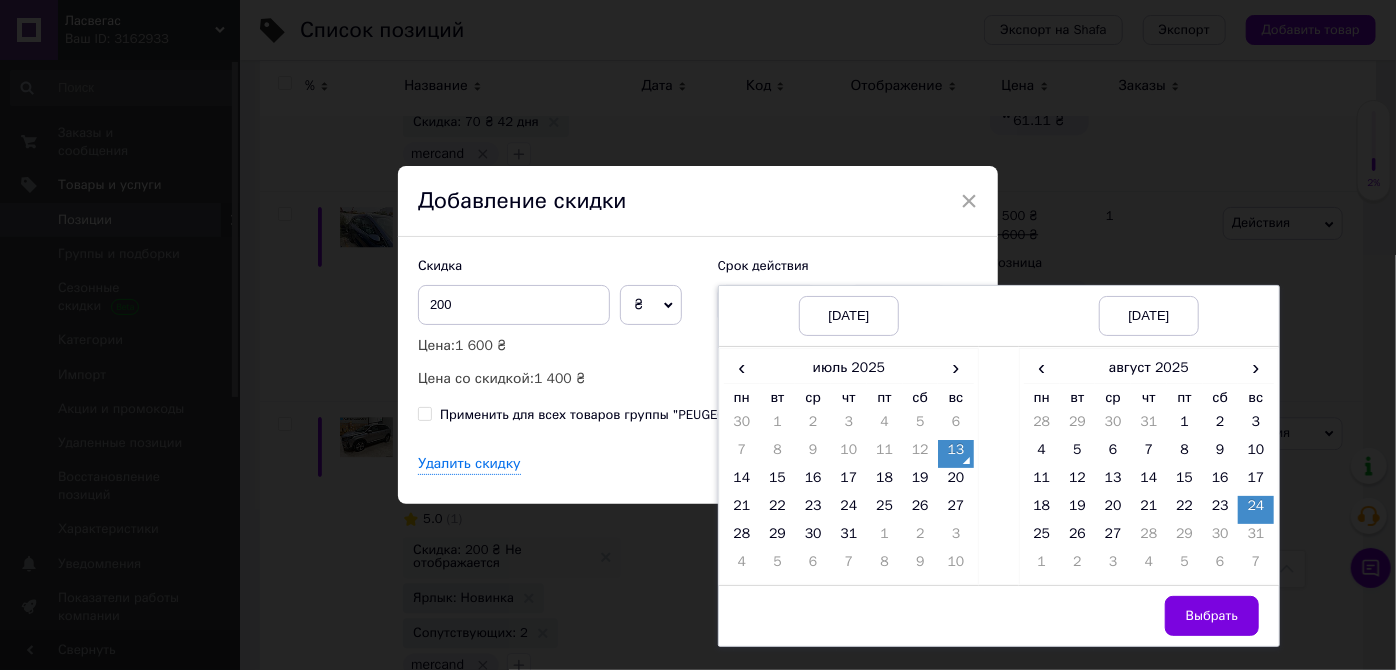 drag, startPoint x: 1238, startPoint y: 610, endPoint x: 1144, endPoint y: 562, distance: 105.546196 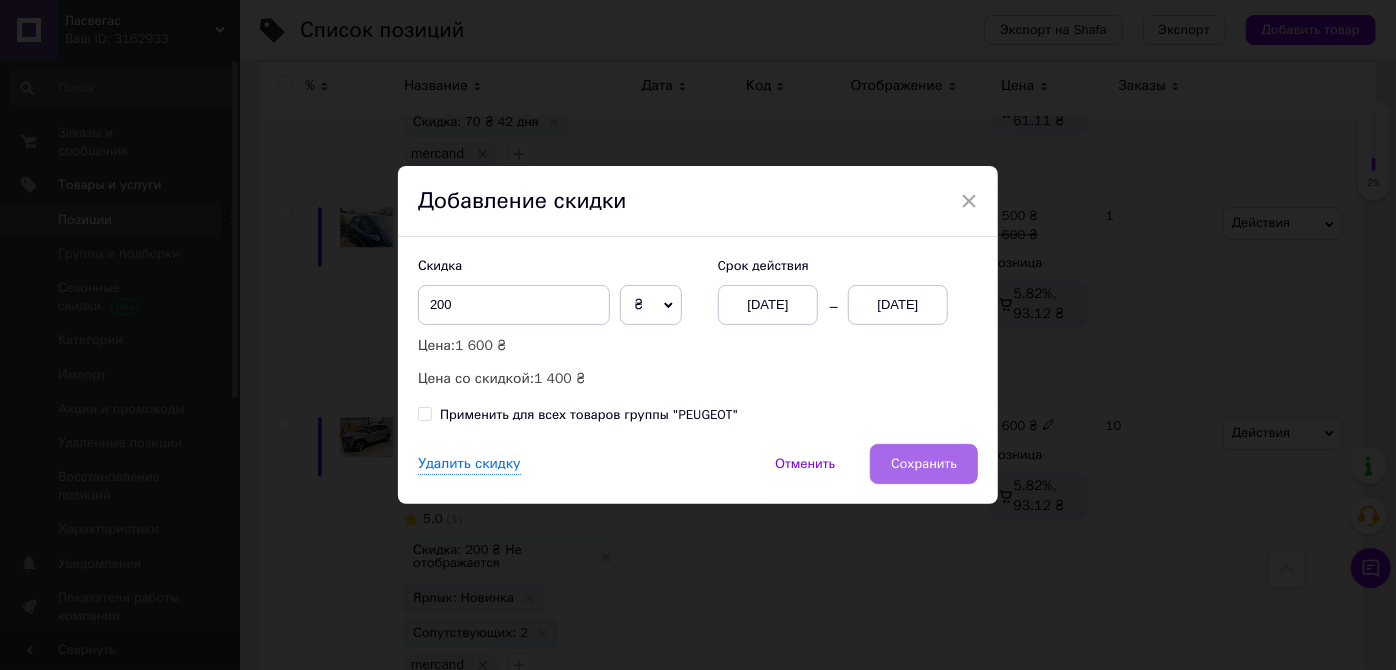 click on "Сохранить" at bounding box center (924, 464) 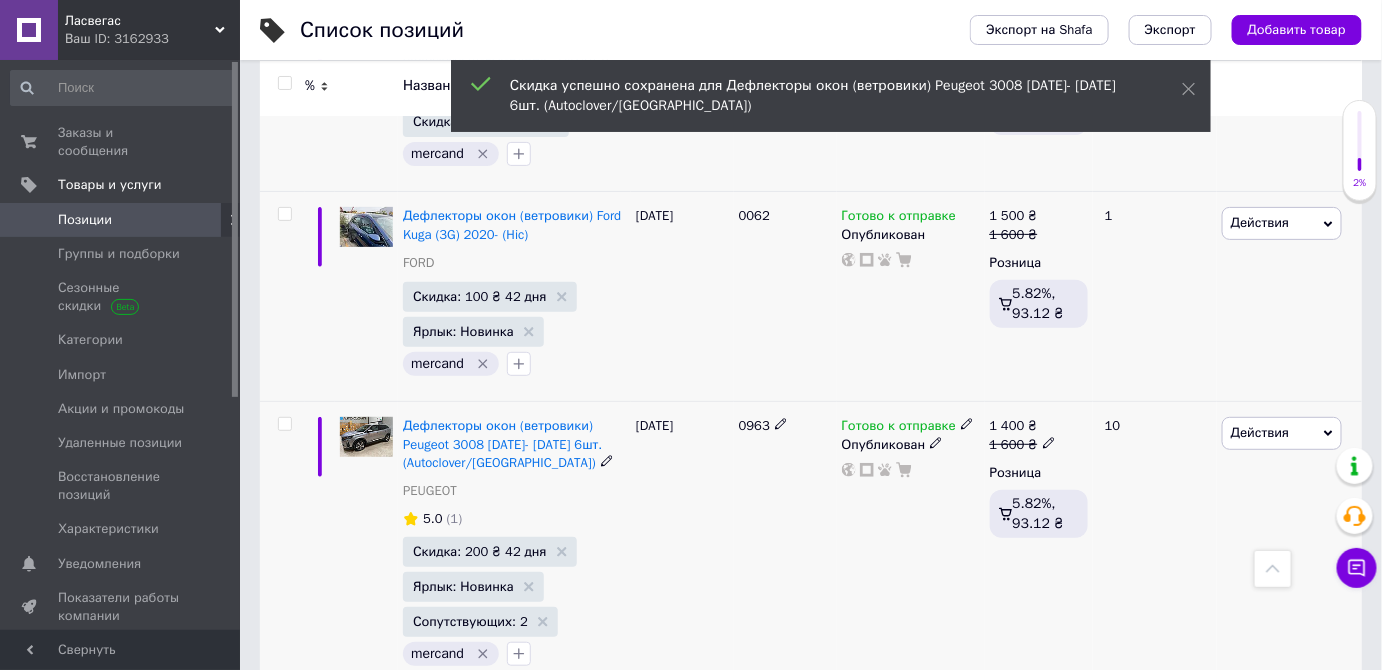 scroll, scrollTop: 0, scrollLeft: 37, axis: horizontal 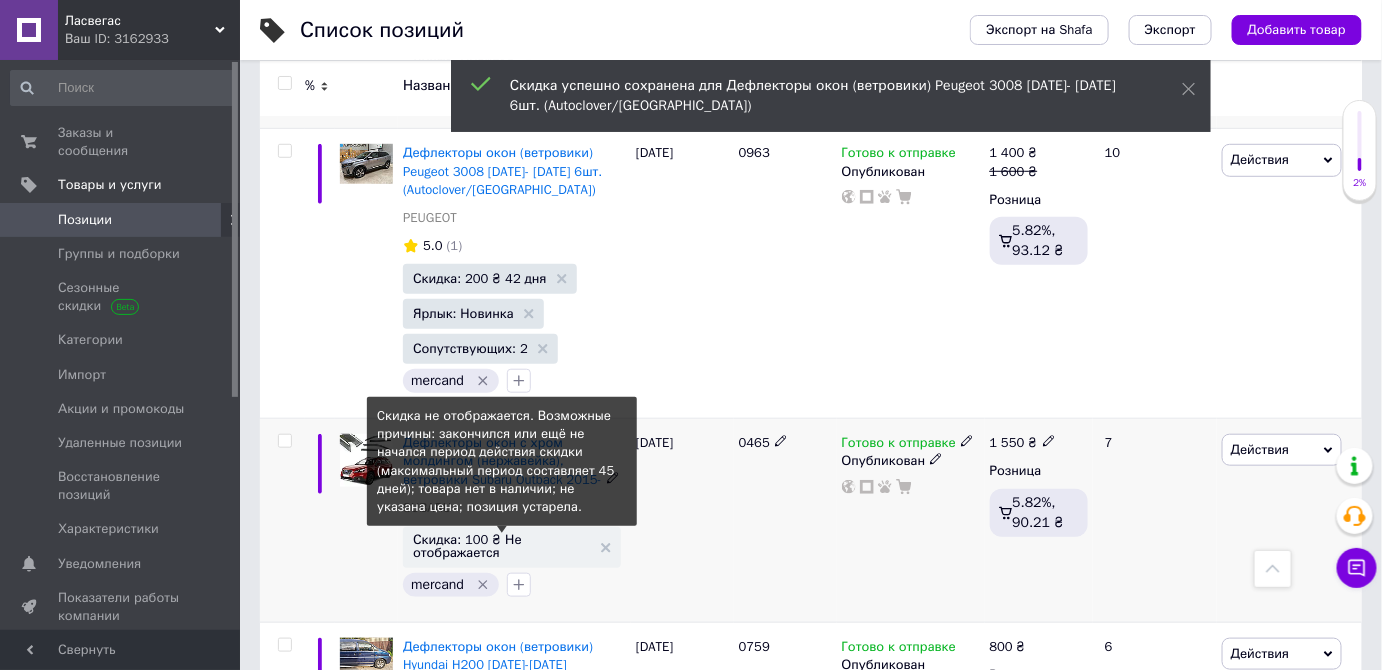click on "Скидка: 100 ₴ Не отображается" at bounding box center (502, 546) 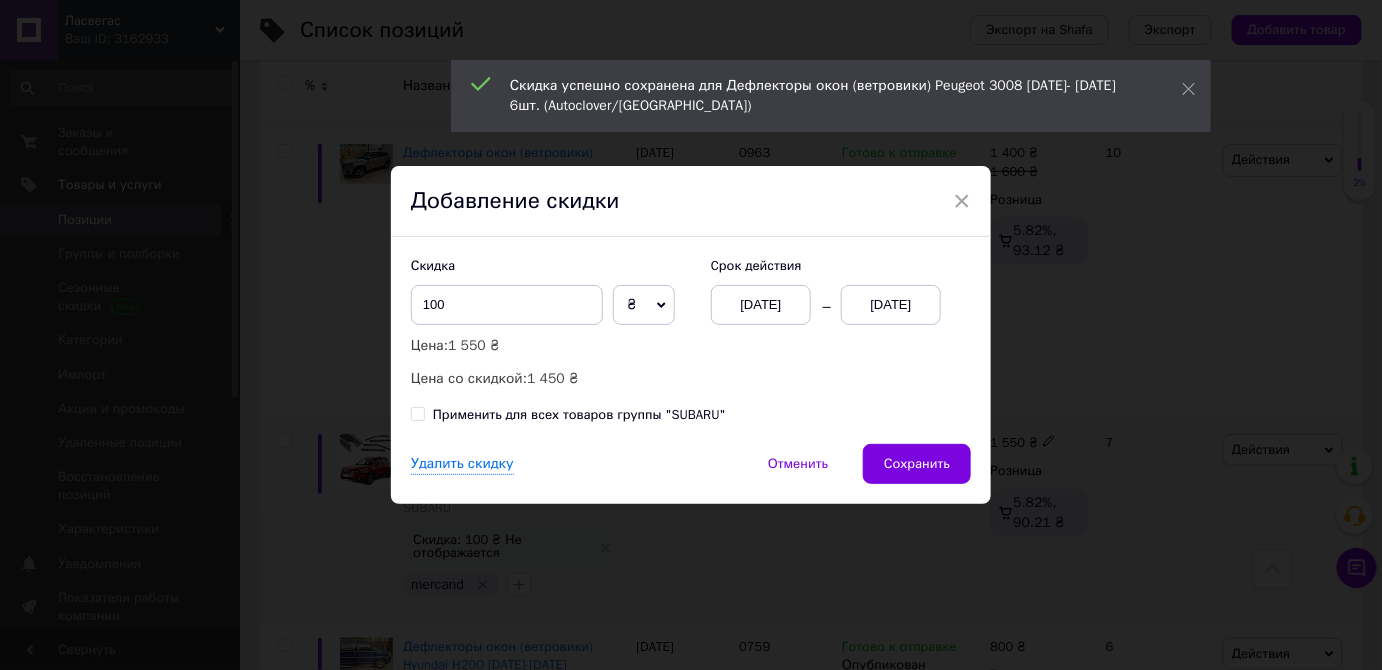 scroll, scrollTop: 0, scrollLeft: 36, axis: horizontal 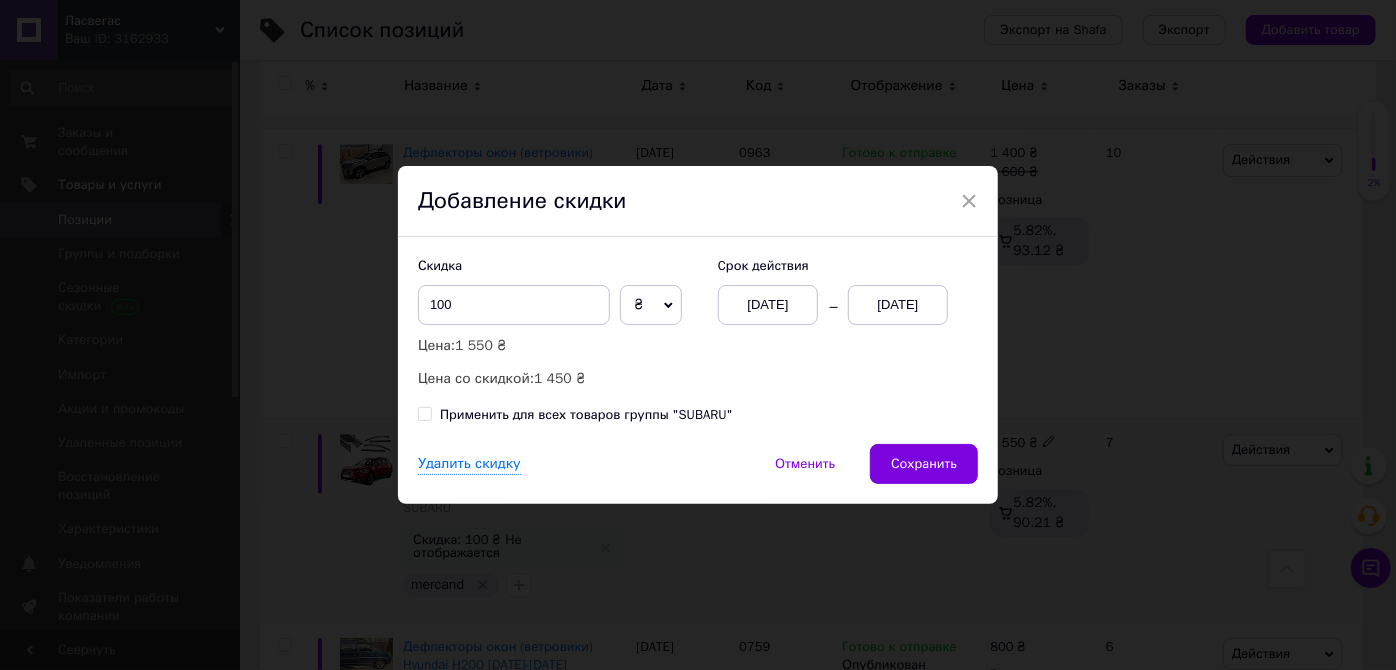 click on "[DATE]" at bounding box center (898, 305) 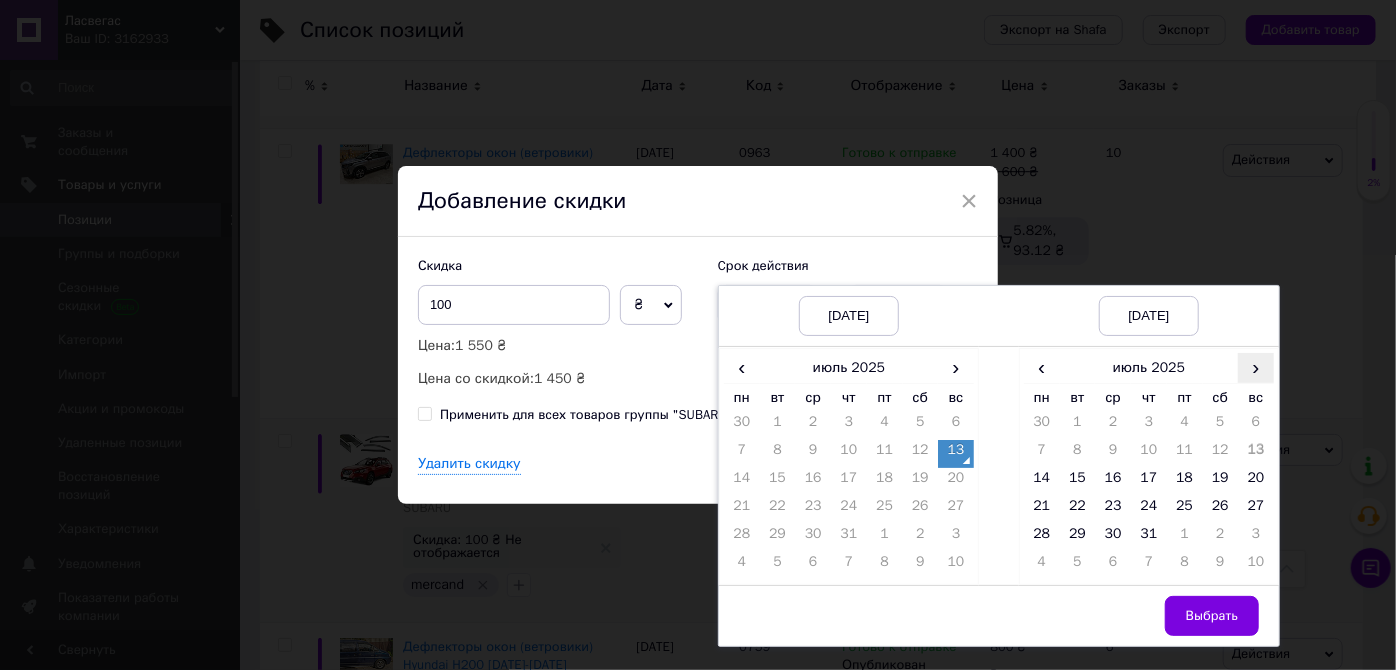 click on "›" at bounding box center [1256, 367] 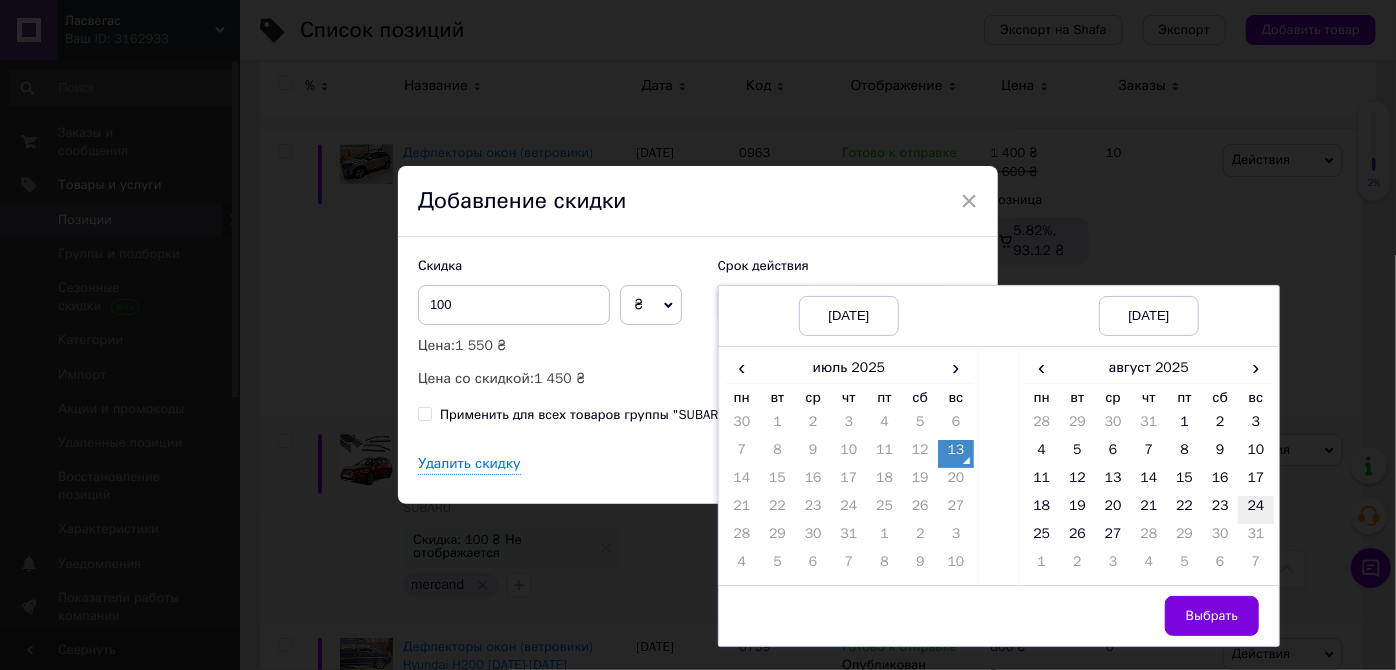 click on "24" at bounding box center [1256, 510] 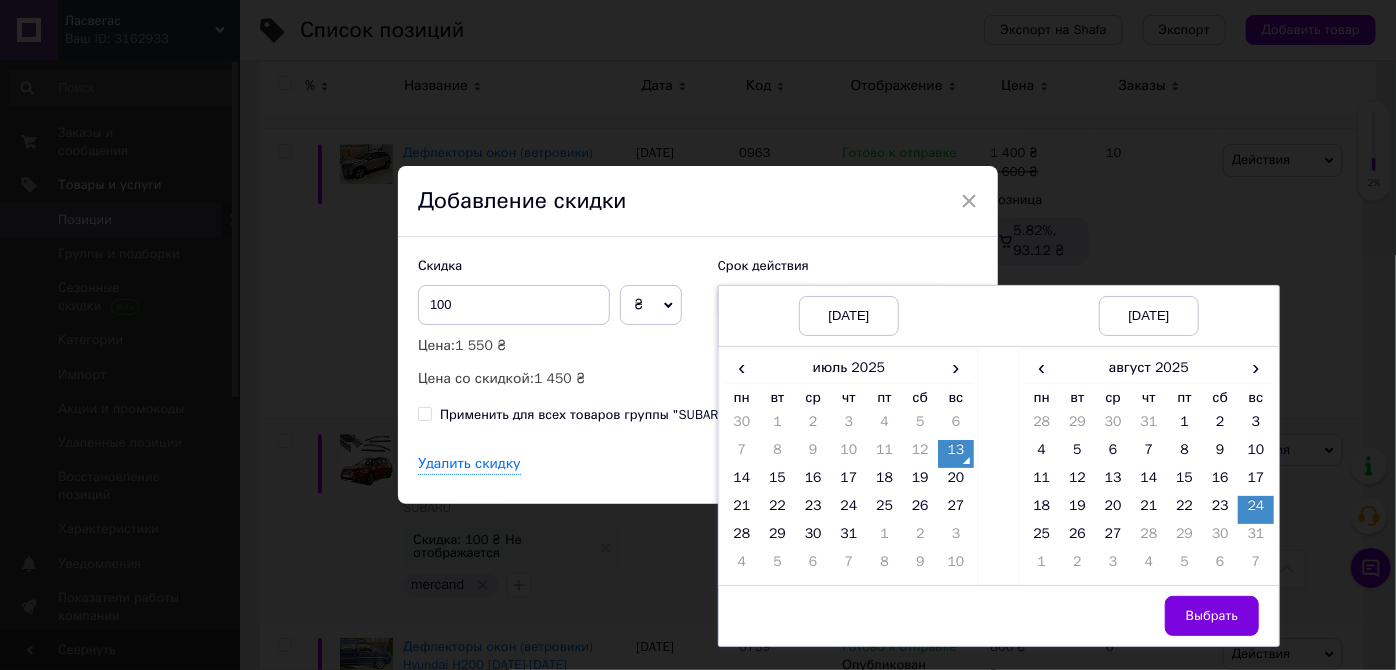 drag, startPoint x: 1222, startPoint y: 619, endPoint x: 1215, endPoint y: 605, distance: 15.652476 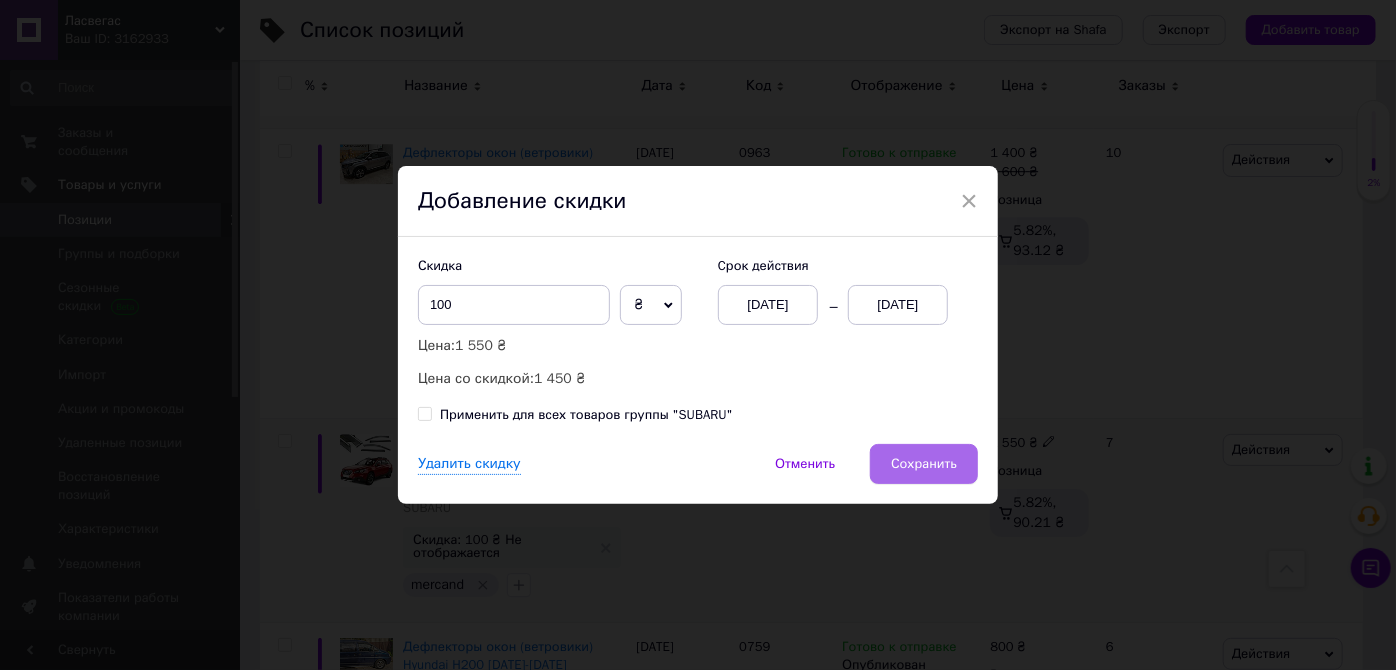 click on "Сохранить" at bounding box center (924, 464) 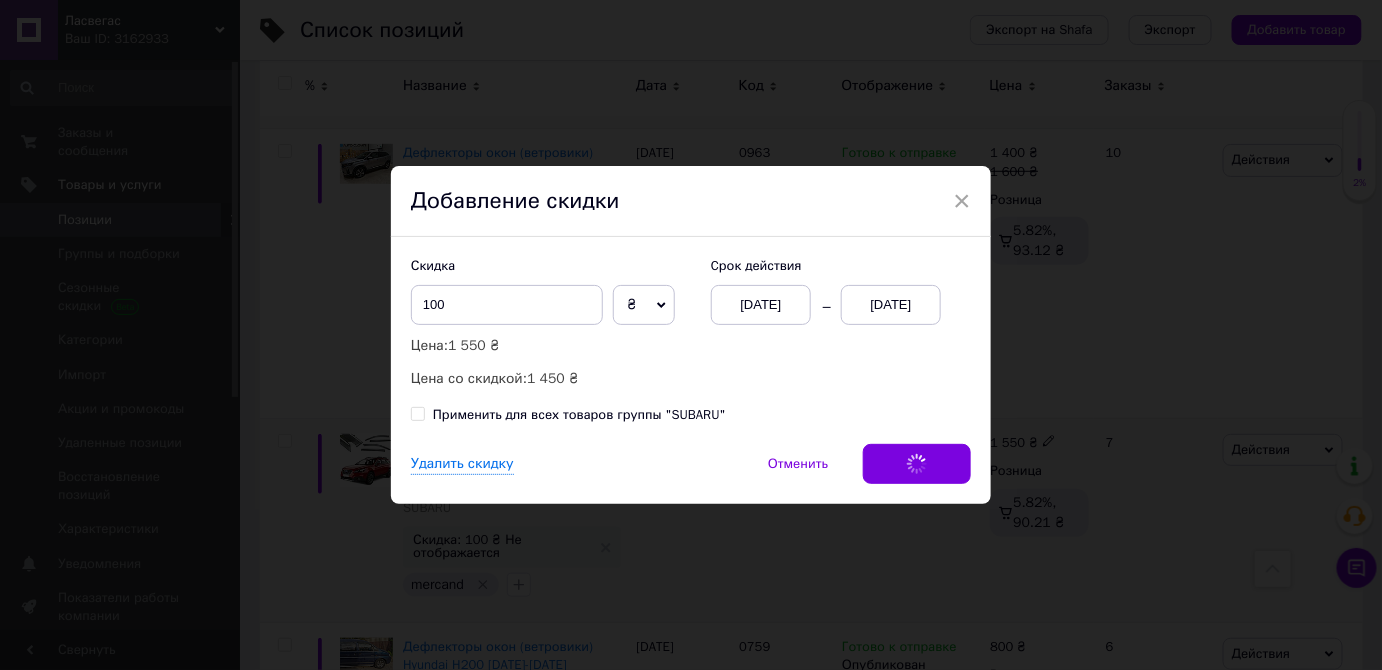 scroll, scrollTop: 0, scrollLeft: 37, axis: horizontal 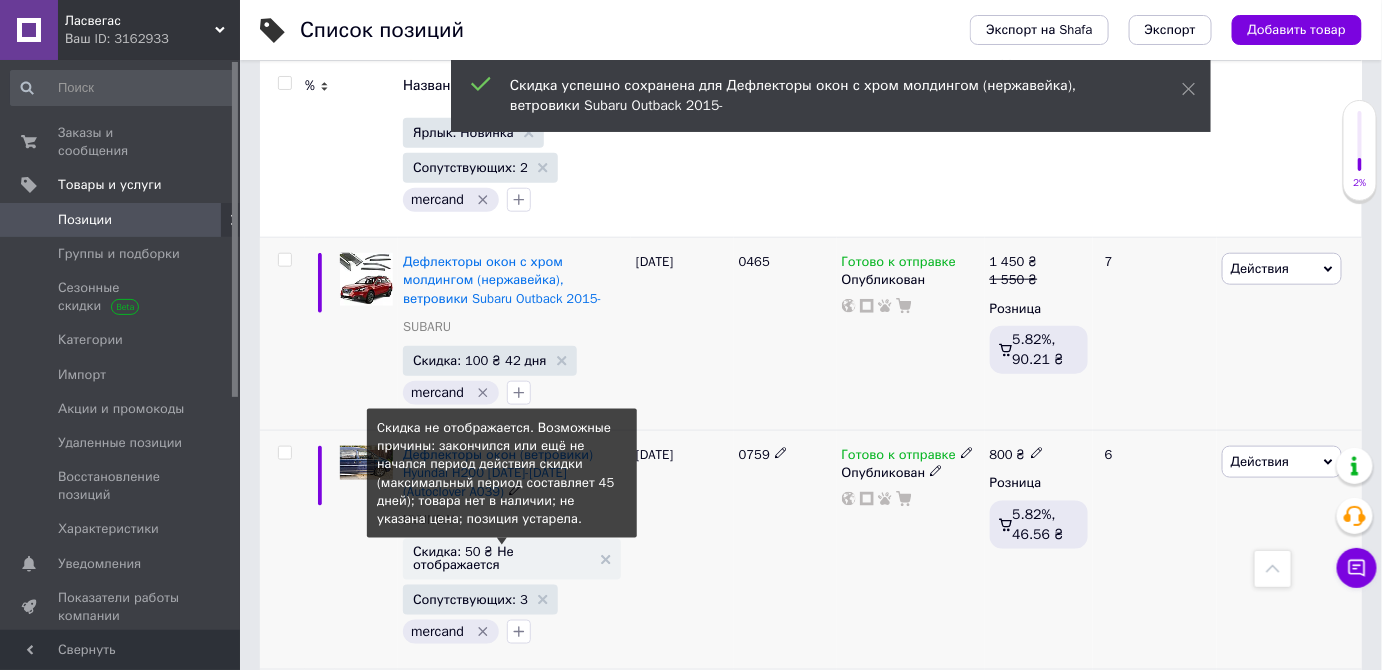 click on "Скидка: 50 ₴ Не отображается" at bounding box center (502, 558) 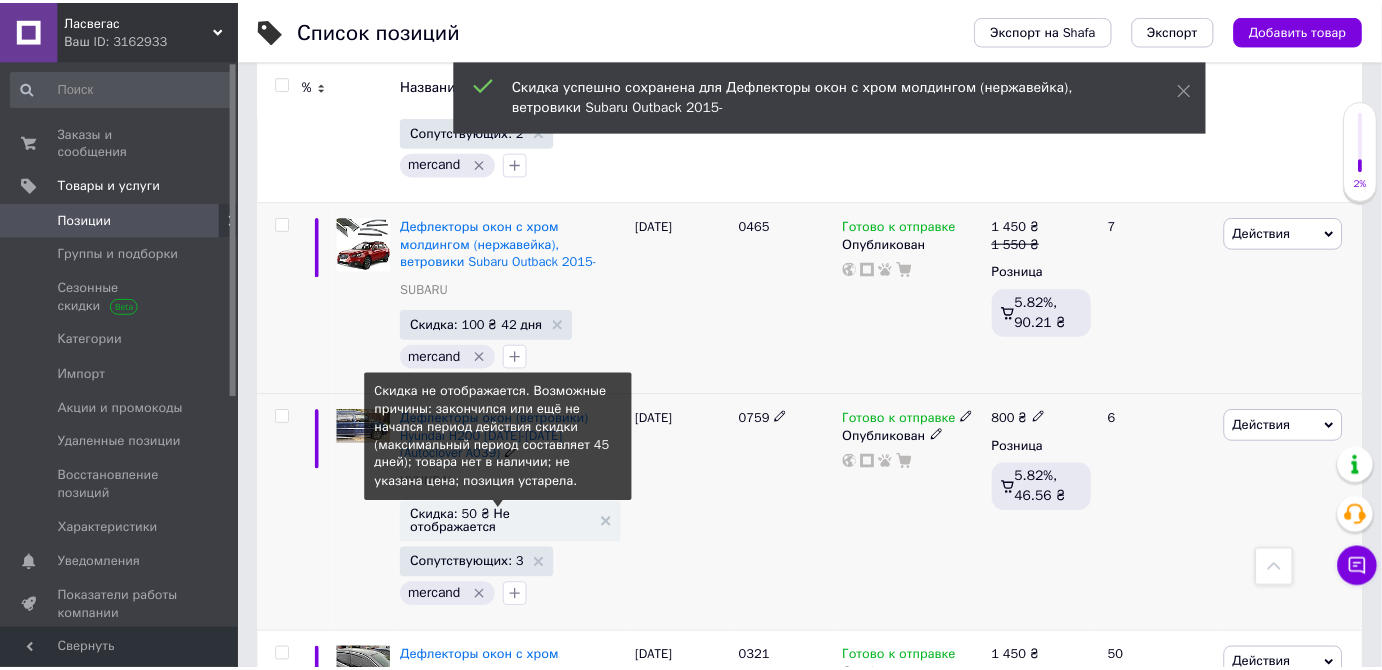 scroll, scrollTop: 0, scrollLeft: 36, axis: horizontal 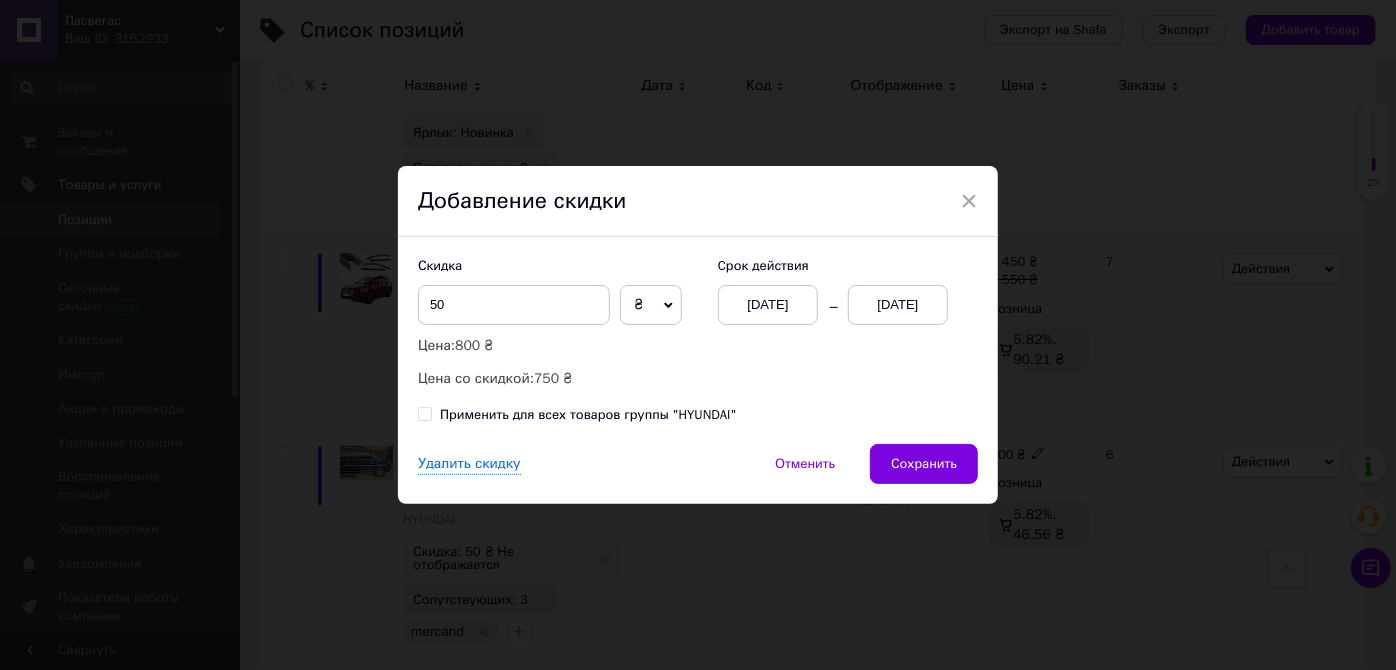 click on "[DATE]" at bounding box center [898, 305] 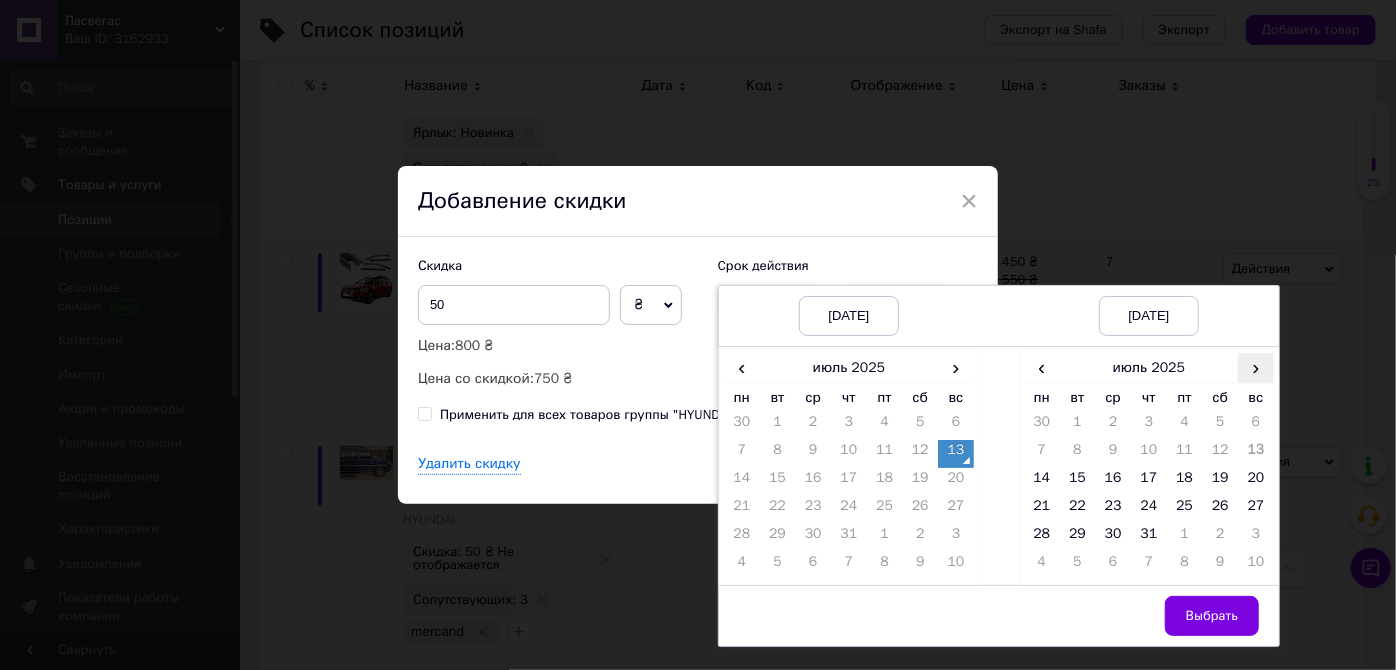 click on "›" at bounding box center (1256, 367) 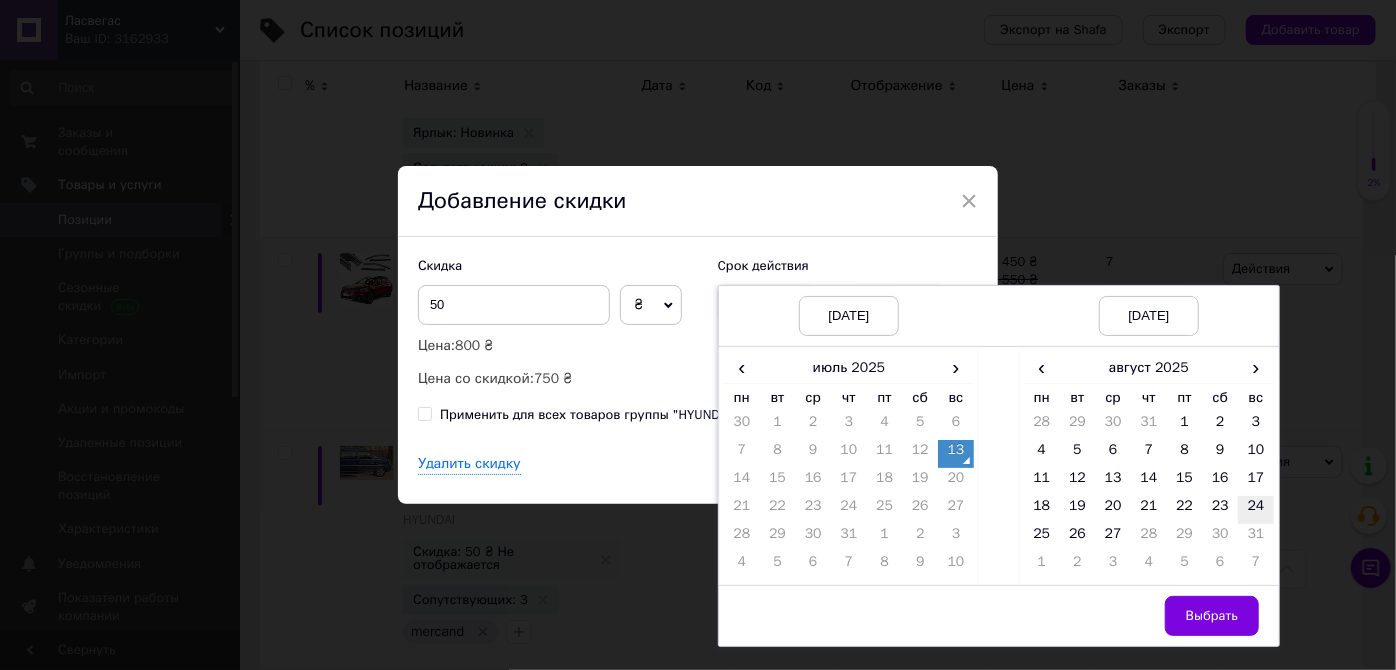 click on "24" at bounding box center [1256, 510] 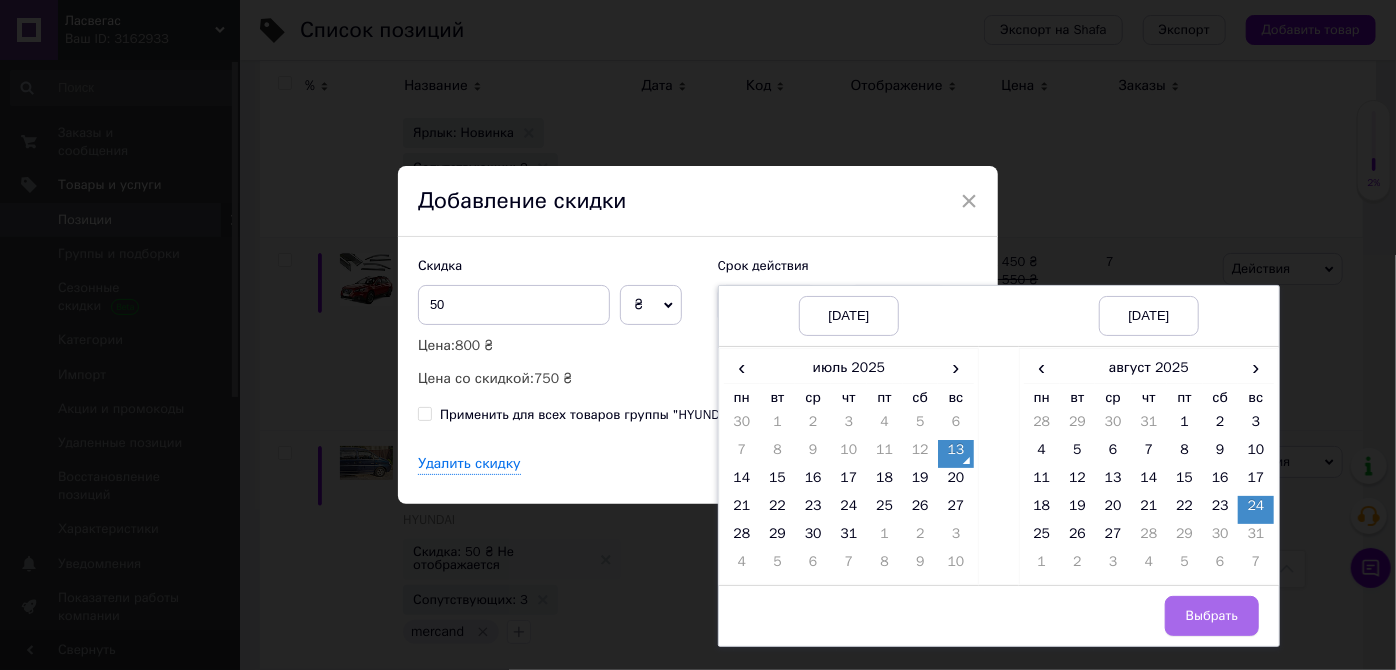 click on "Выбрать" at bounding box center (1212, 616) 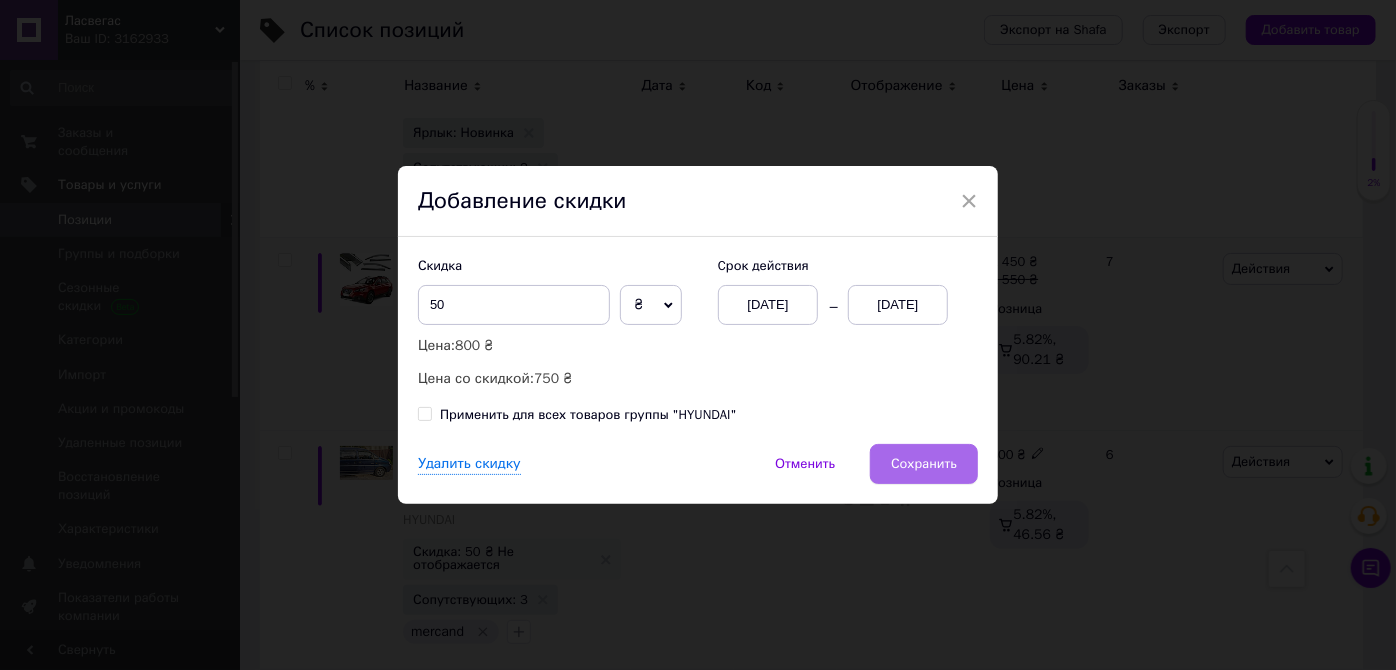 click on "Сохранить" at bounding box center [924, 464] 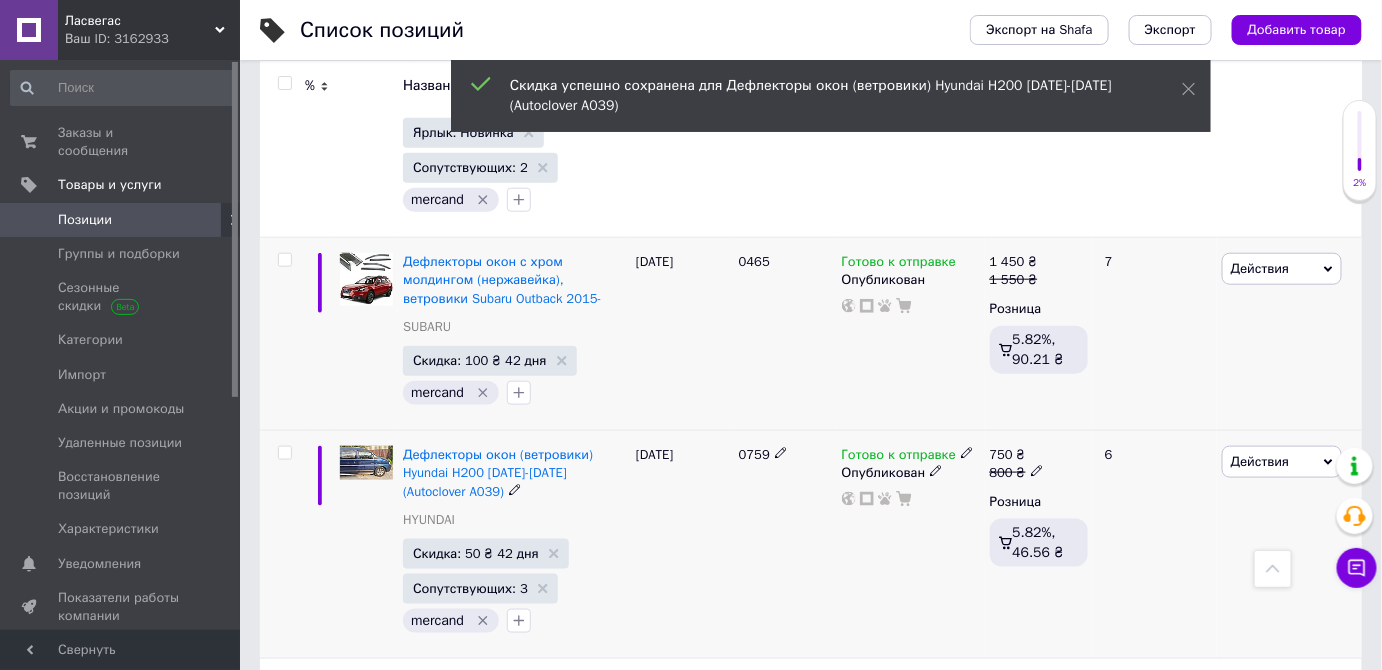 scroll, scrollTop: 0, scrollLeft: 37, axis: horizontal 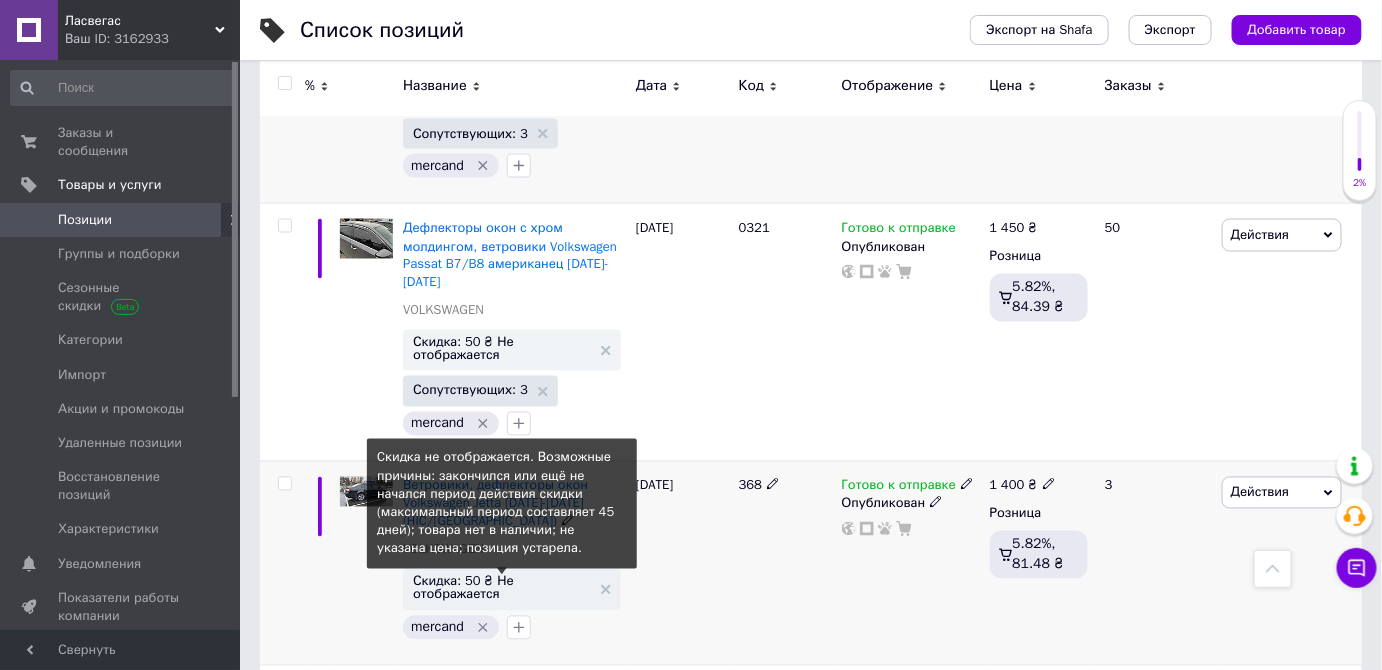 click on "Скидка: 50 ₴ Не отображается" at bounding box center [502, 588] 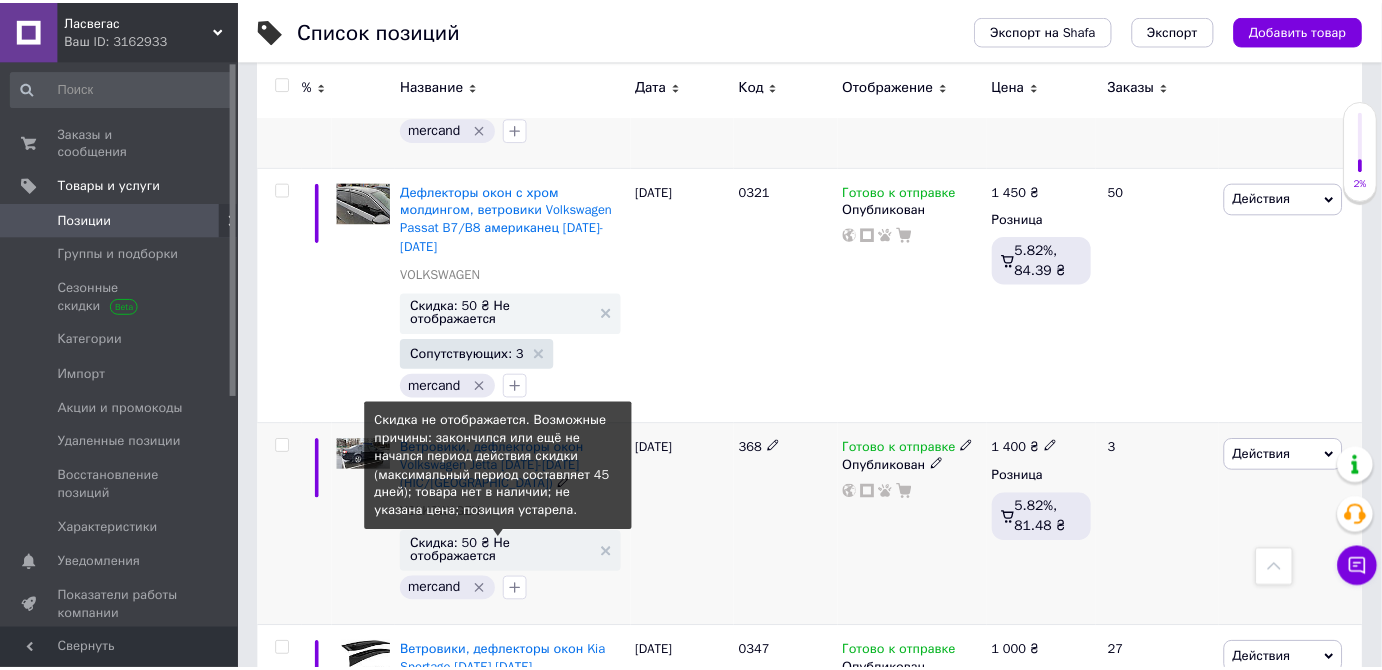 scroll, scrollTop: 0, scrollLeft: 36, axis: horizontal 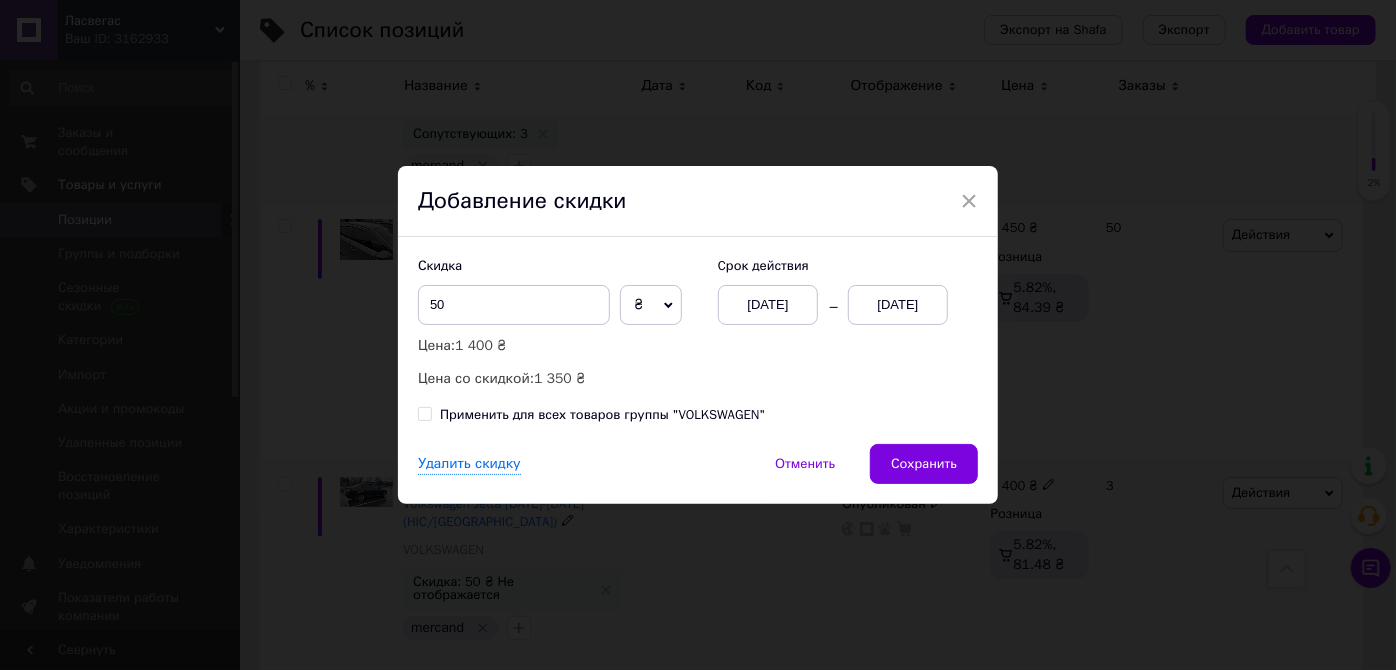click on "[DATE]" at bounding box center [898, 305] 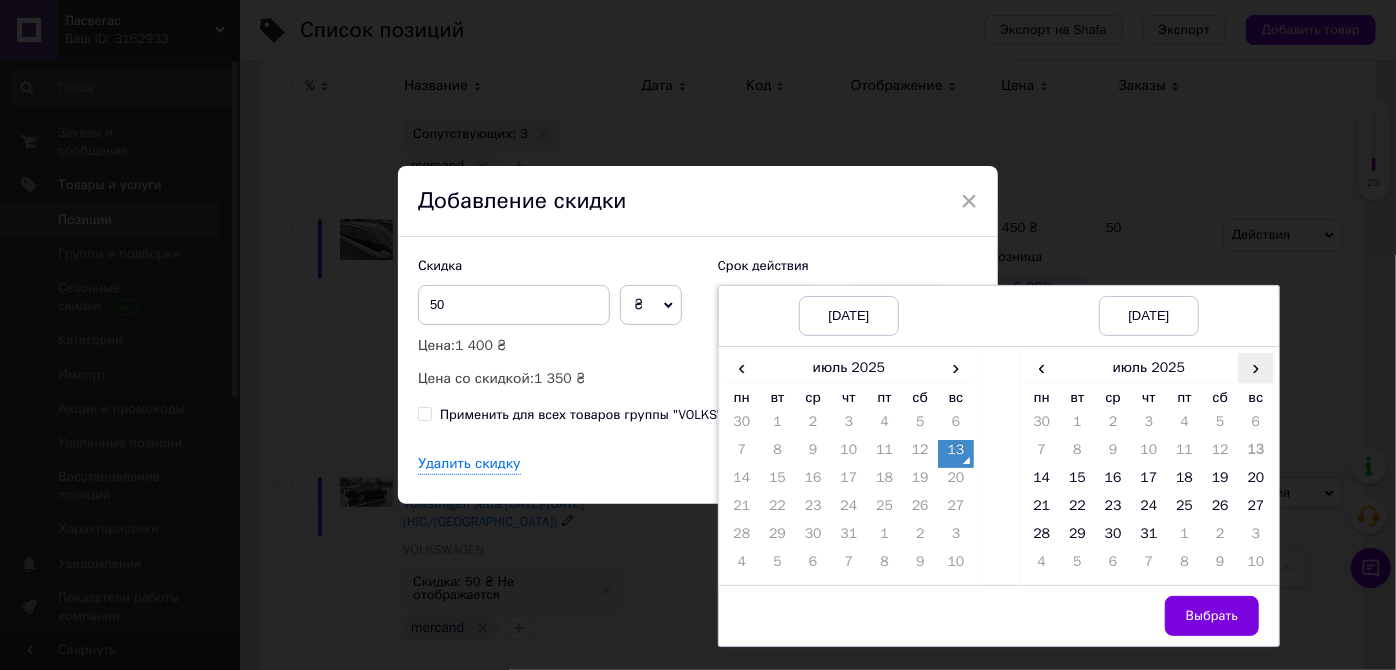 click on "›" at bounding box center [1256, 367] 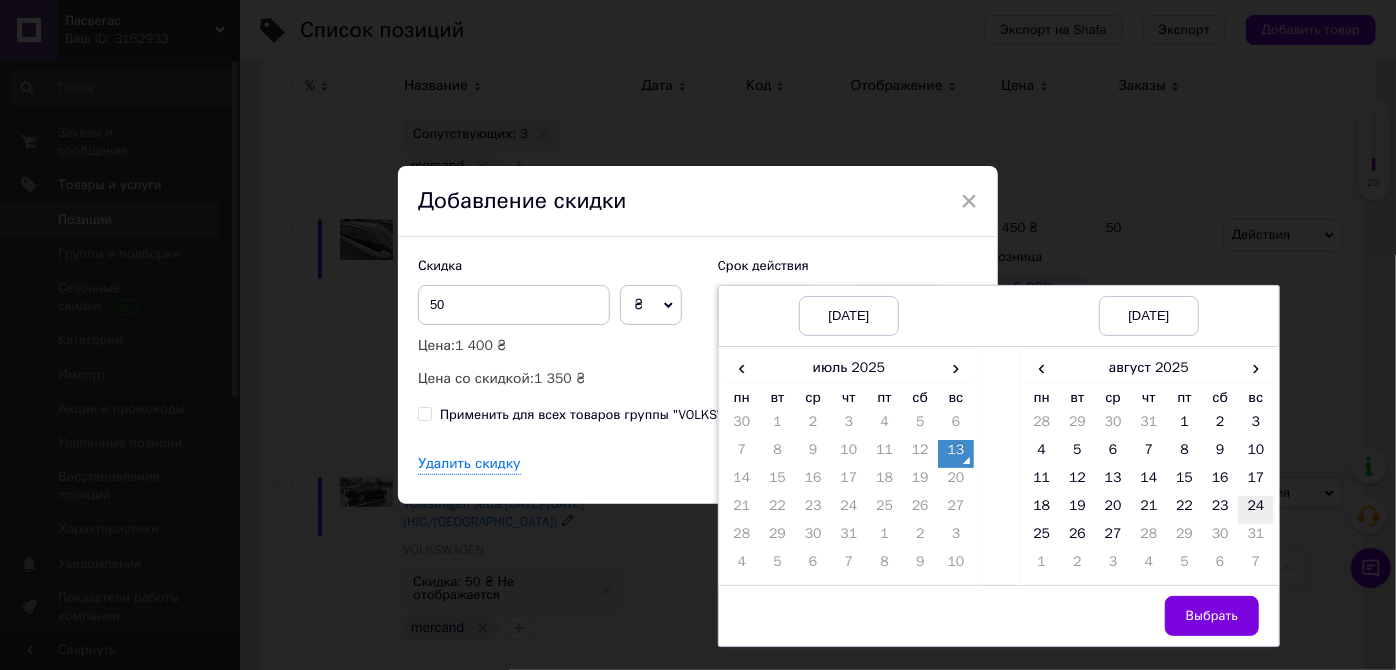 click on "24" at bounding box center (1256, 510) 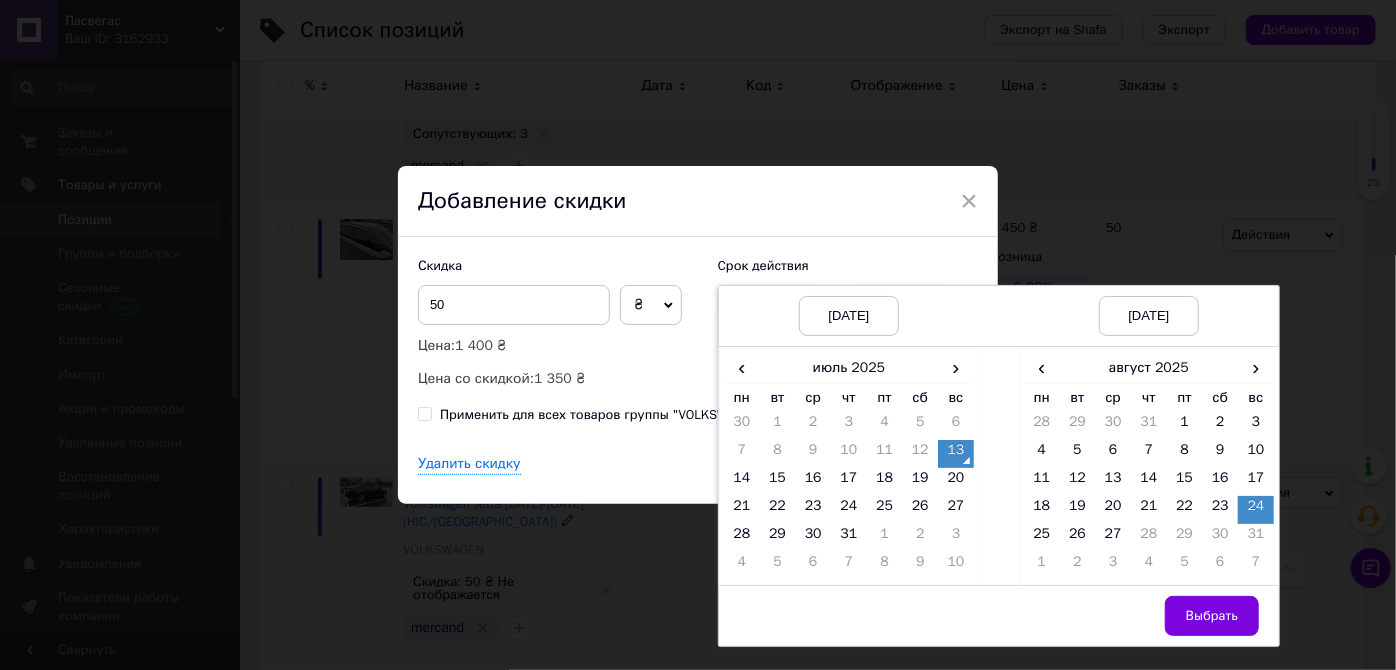 click on "Выбрать" at bounding box center (1212, 616) 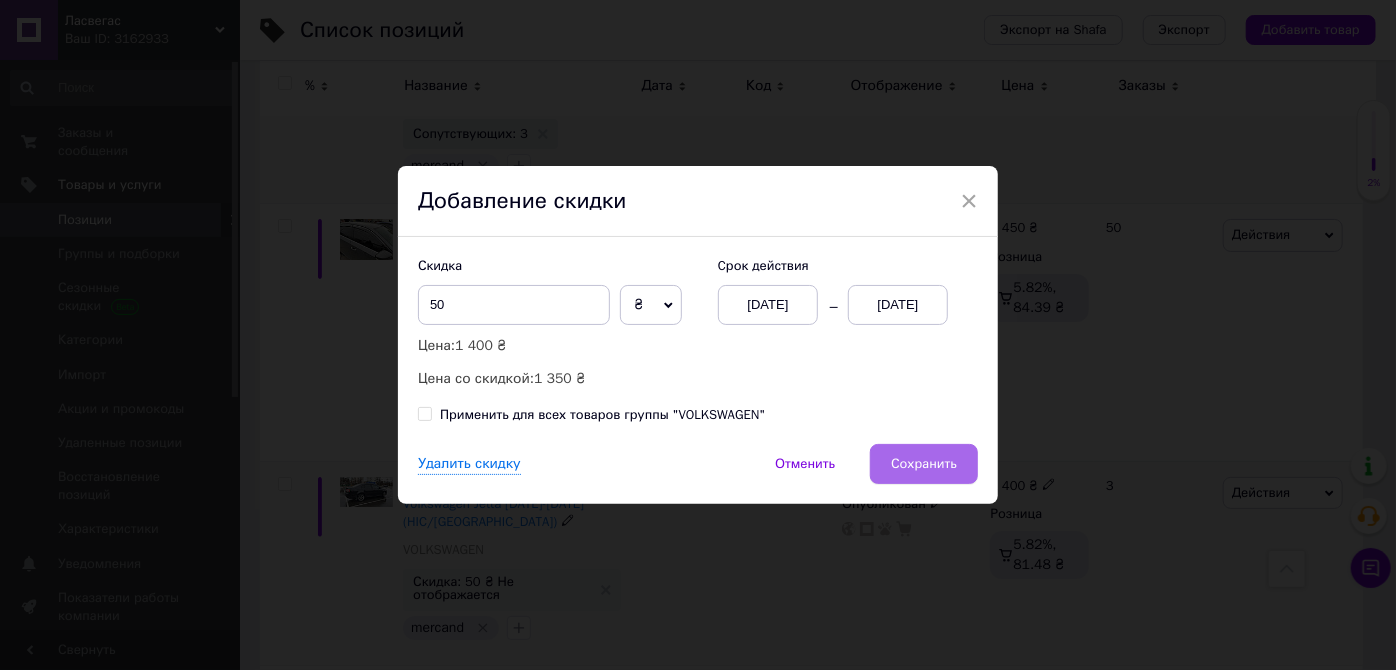 click on "Сохранить" at bounding box center (924, 464) 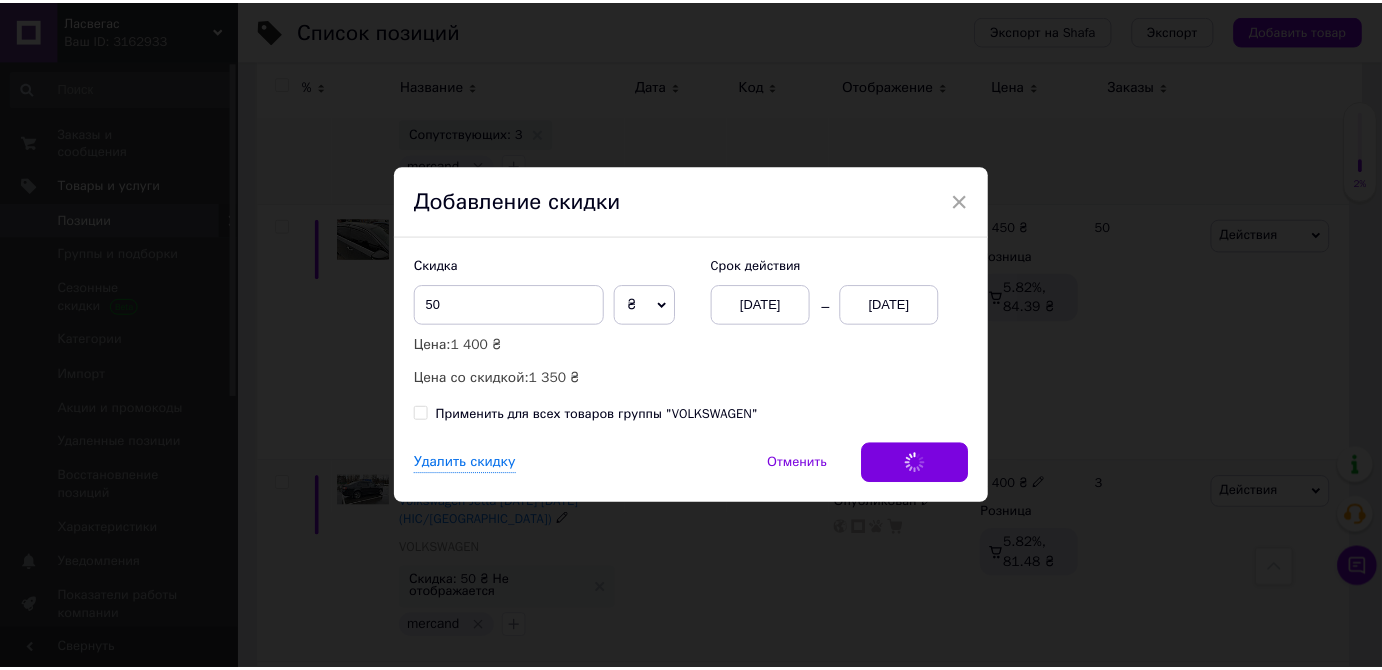 scroll, scrollTop: 0, scrollLeft: 37, axis: horizontal 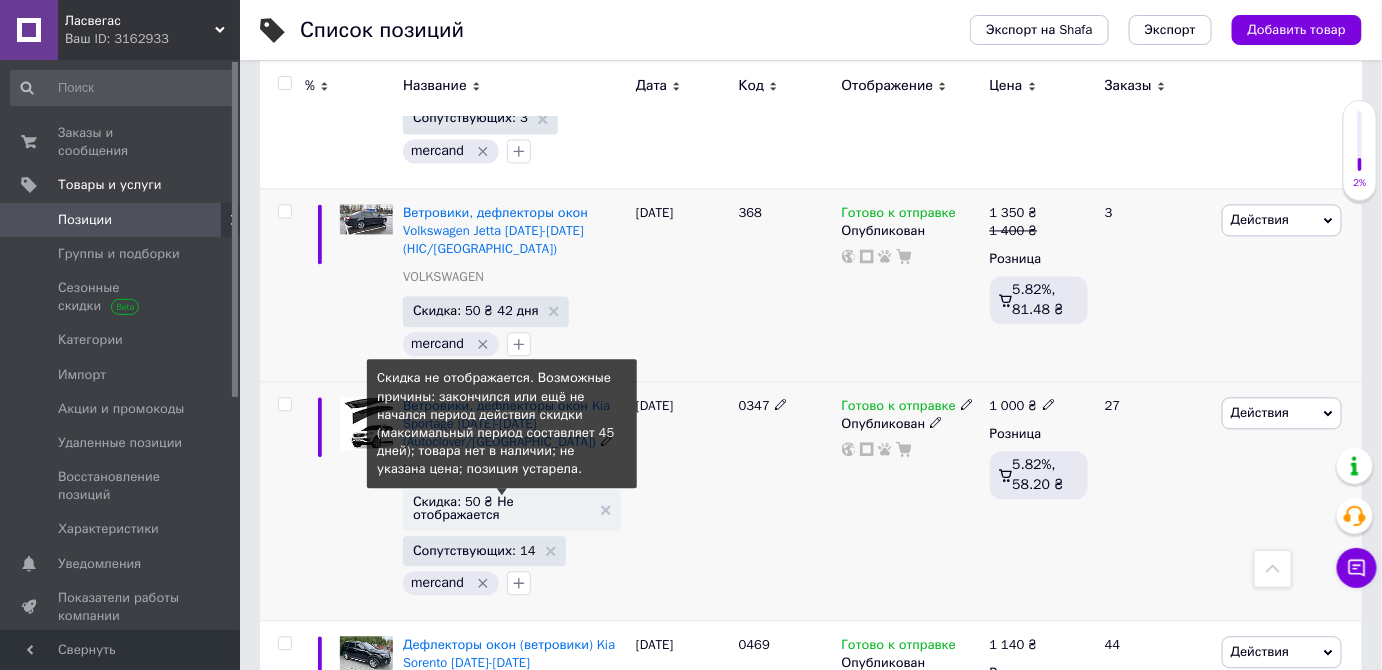 click on "Скидка: 50 ₴ Не отображается" at bounding box center (502, 508) 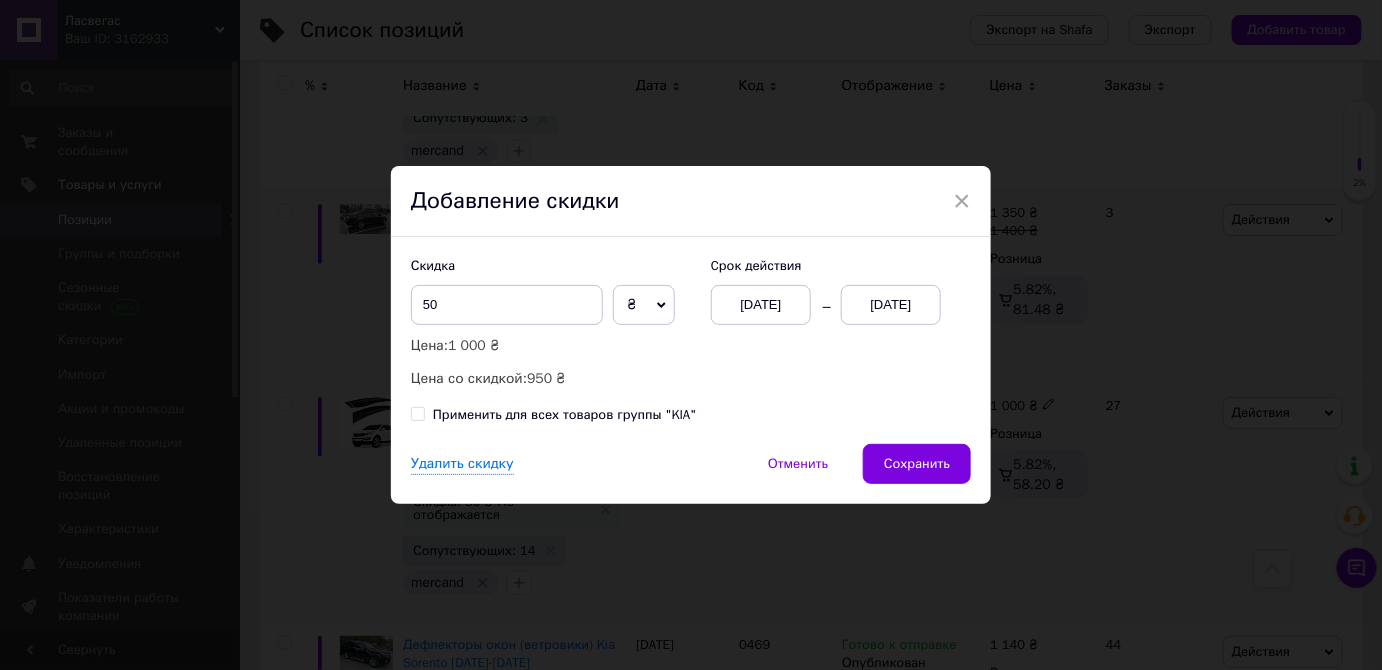scroll, scrollTop: 0, scrollLeft: 36, axis: horizontal 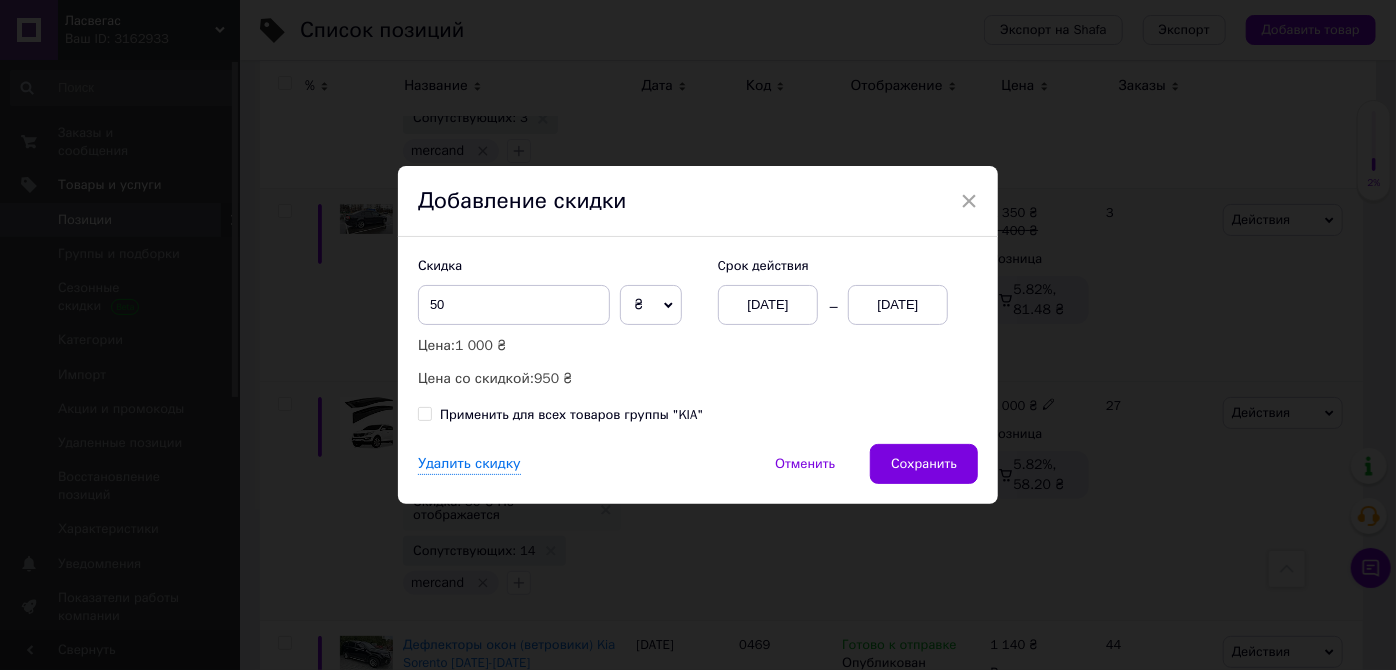 click on "[DATE]" at bounding box center [898, 305] 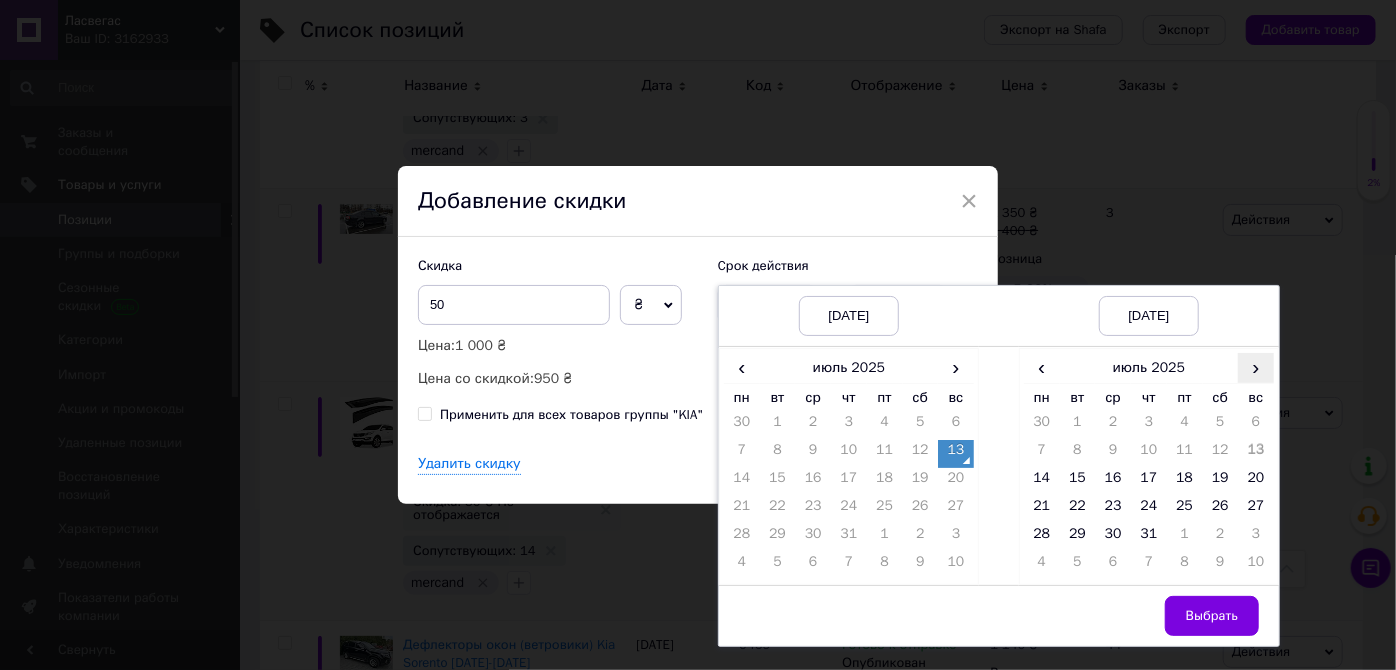 click on "›" at bounding box center [1256, 367] 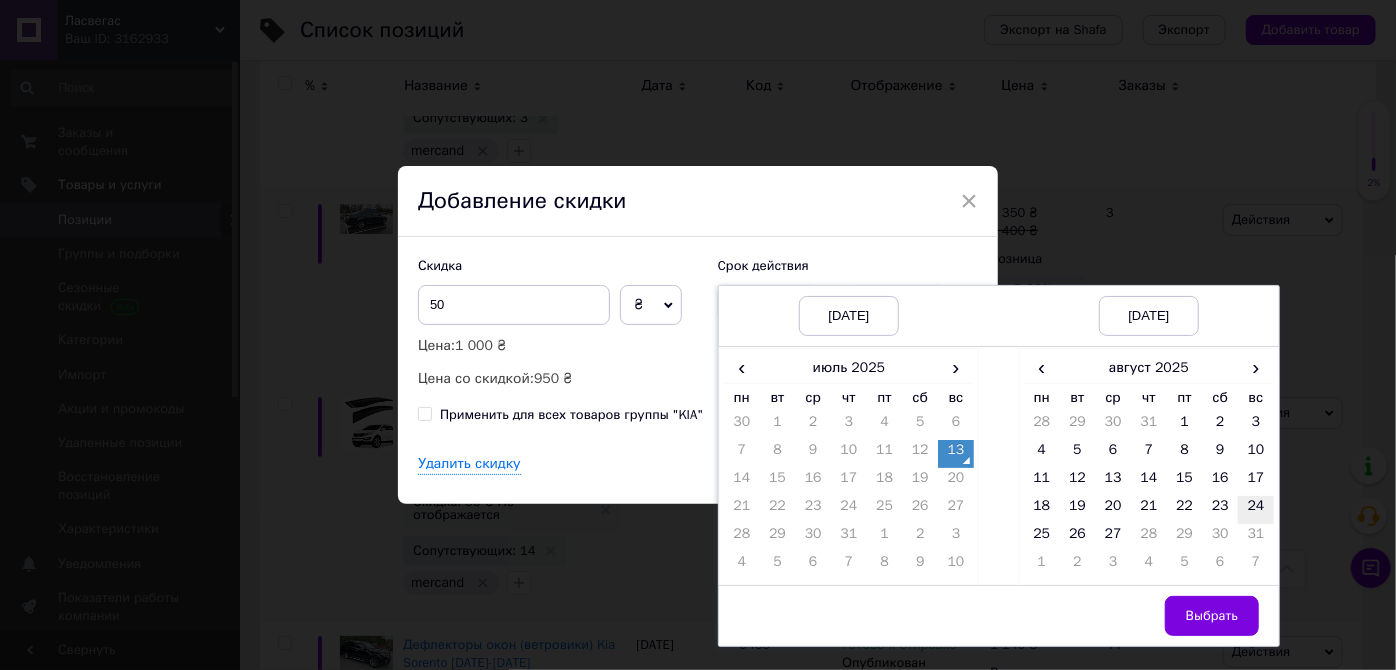 click on "24" at bounding box center (1256, 510) 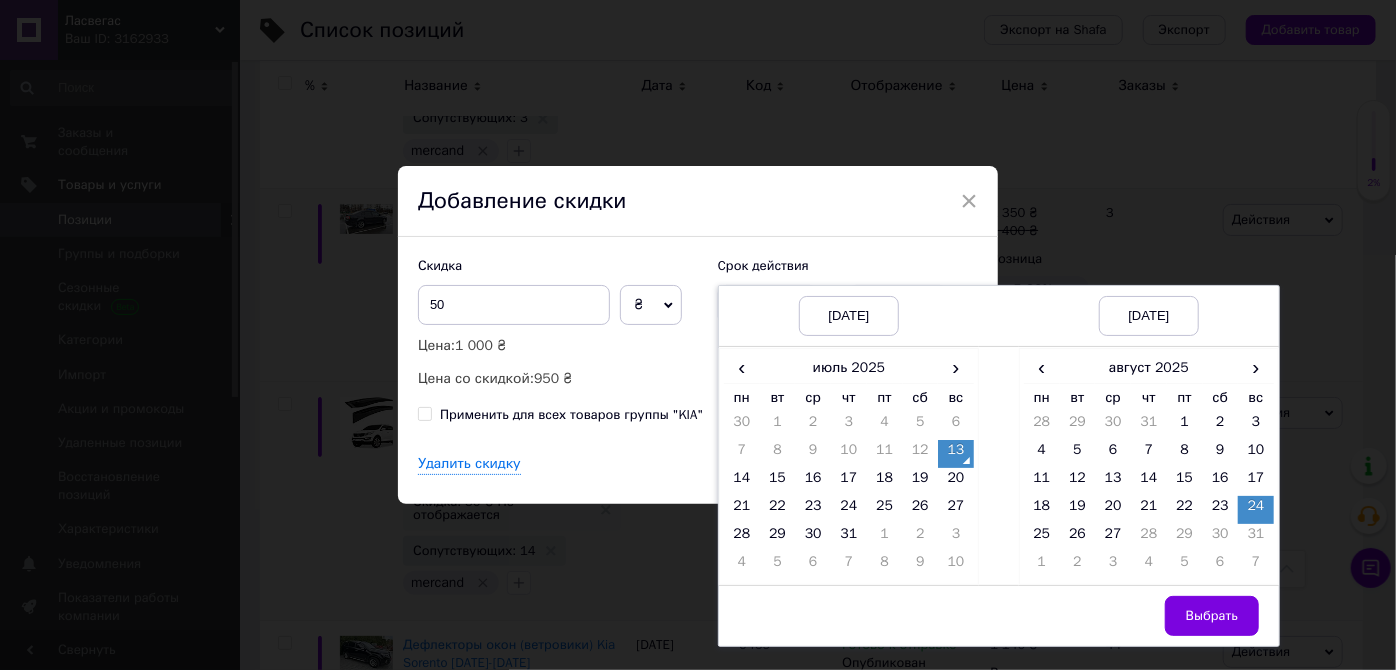 click on "Выбрать" at bounding box center [1212, 616] 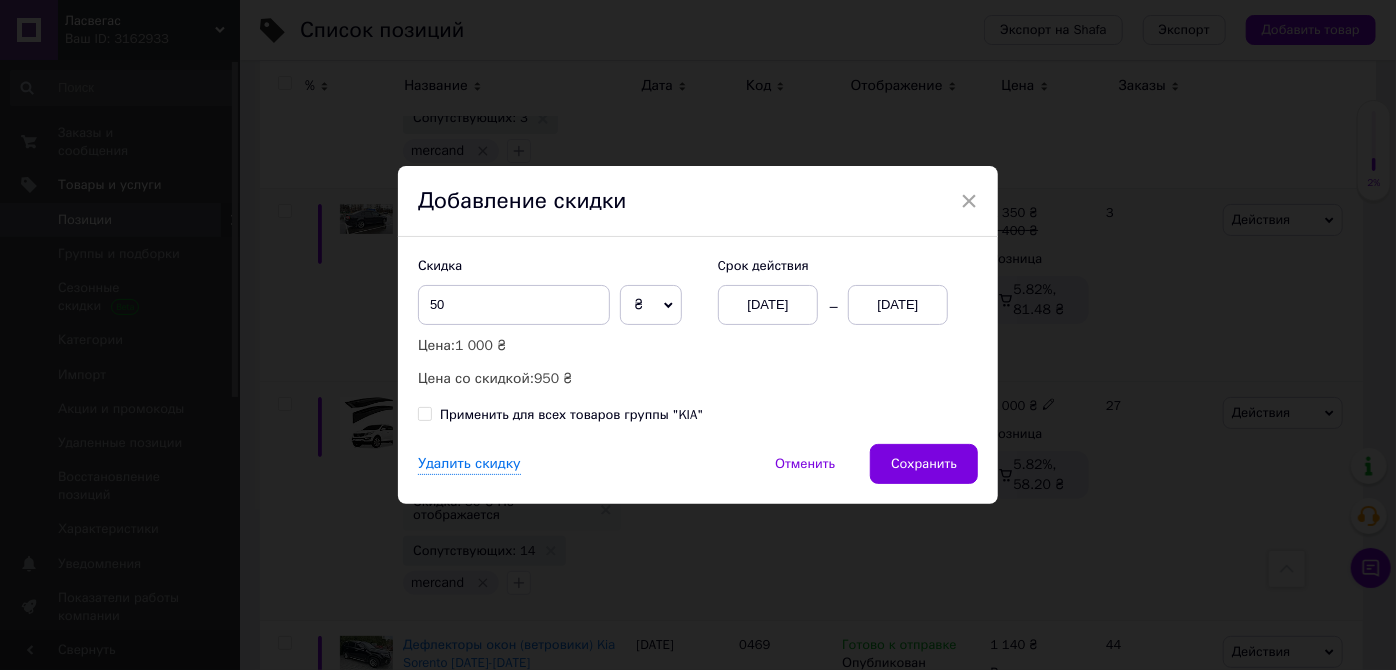 click on "Сохранить" at bounding box center (924, 464) 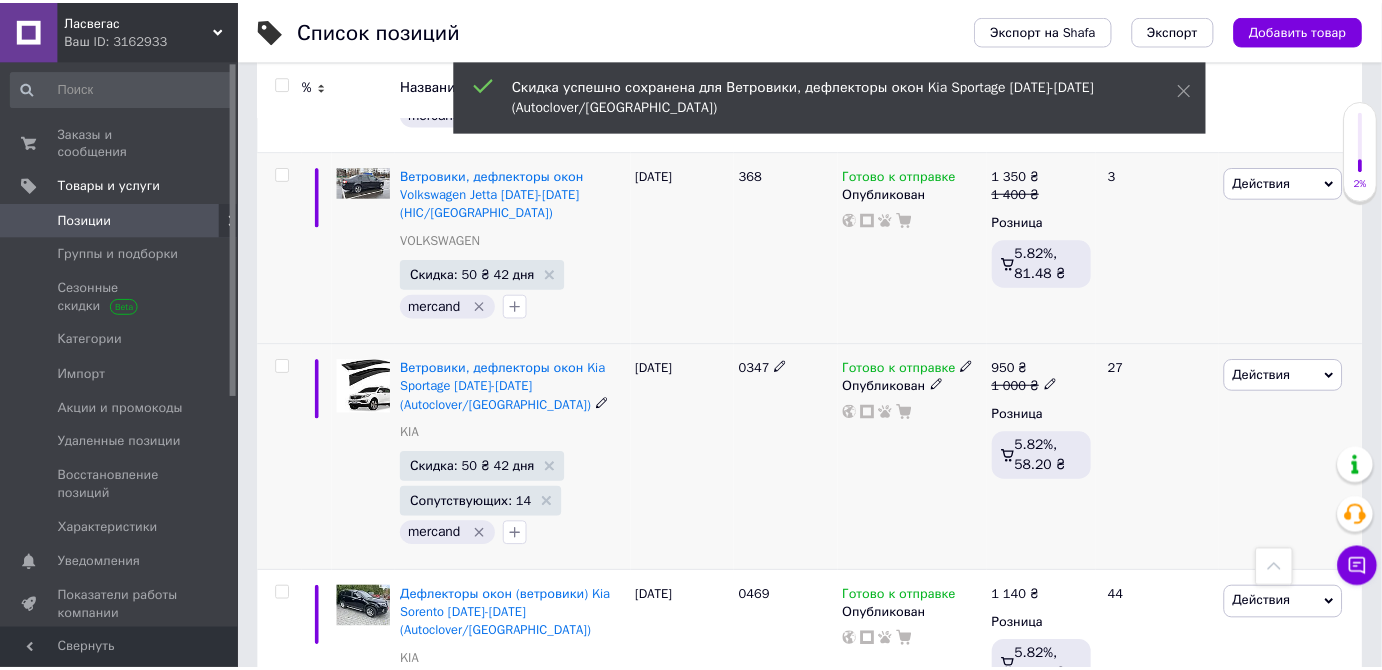 scroll, scrollTop: 0, scrollLeft: 37, axis: horizontal 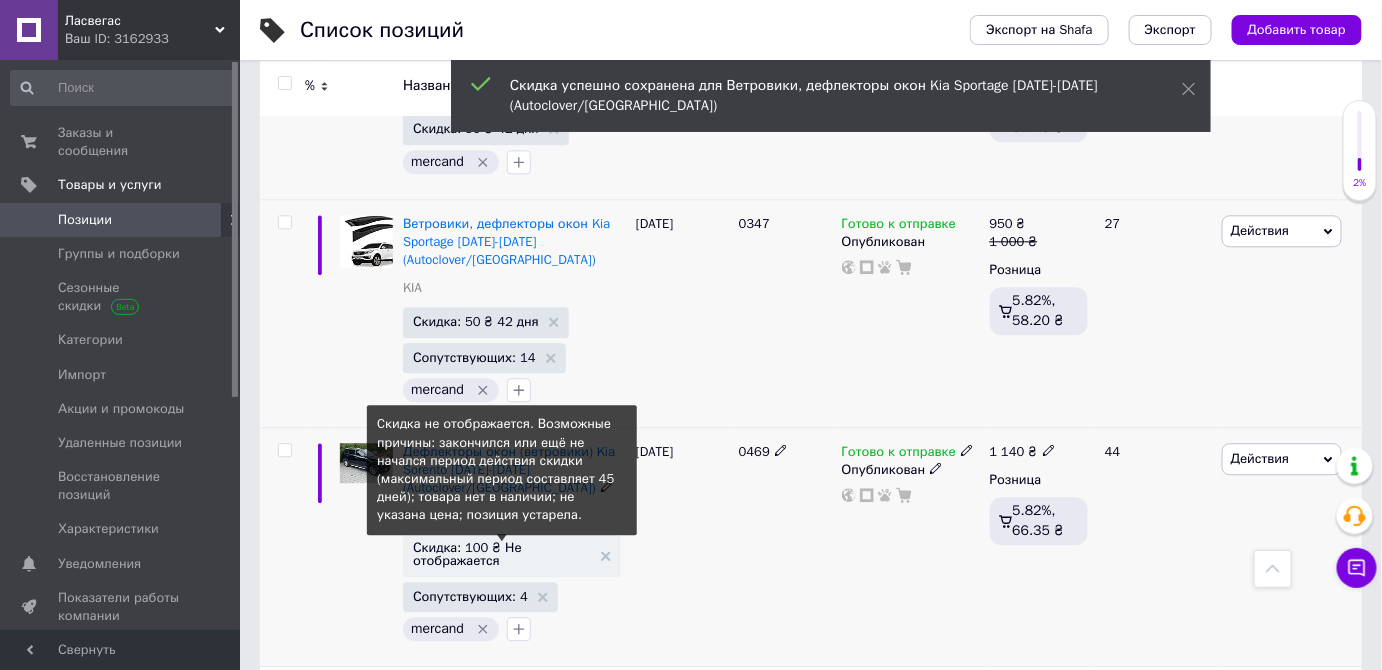 click on "Скидка: 100 ₴ Не отображается" at bounding box center [502, 554] 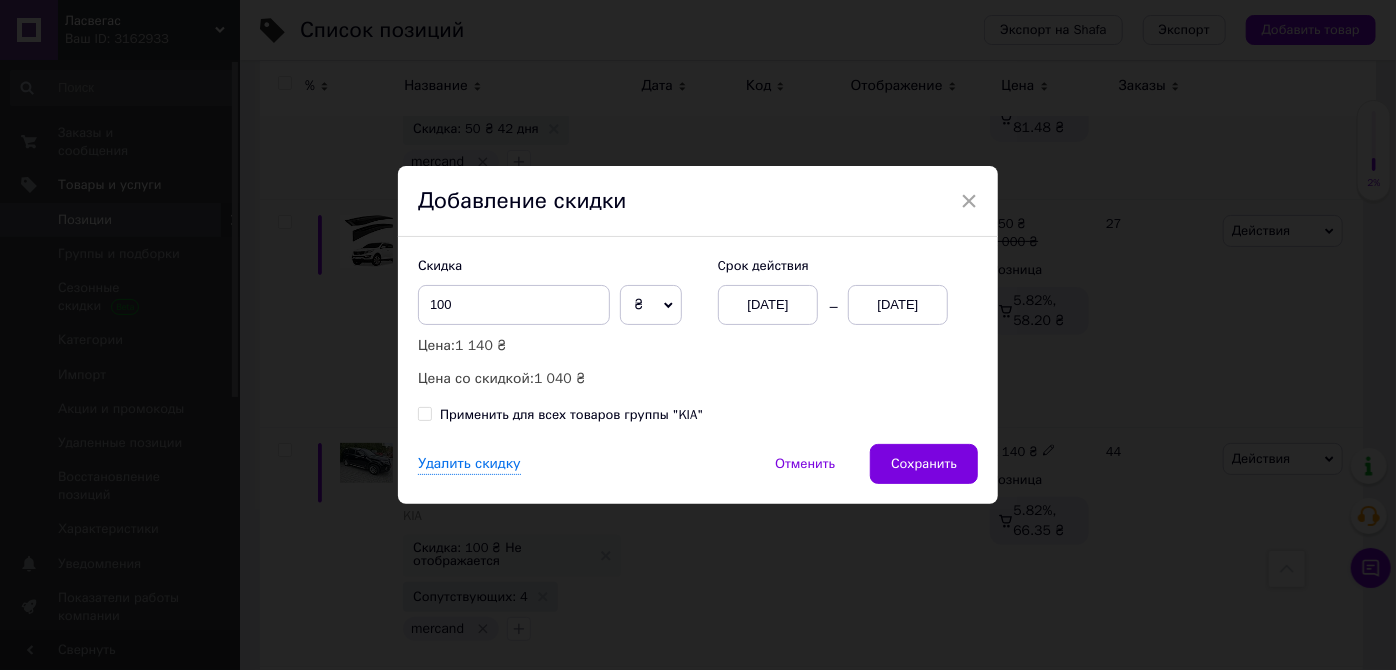 click on "[DATE]" at bounding box center [898, 305] 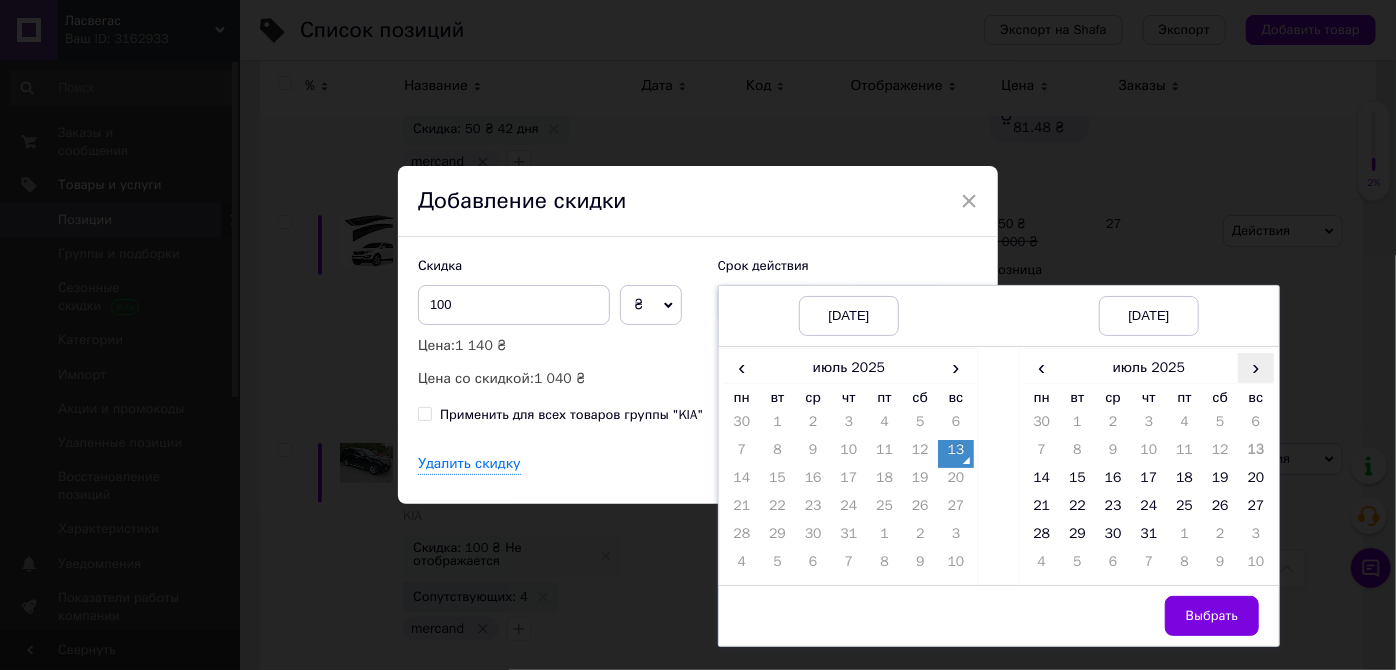 click on "›" at bounding box center [1256, 367] 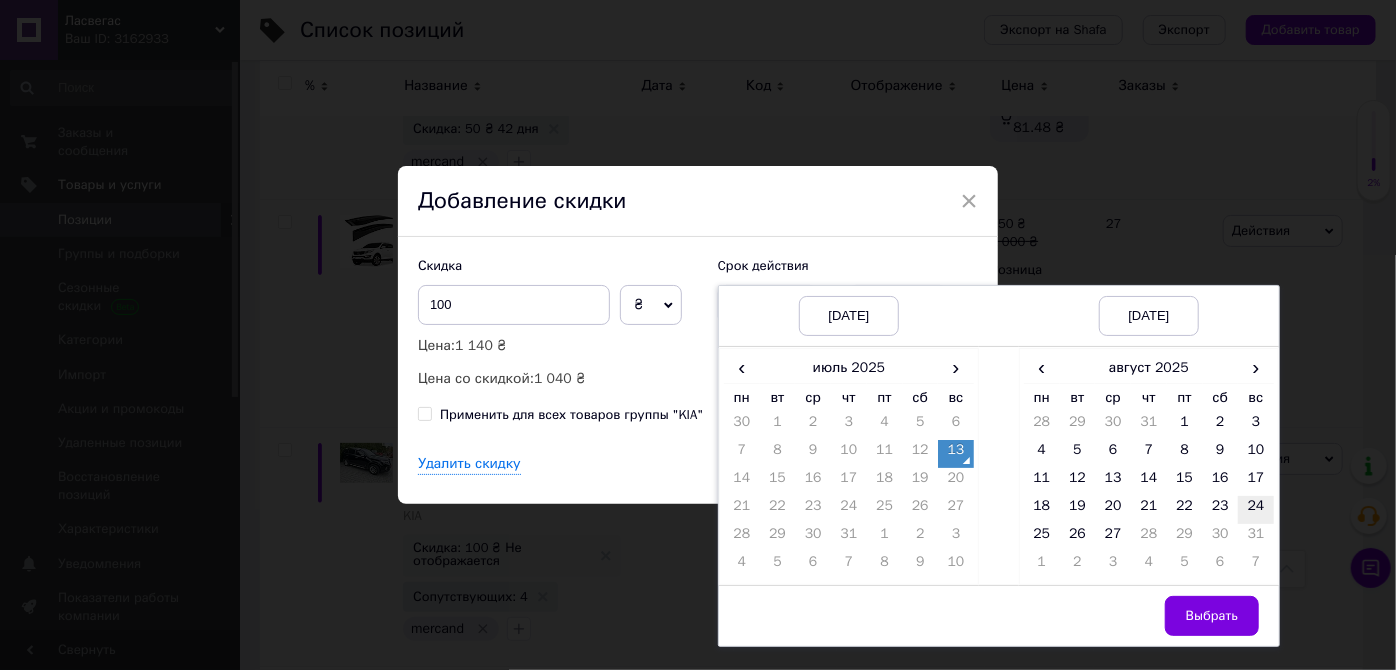 click on "24" at bounding box center [1256, 510] 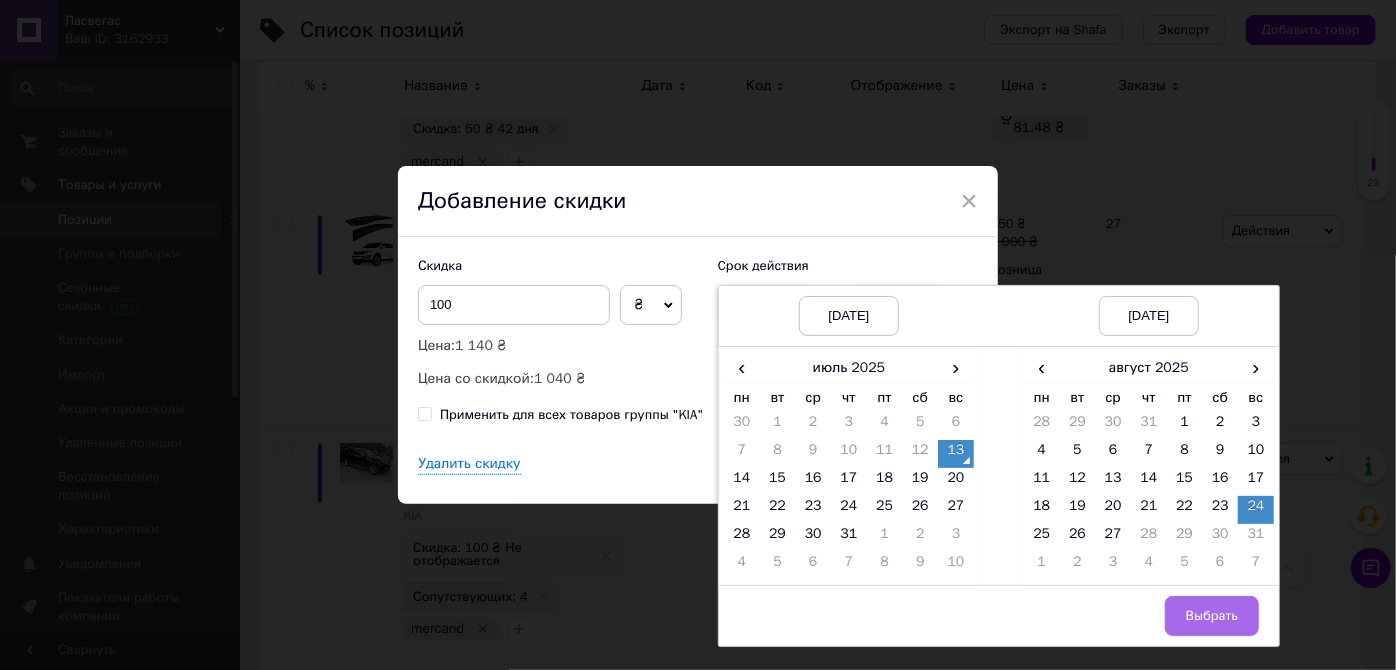 click on "Выбрать" at bounding box center (1212, 616) 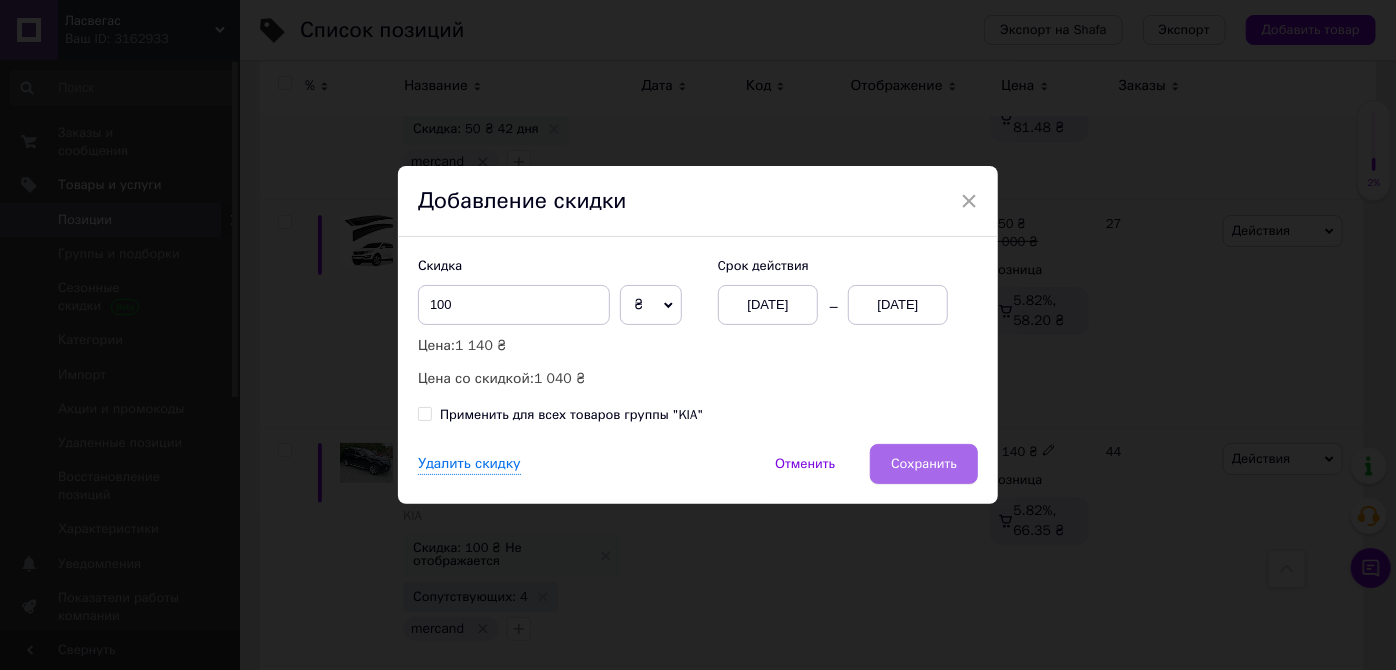 click on "Сохранить" at bounding box center [924, 464] 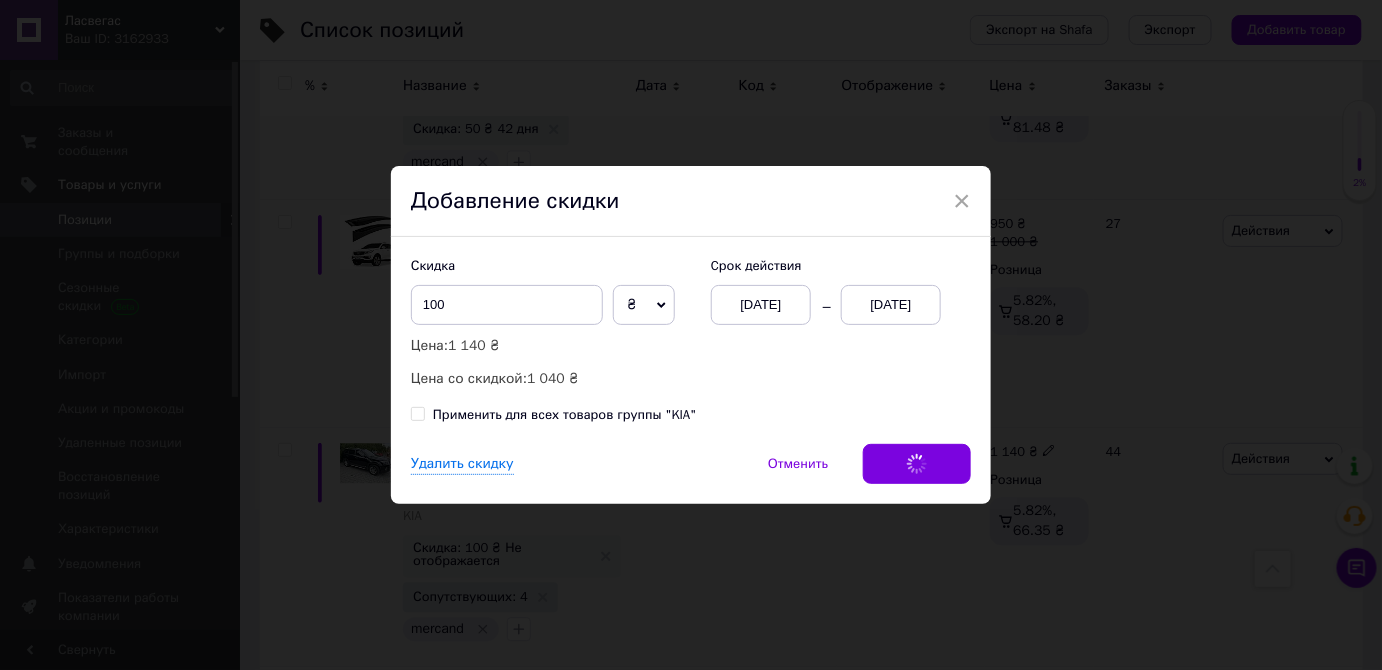 scroll, scrollTop: 0, scrollLeft: 37, axis: horizontal 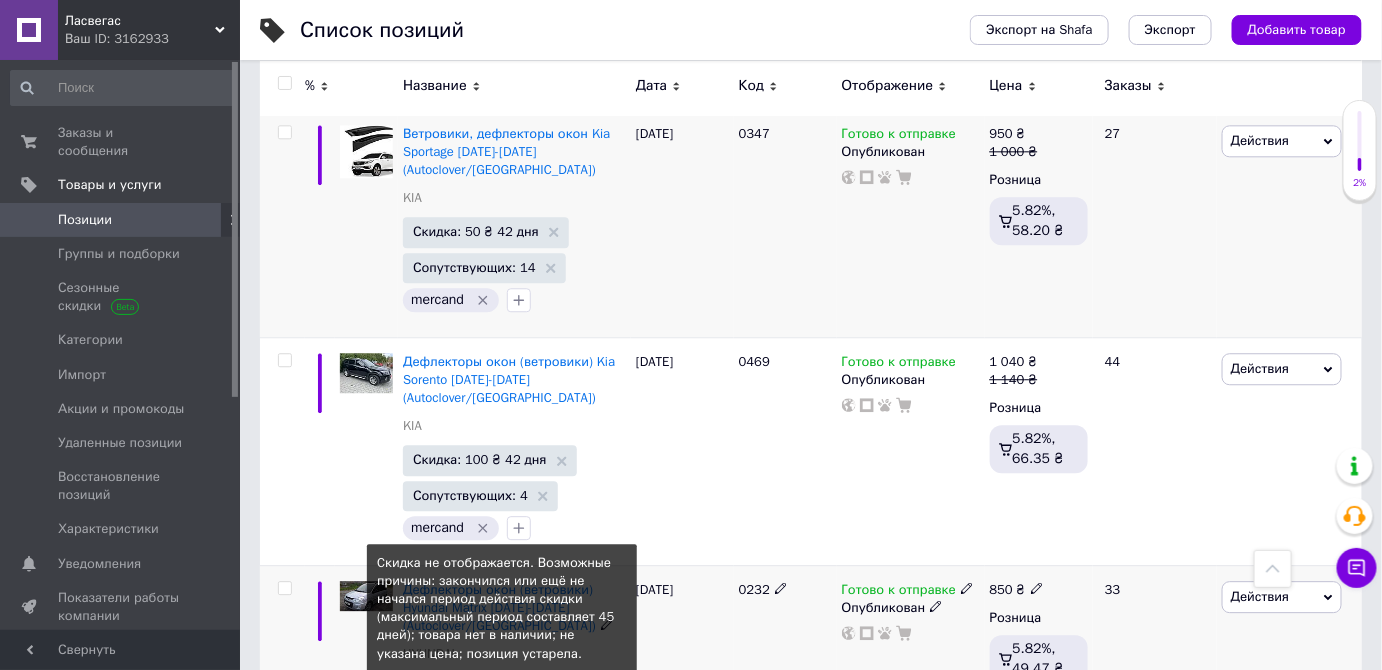 click on "Скидка: 50 ₴ Не отображается" at bounding box center [502, 693] 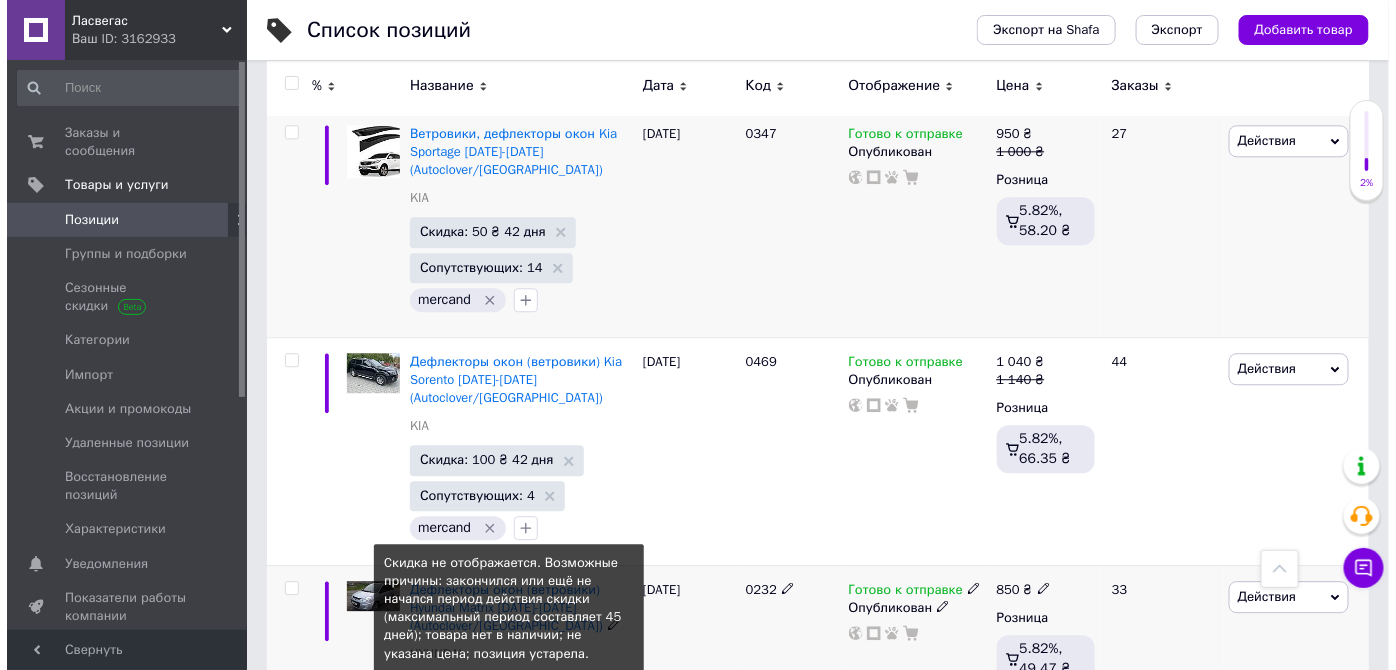 scroll, scrollTop: 0, scrollLeft: 36, axis: horizontal 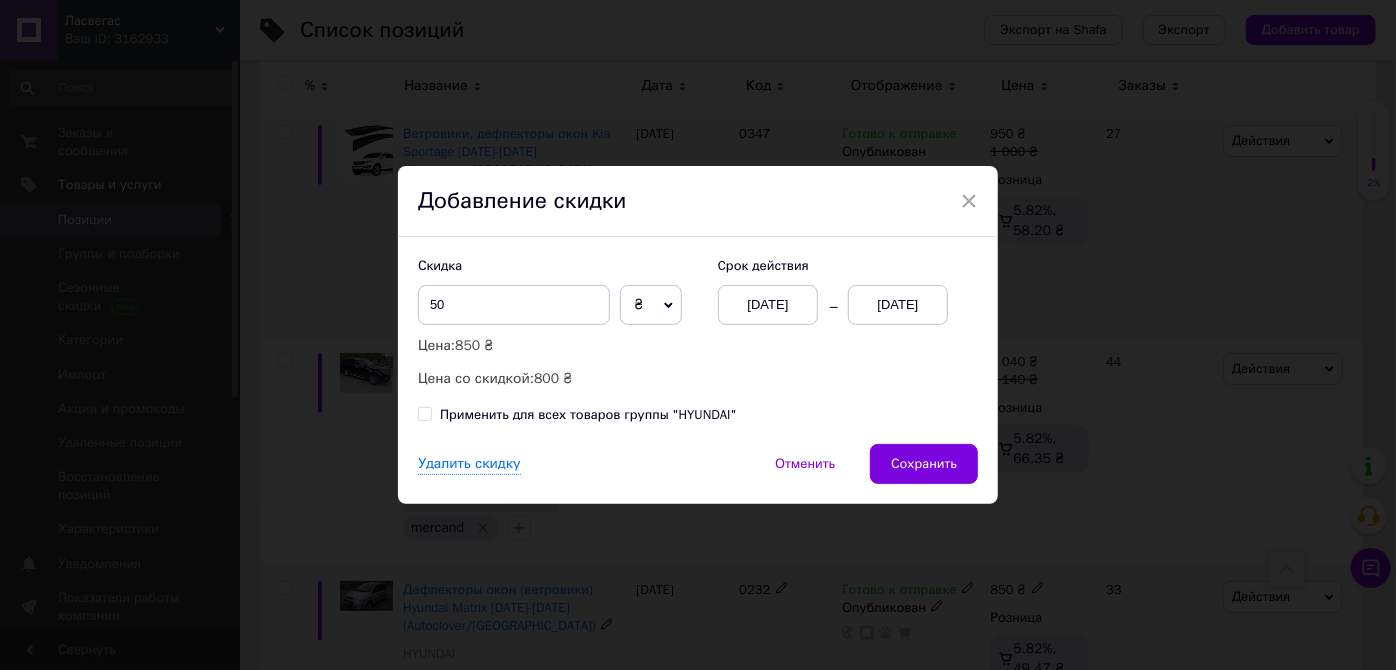 click on "[DATE]" at bounding box center (898, 305) 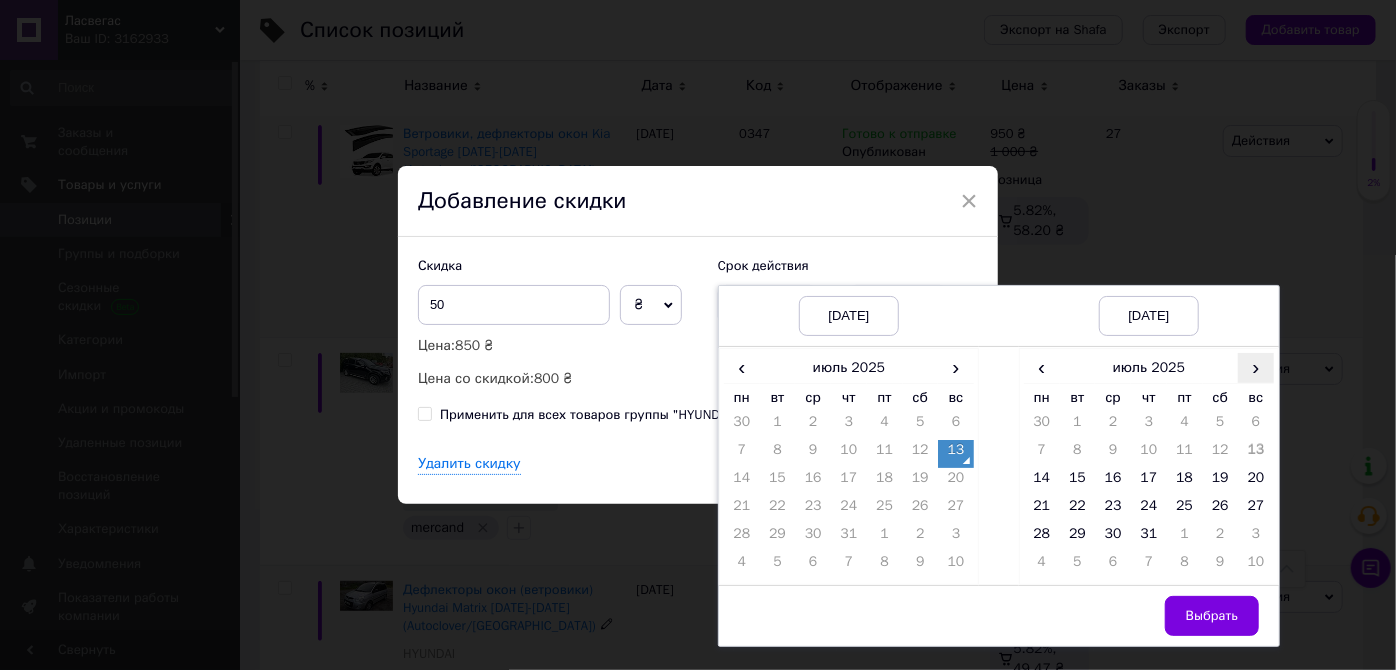 click on "›" at bounding box center [1256, 367] 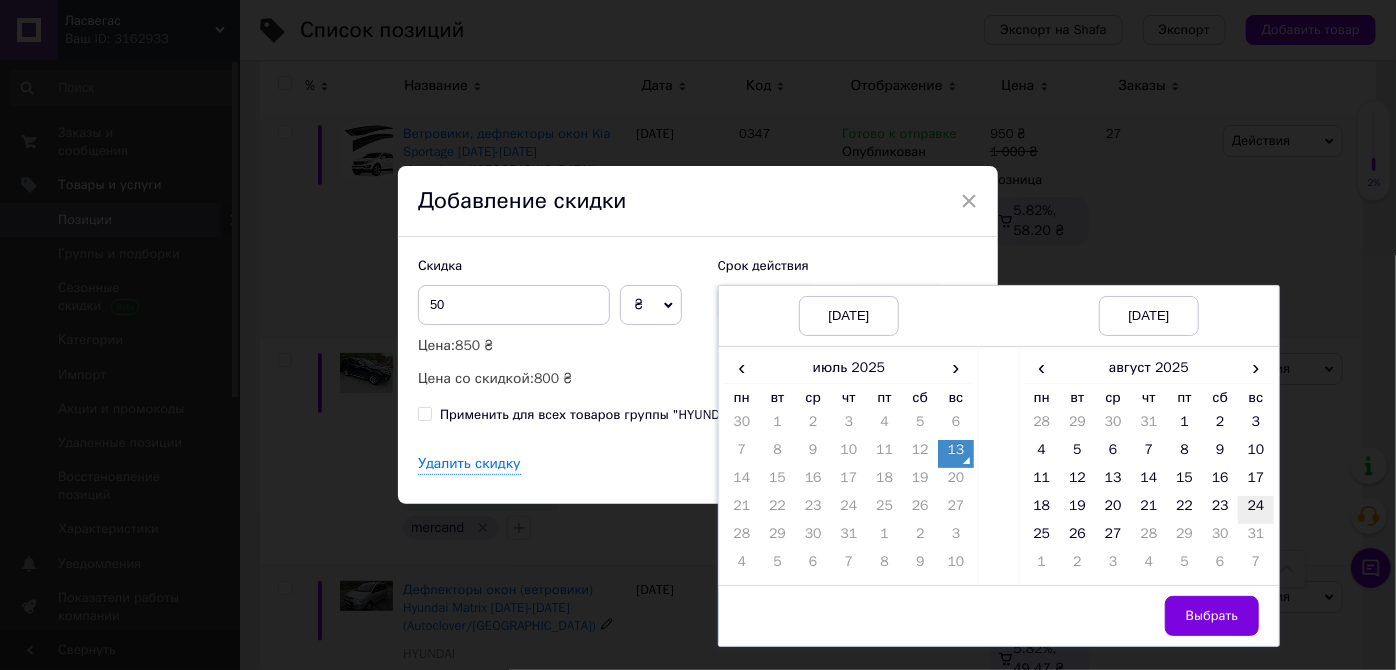 click on "24" at bounding box center [1256, 510] 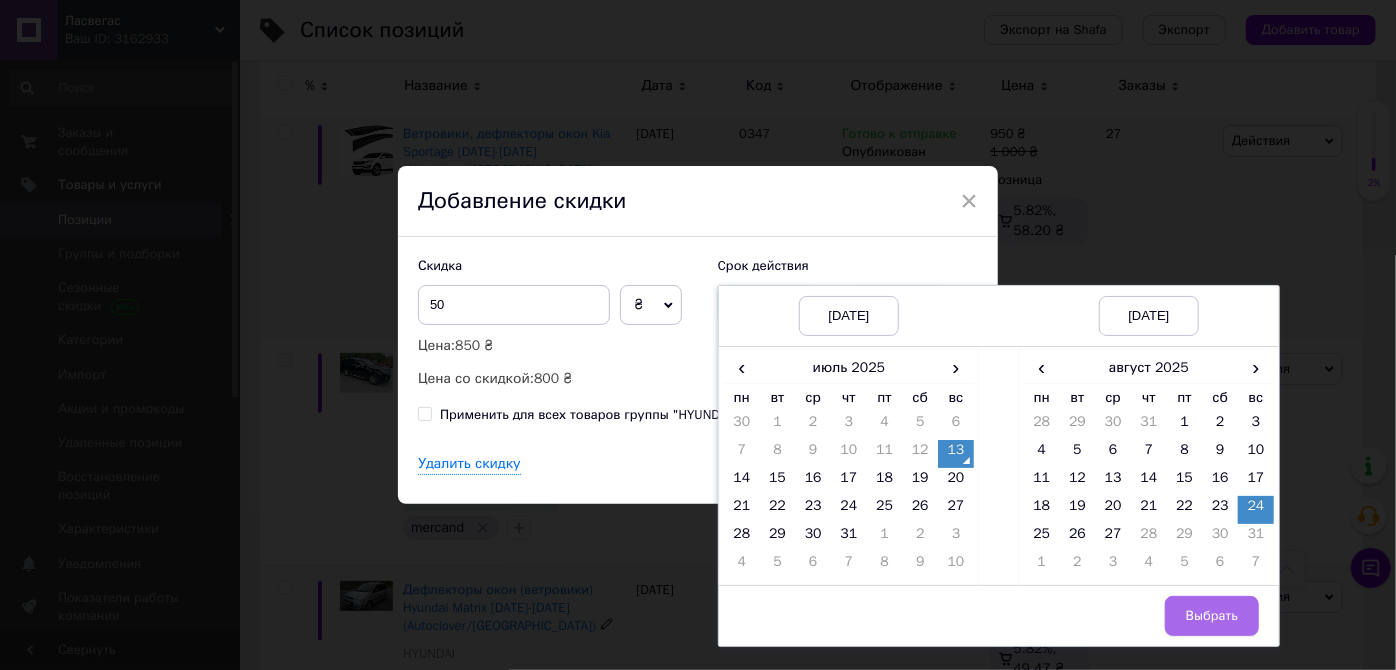 drag, startPoint x: 1209, startPoint y: 612, endPoint x: 1098, endPoint y: 563, distance: 121.33425 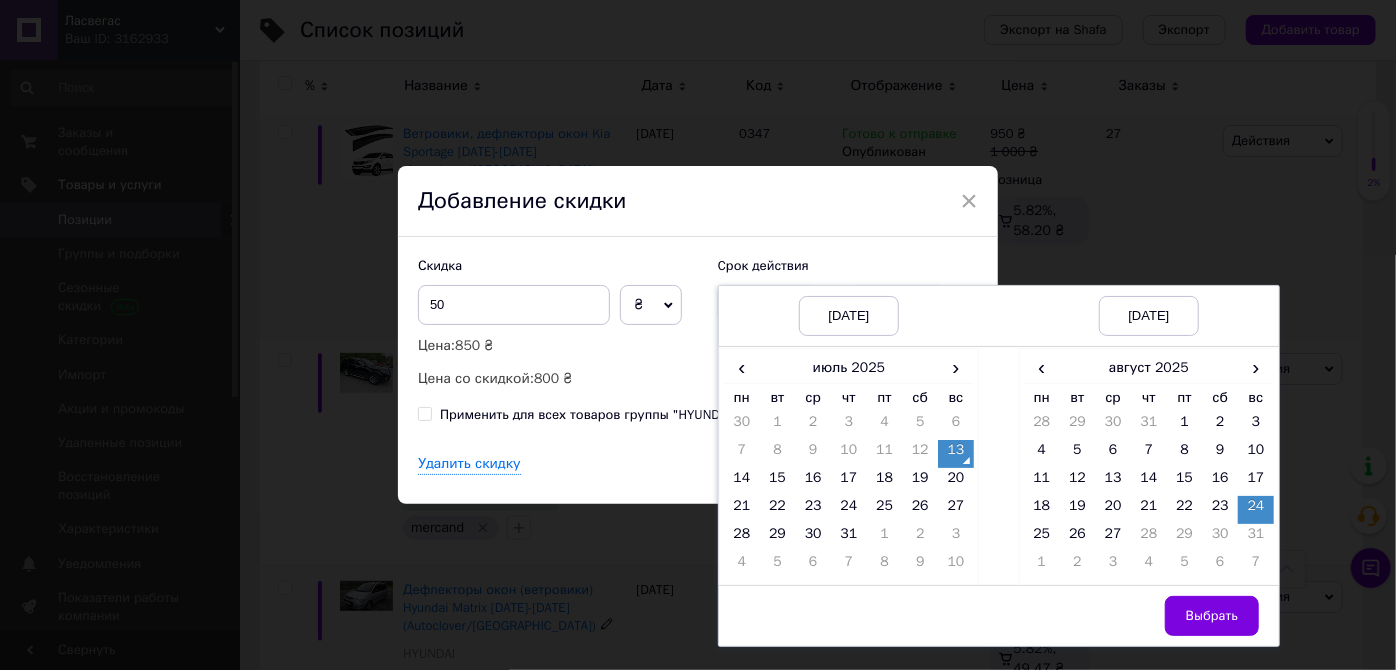 click on "Выбрать" at bounding box center (1212, 616) 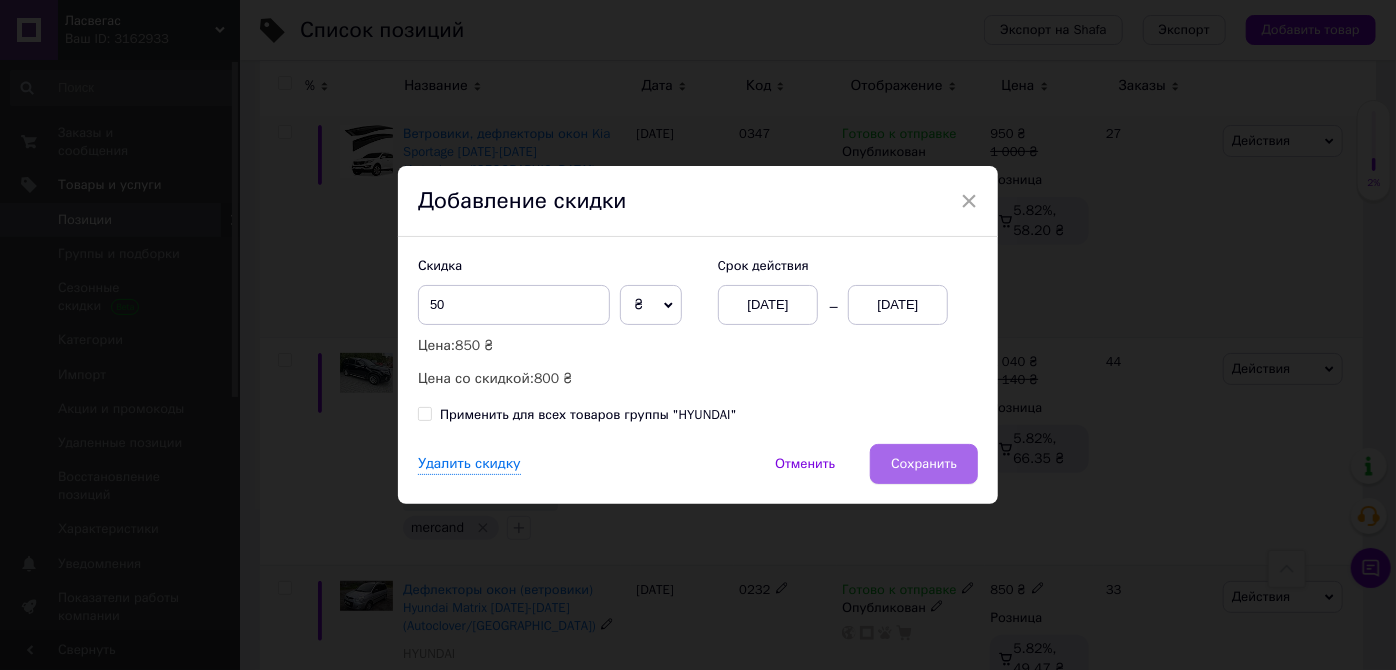 click on "Сохранить" at bounding box center [924, 464] 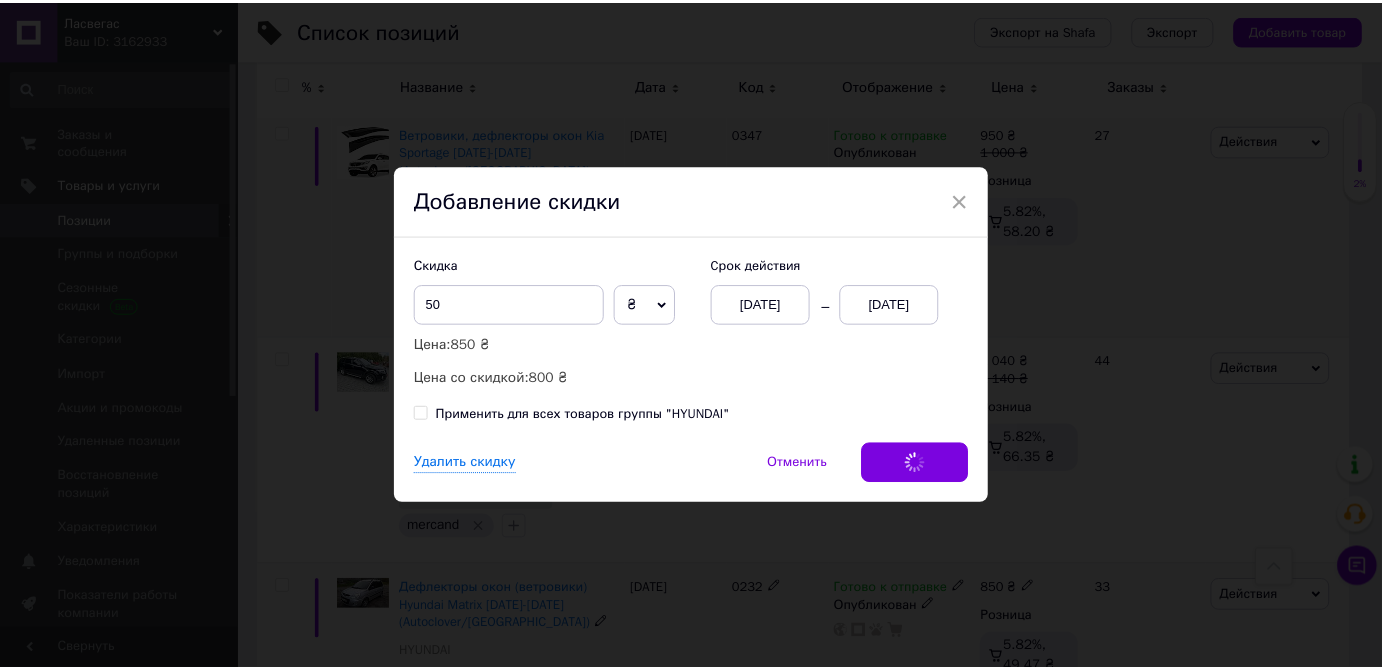 scroll, scrollTop: 4052, scrollLeft: 0, axis: vertical 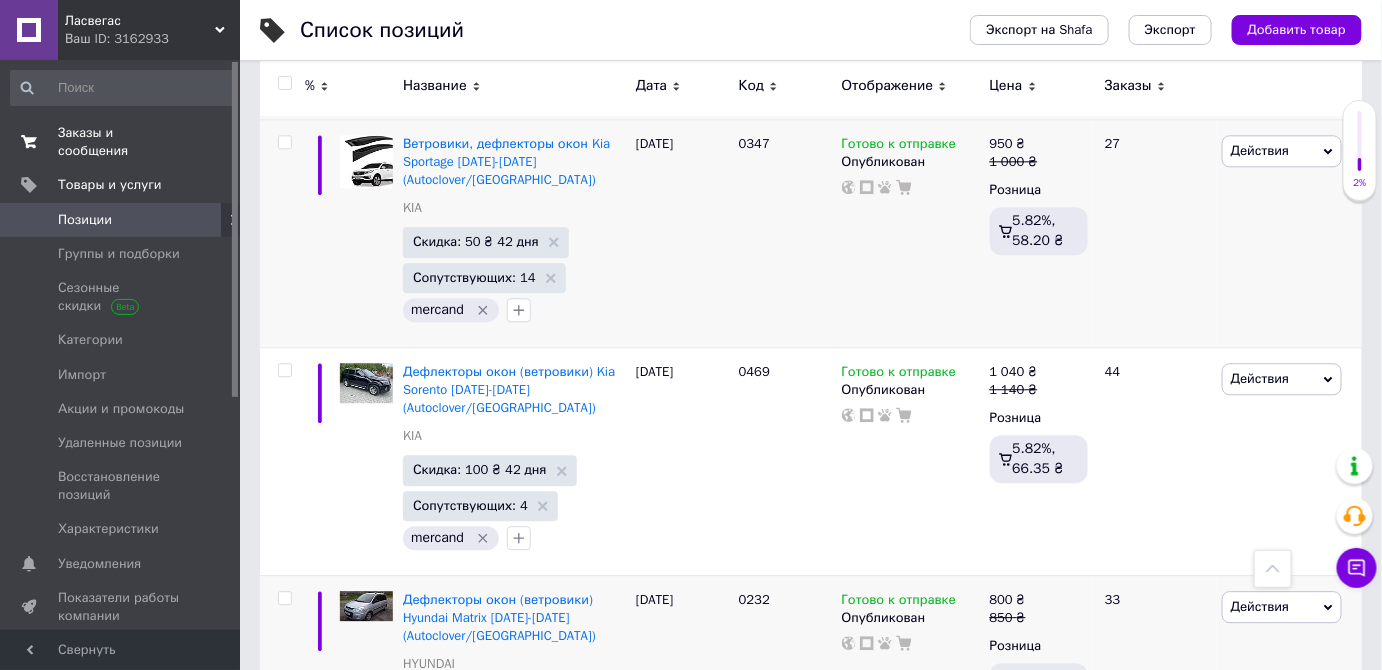 click on "Заказы и сообщения" at bounding box center (121, 142) 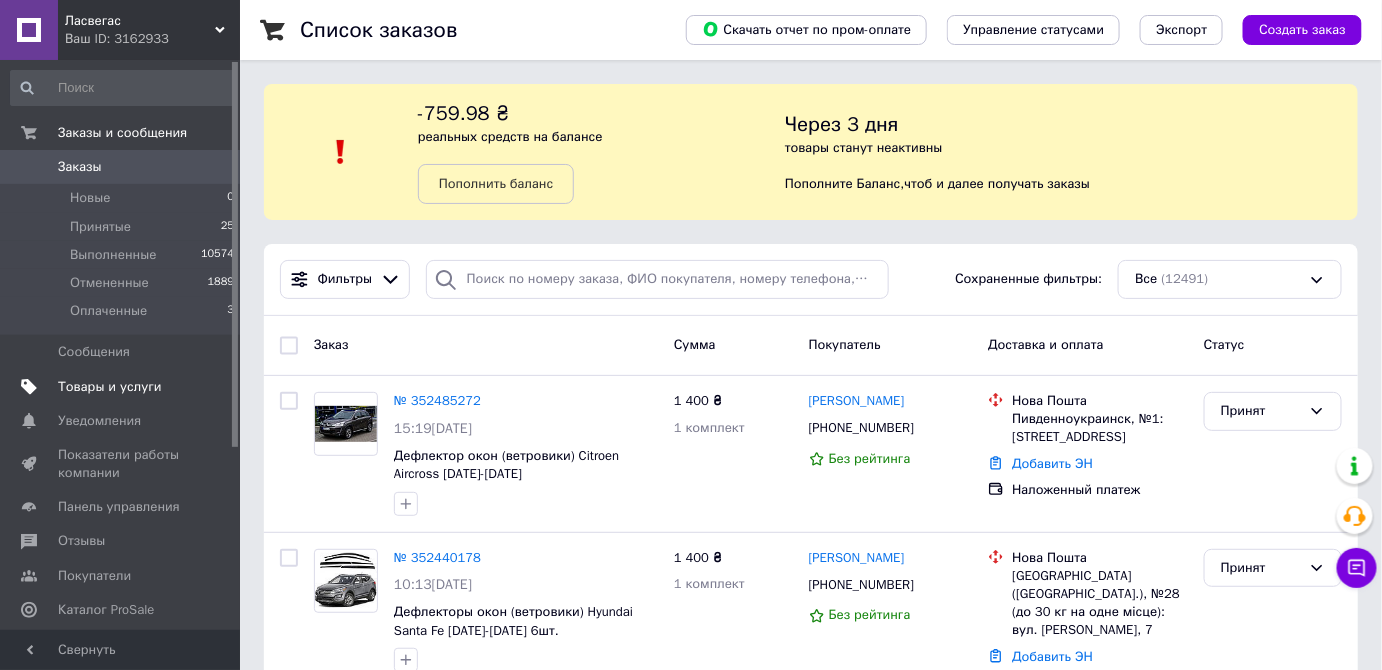 click on "Товары и услуги" at bounding box center [121, 387] 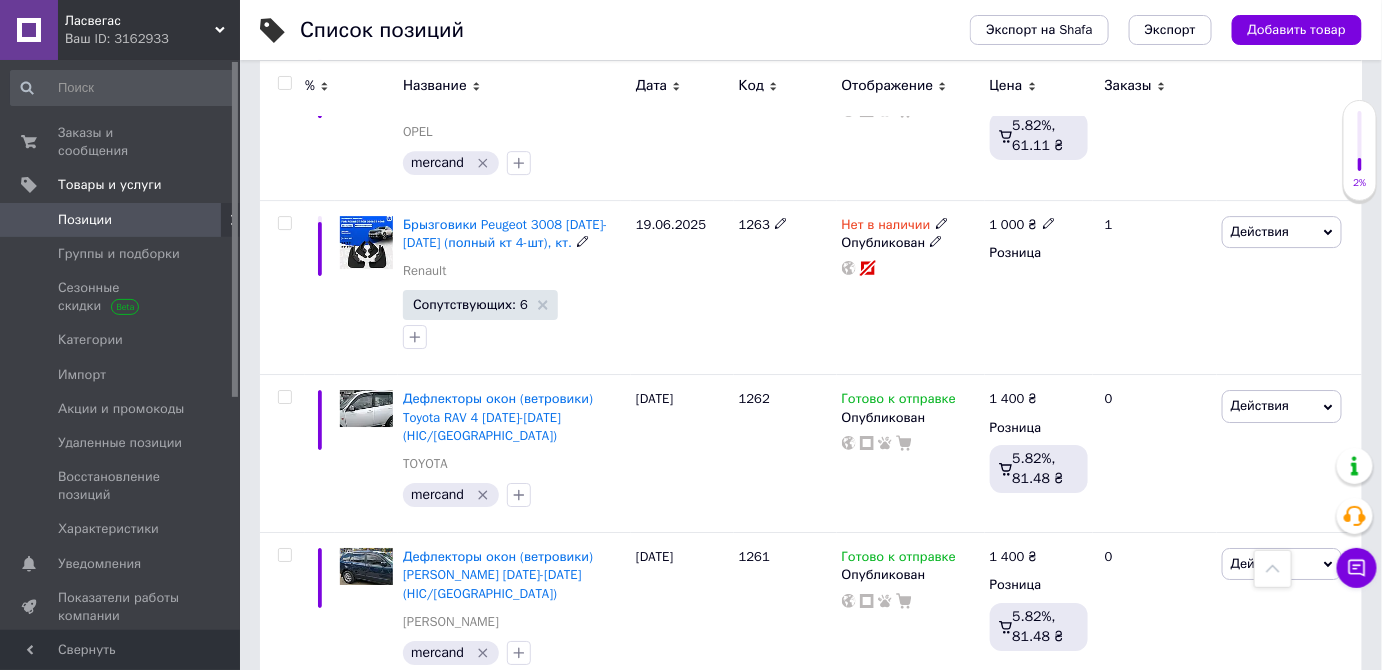 scroll, scrollTop: 2090, scrollLeft: 0, axis: vertical 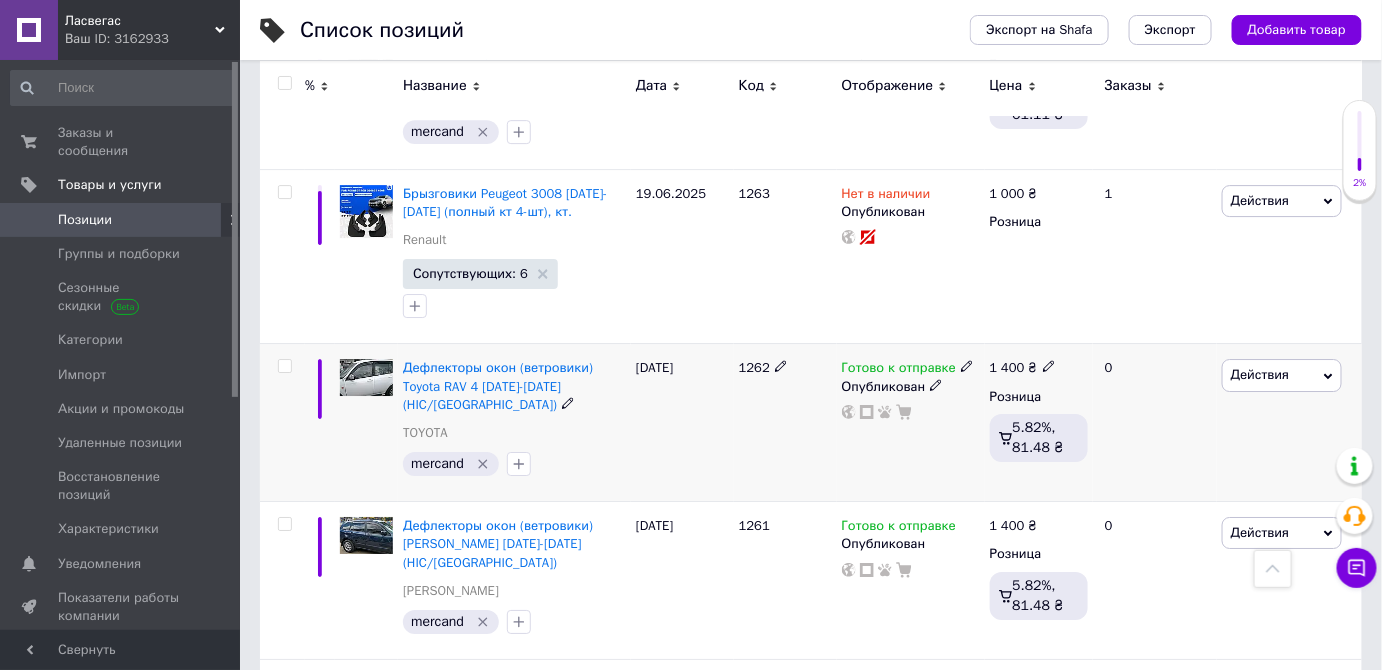 click 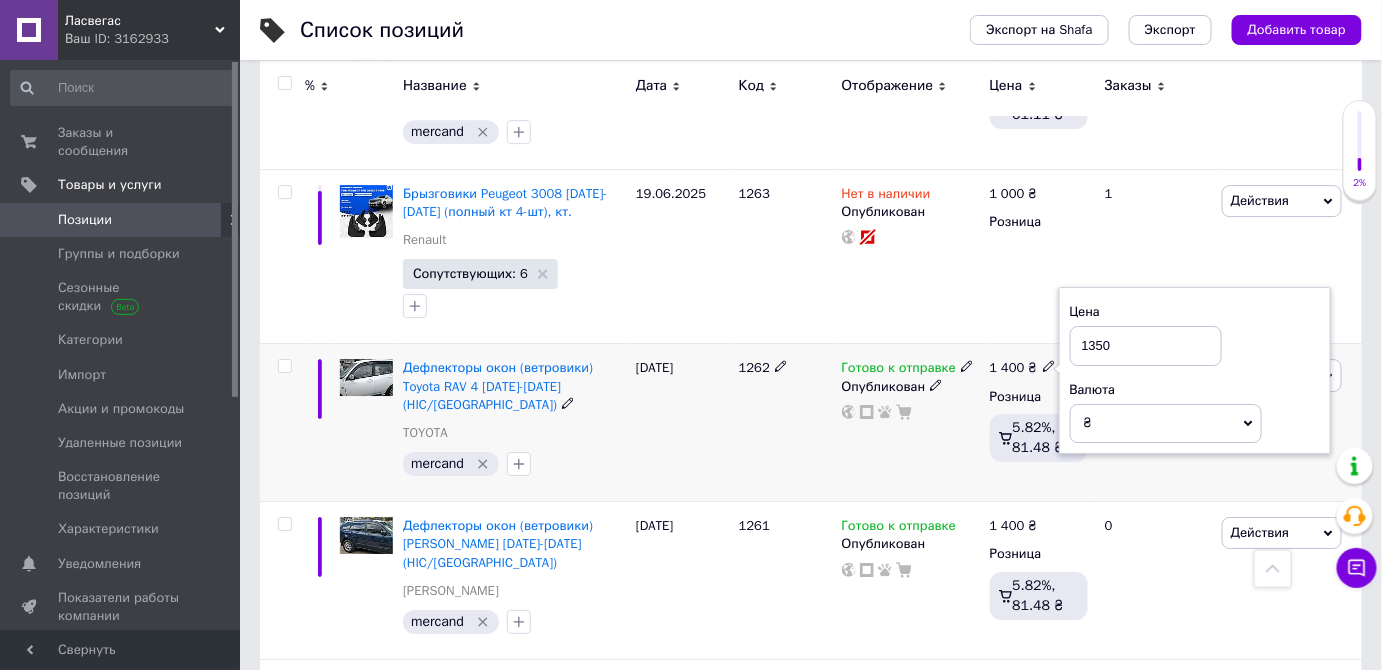 type on "1350" 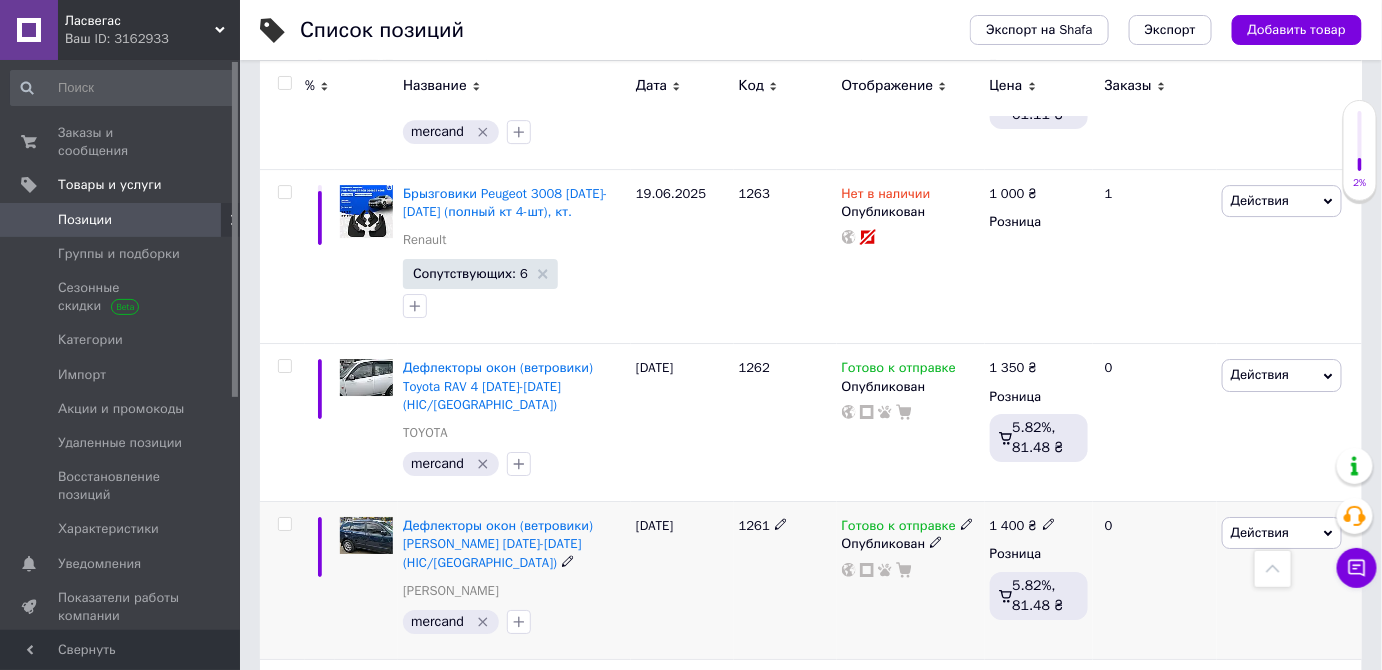 click 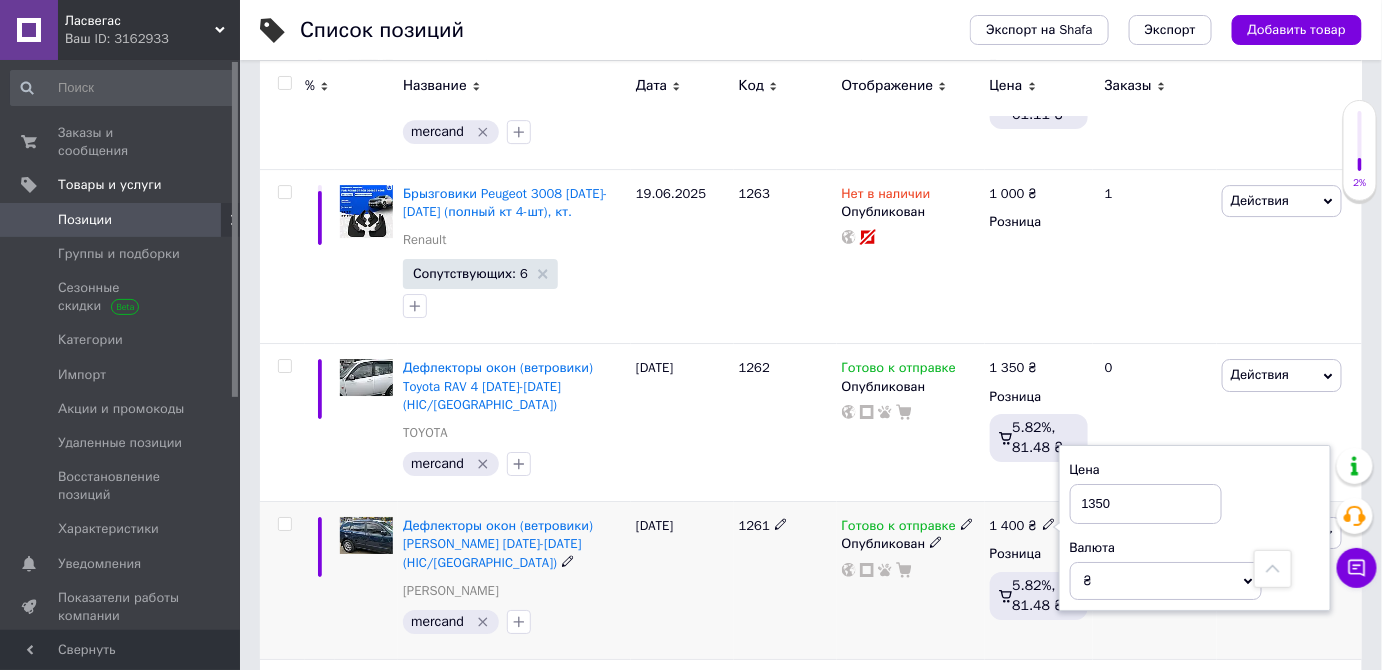 type on "1350" 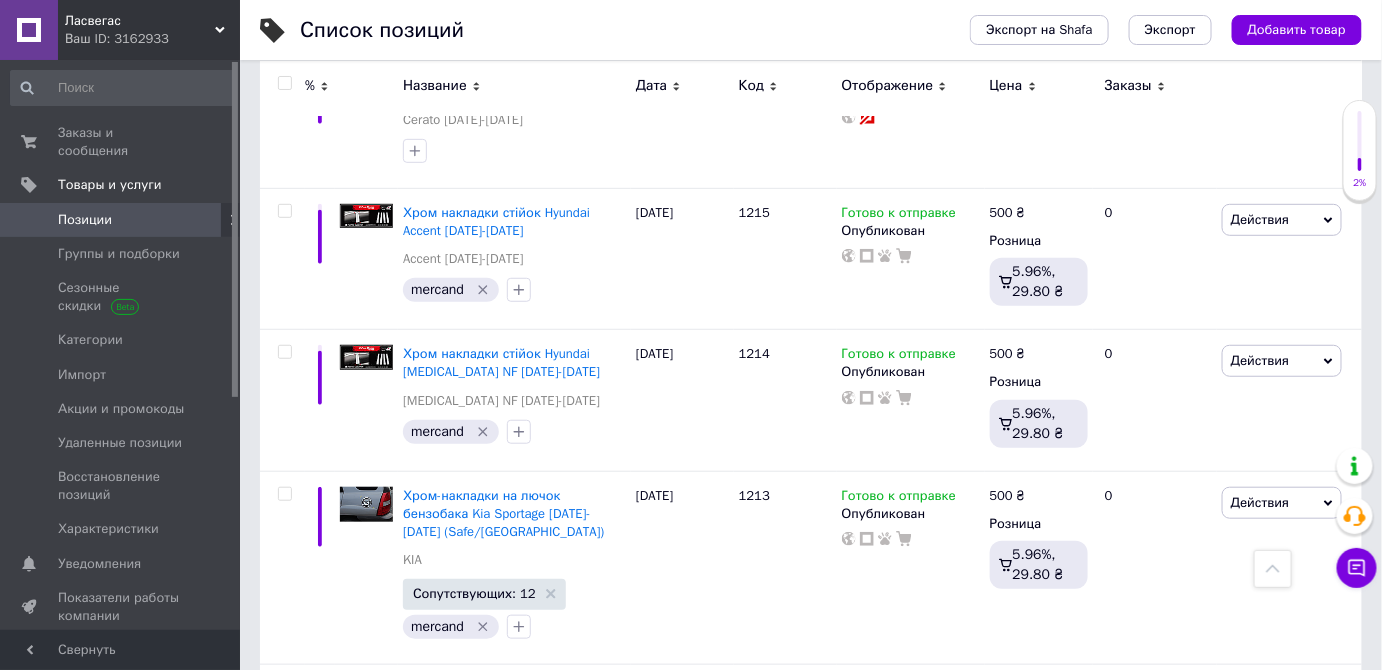 scroll, scrollTop: 10454, scrollLeft: 0, axis: vertical 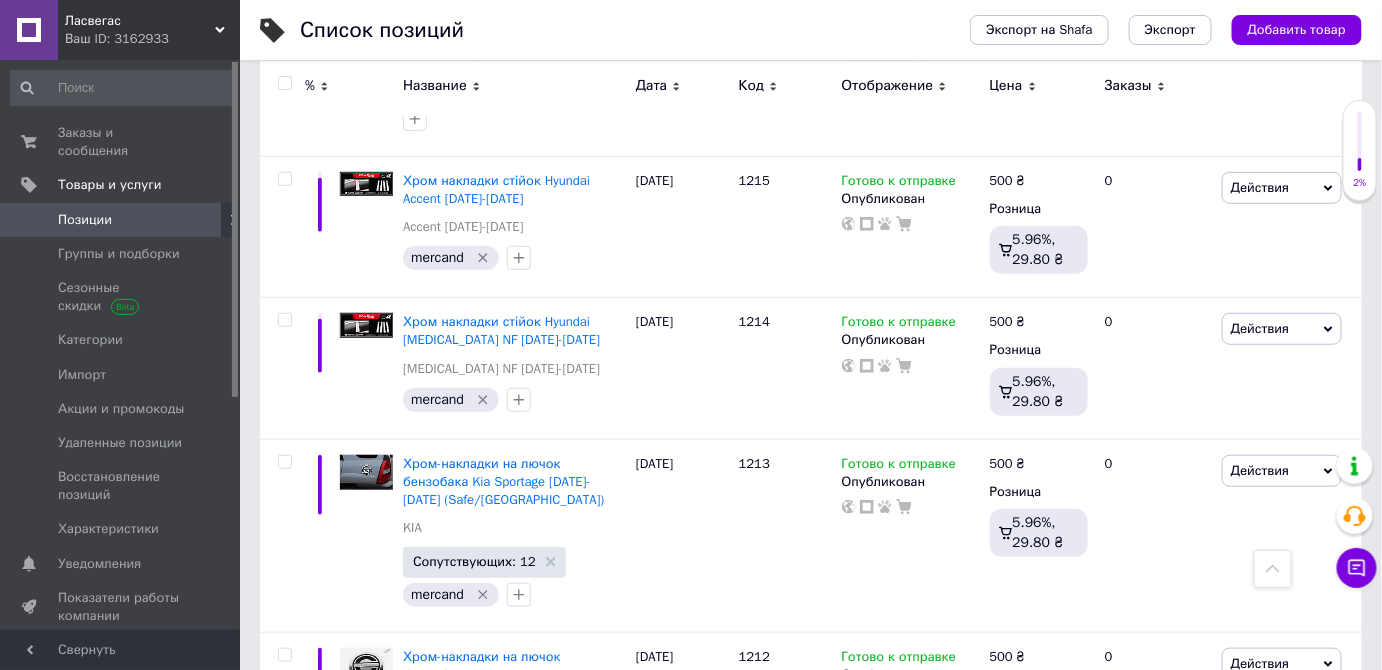 click 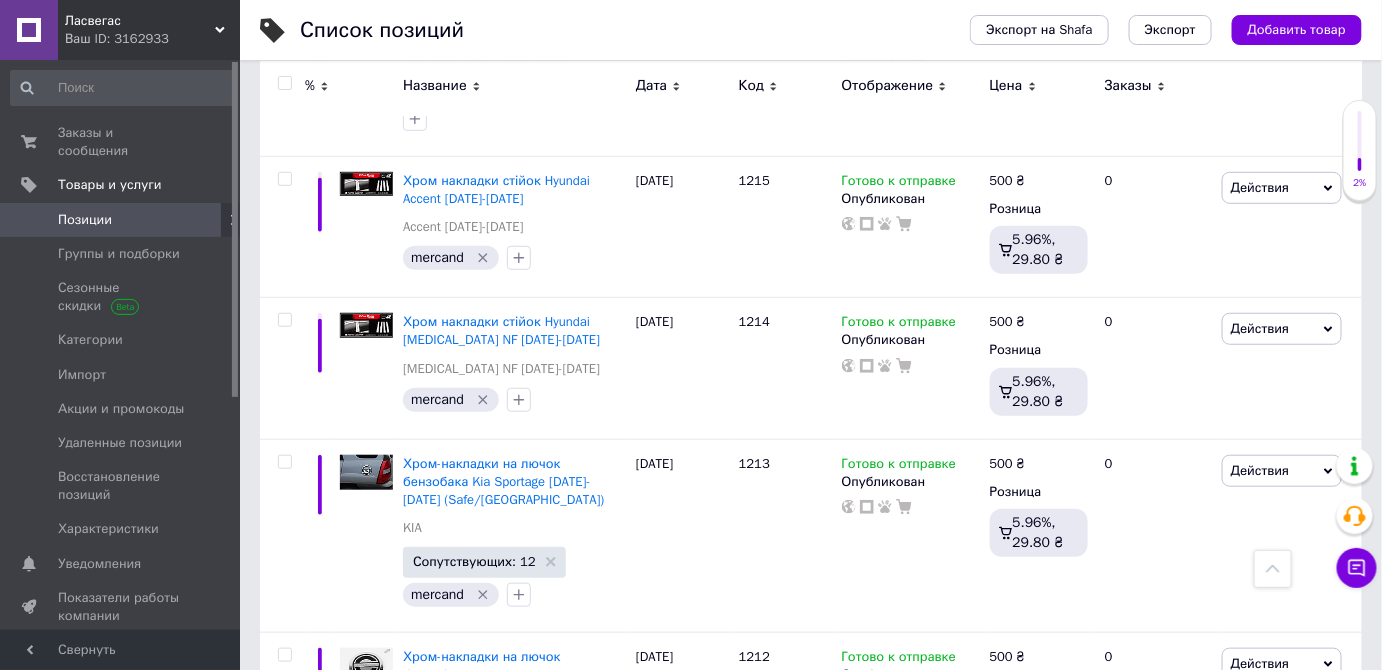 type on "1350" 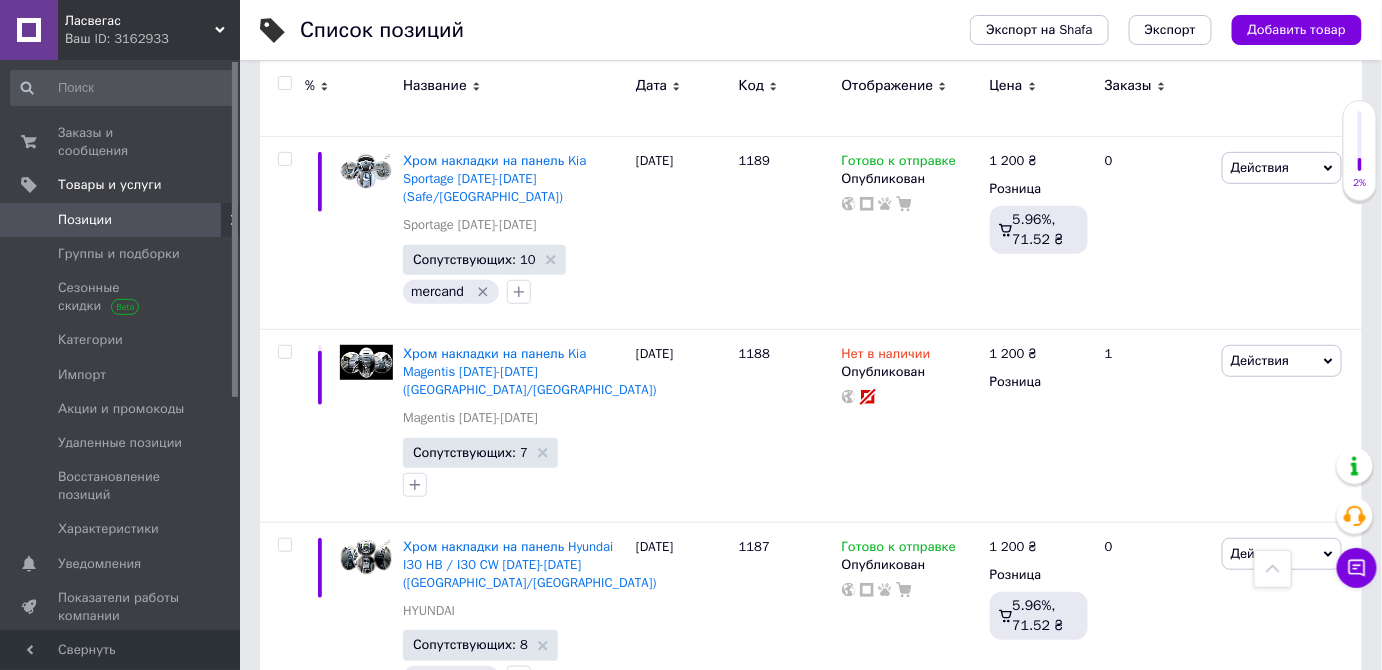 scroll, scrollTop: 15454, scrollLeft: 0, axis: vertical 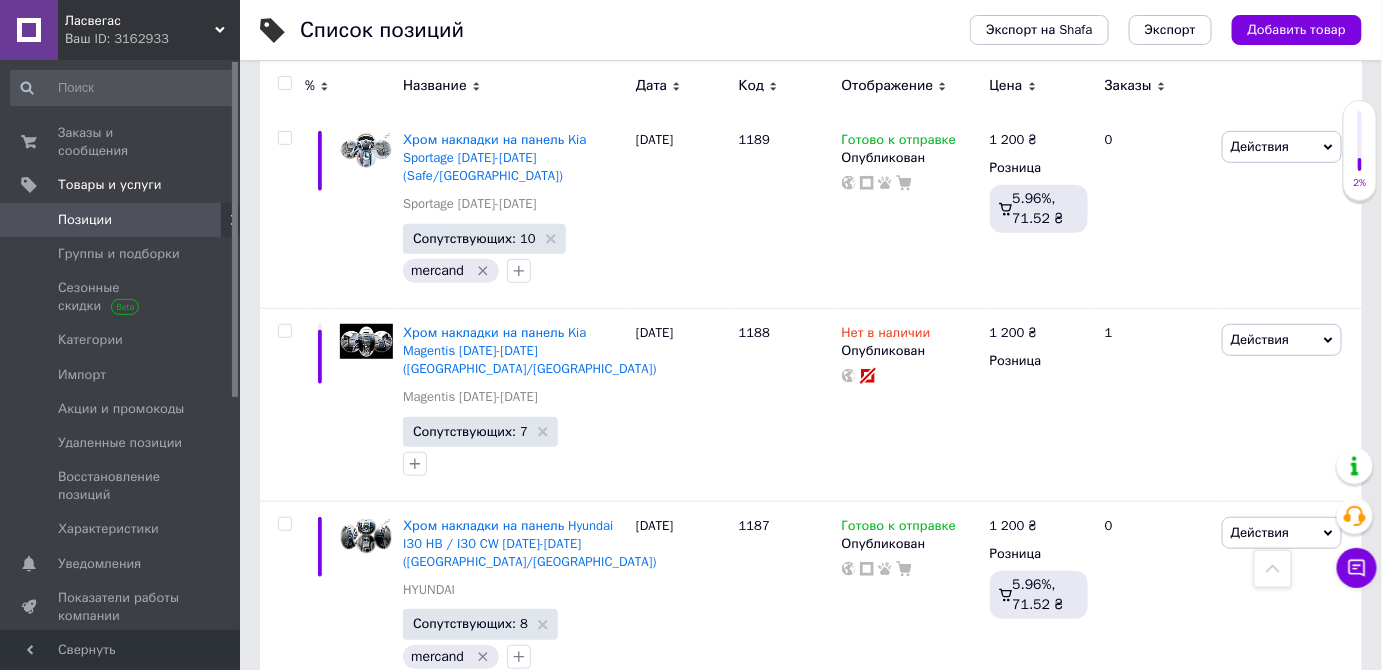 click 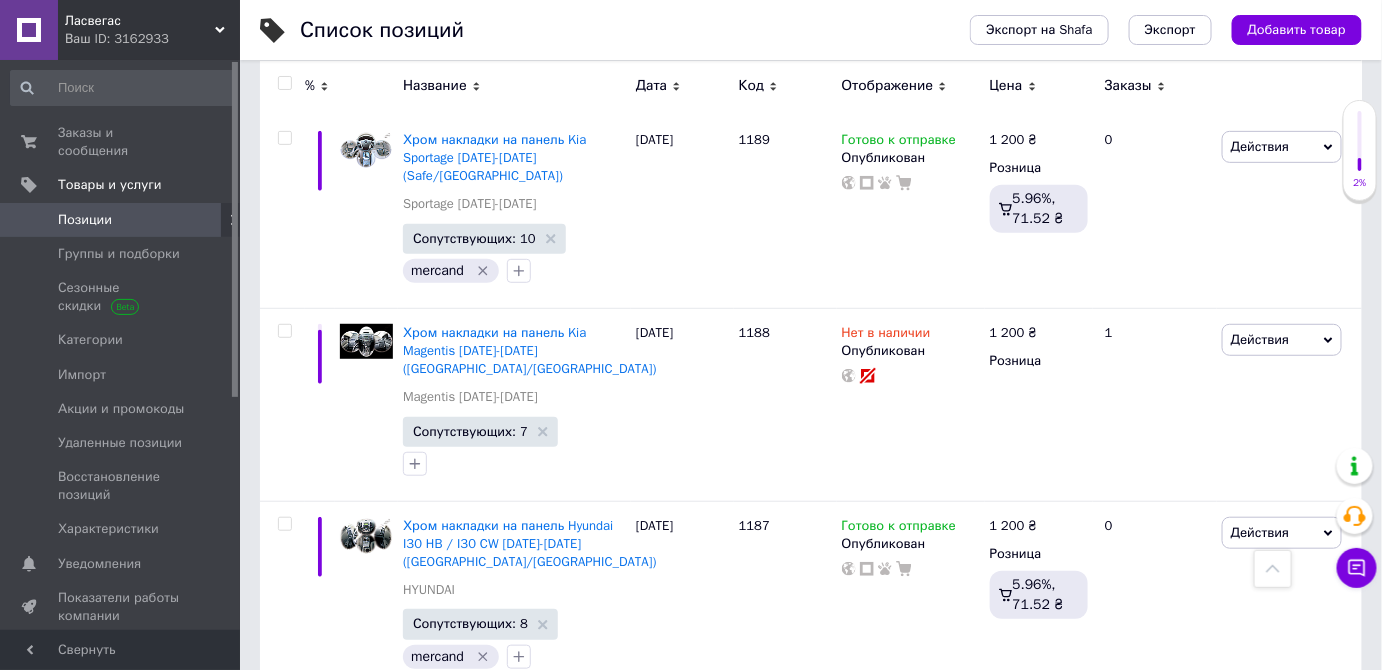 type on "2" 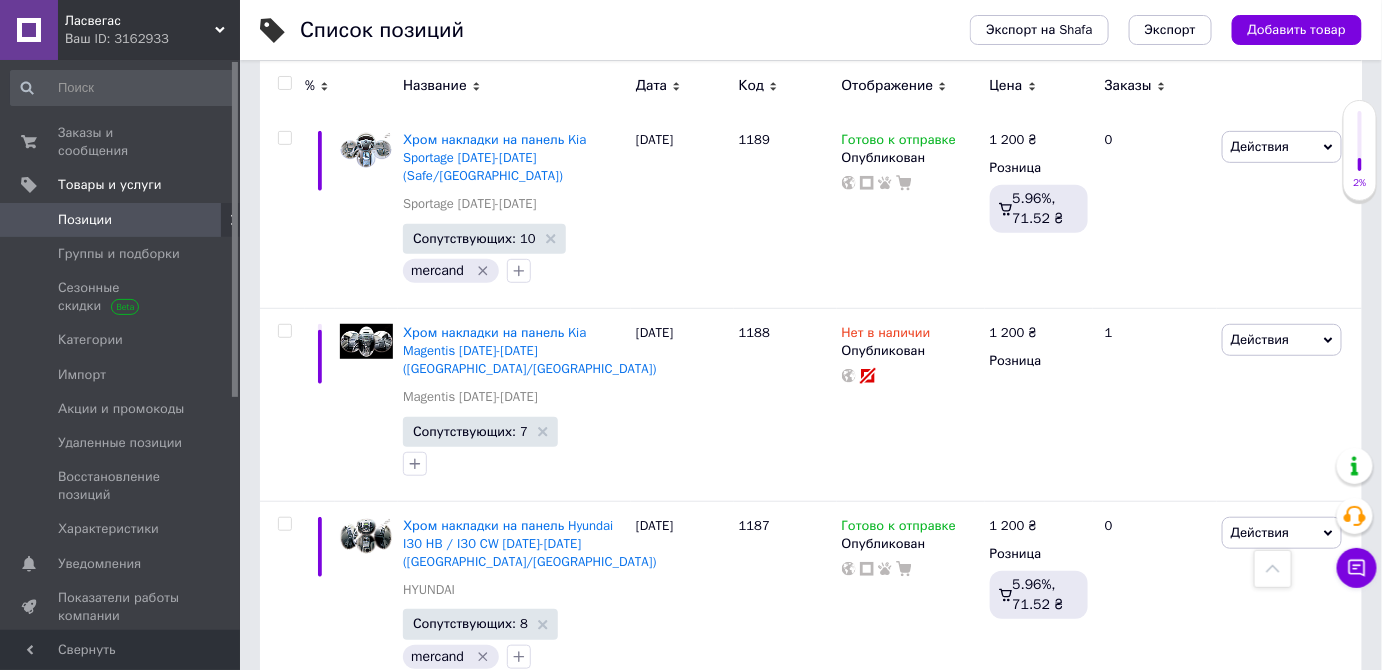 type on "1500" 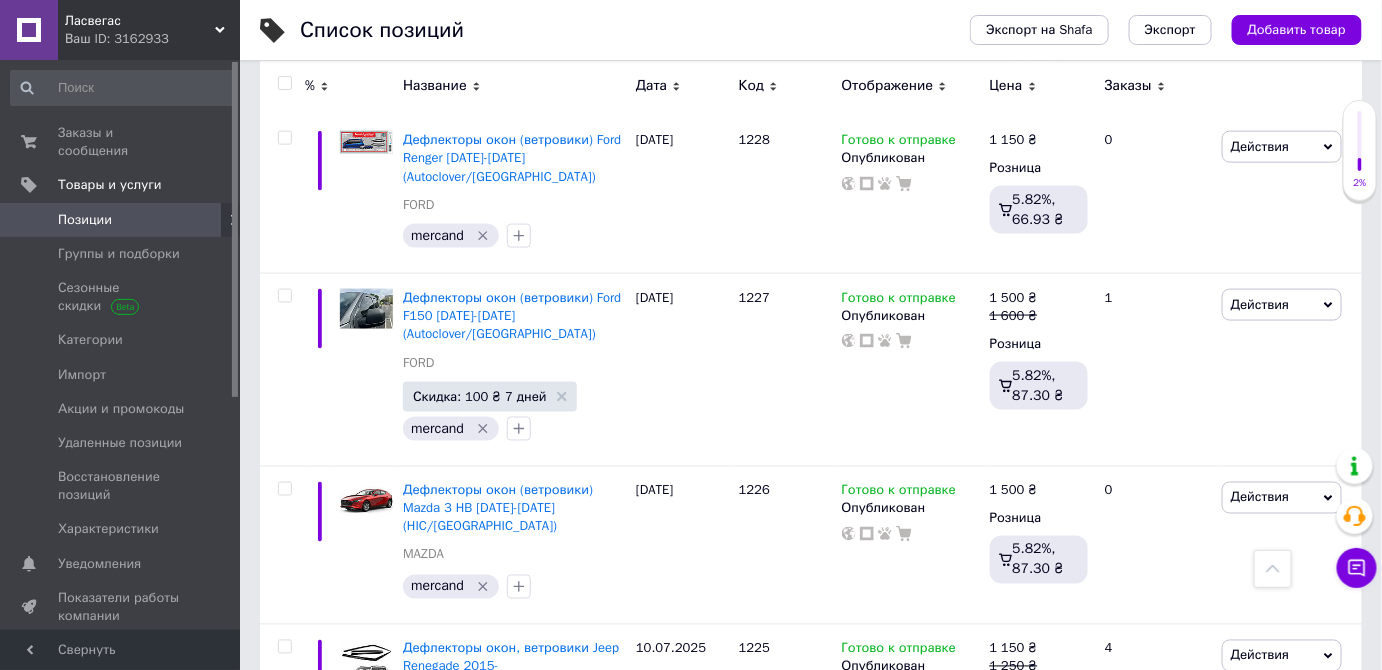 scroll, scrollTop: 8314, scrollLeft: 0, axis: vertical 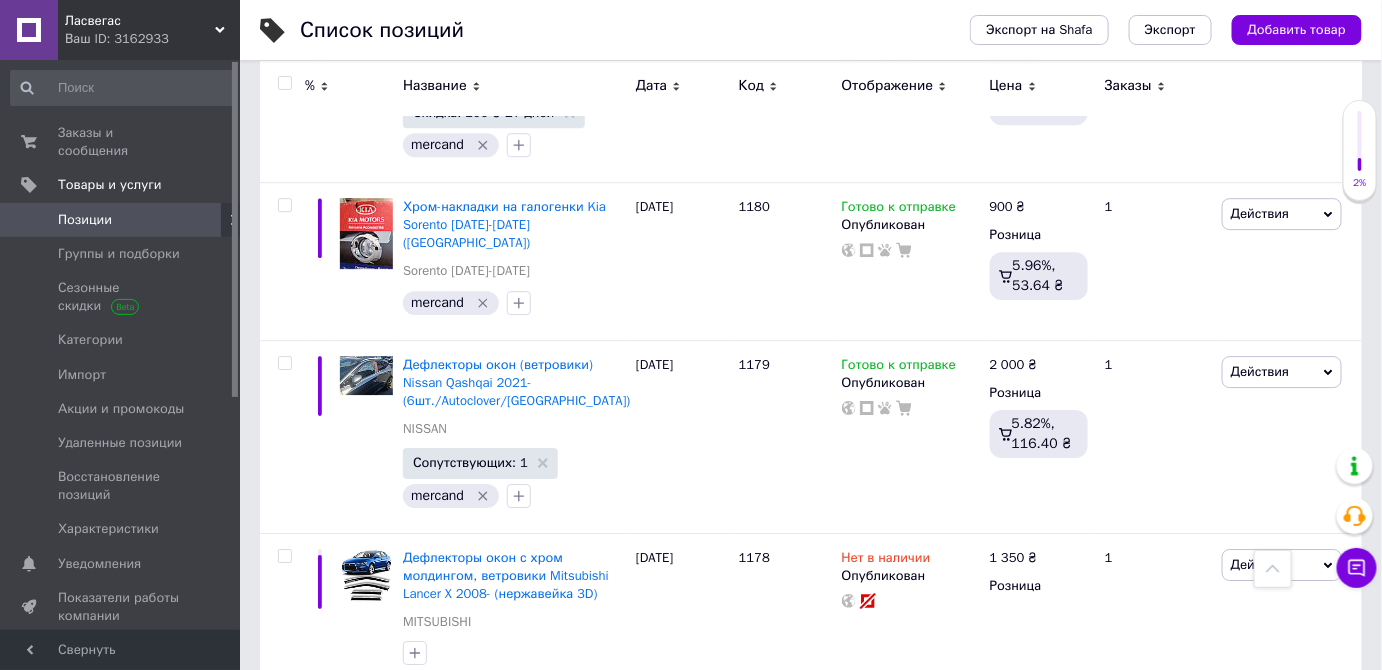 click on "2" at bounding box center [327, 1293] 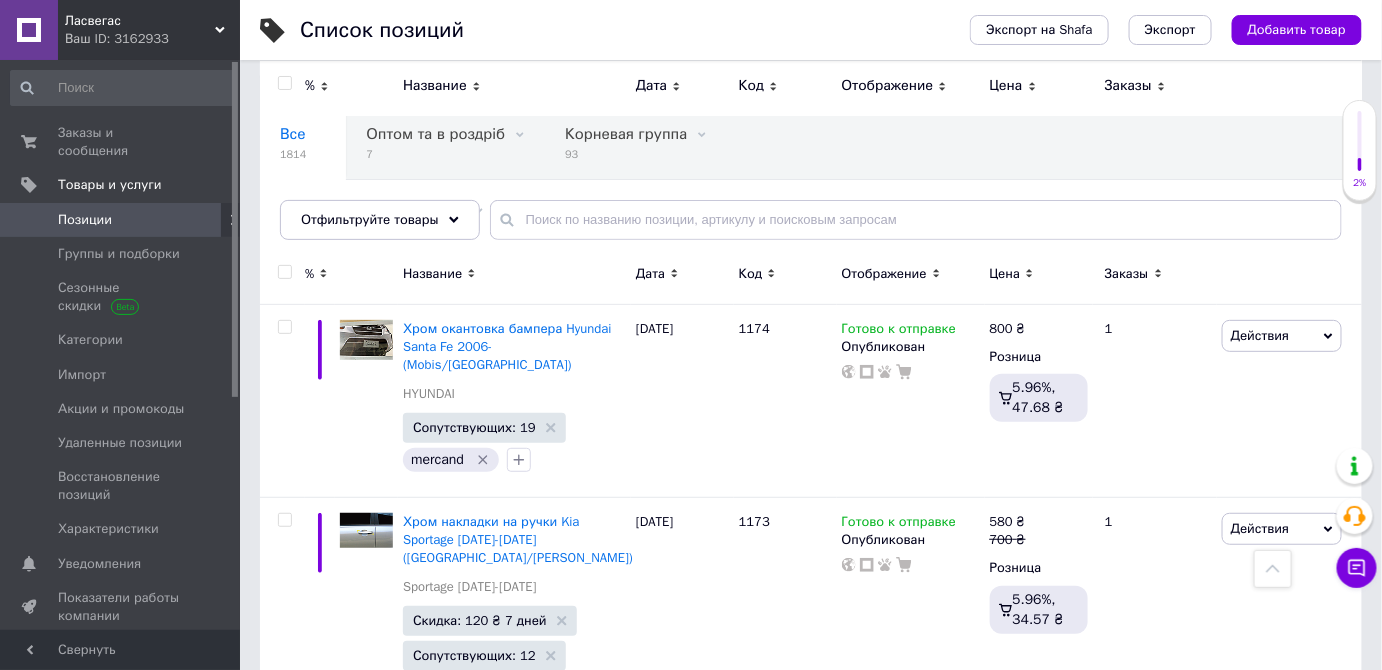 scroll, scrollTop: 0, scrollLeft: 0, axis: both 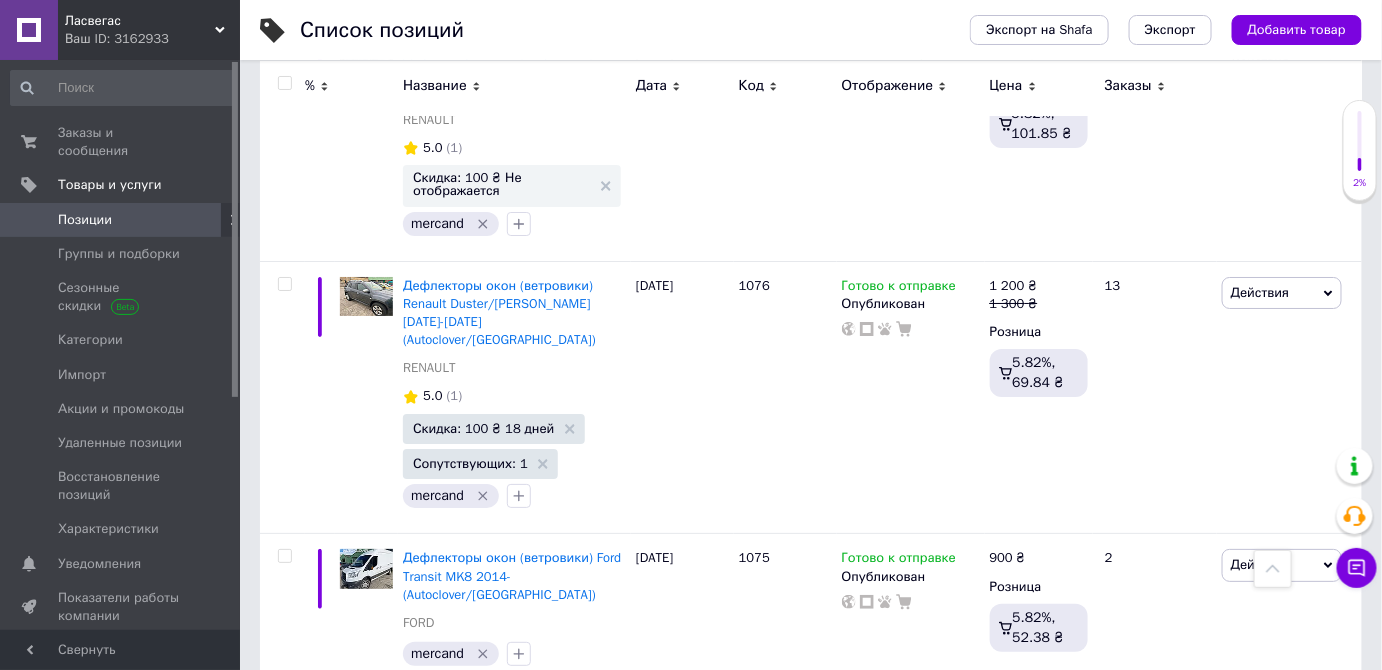 click on "3" at bounding box center [505, 1259] 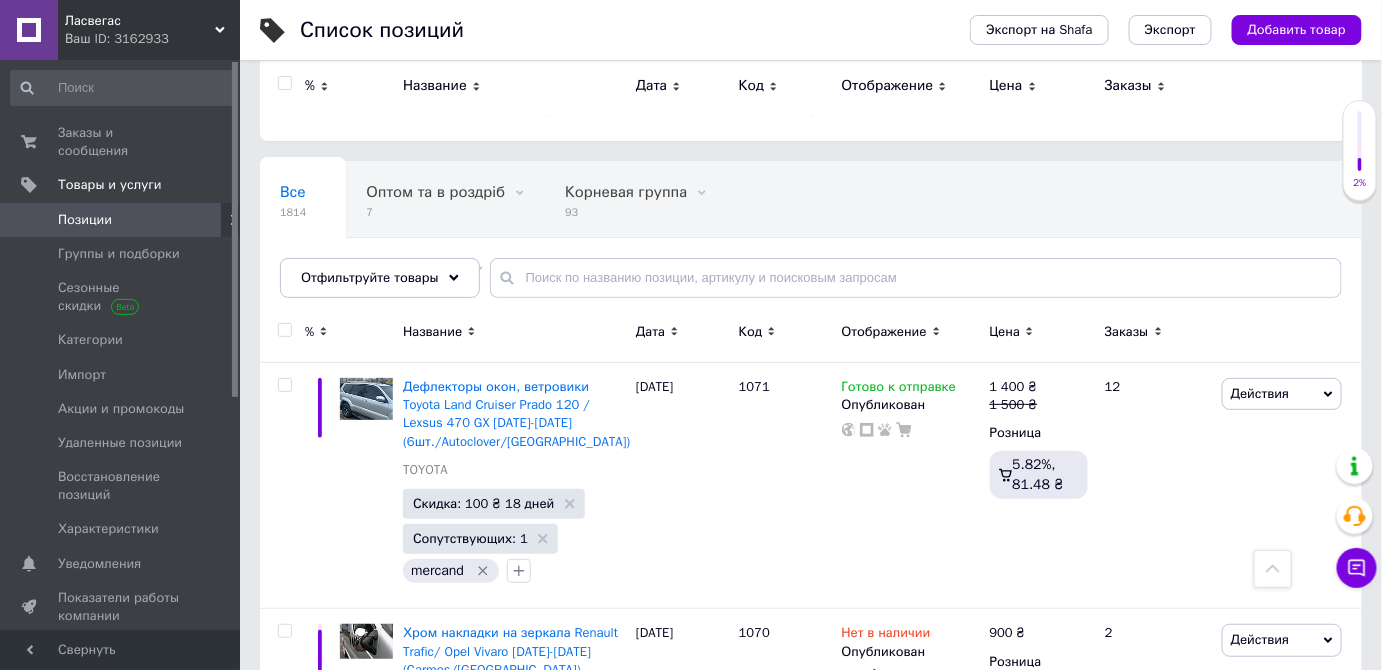scroll, scrollTop: 0, scrollLeft: 0, axis: both 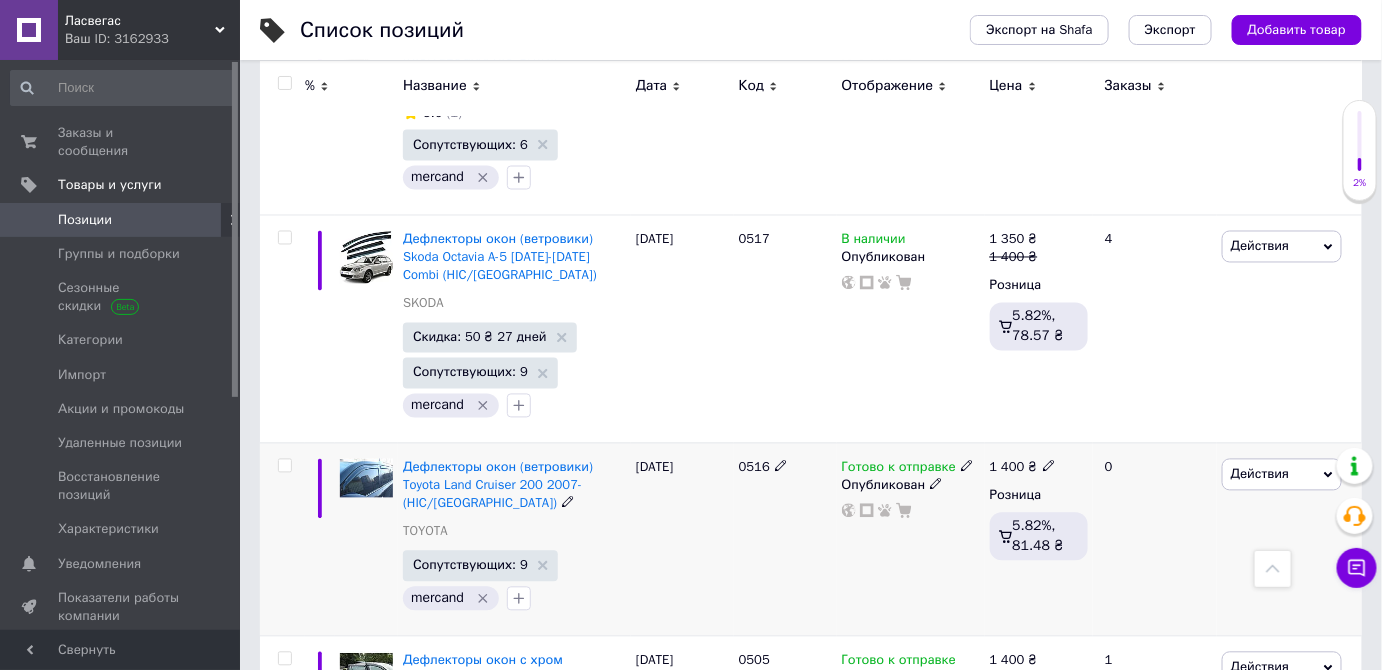click 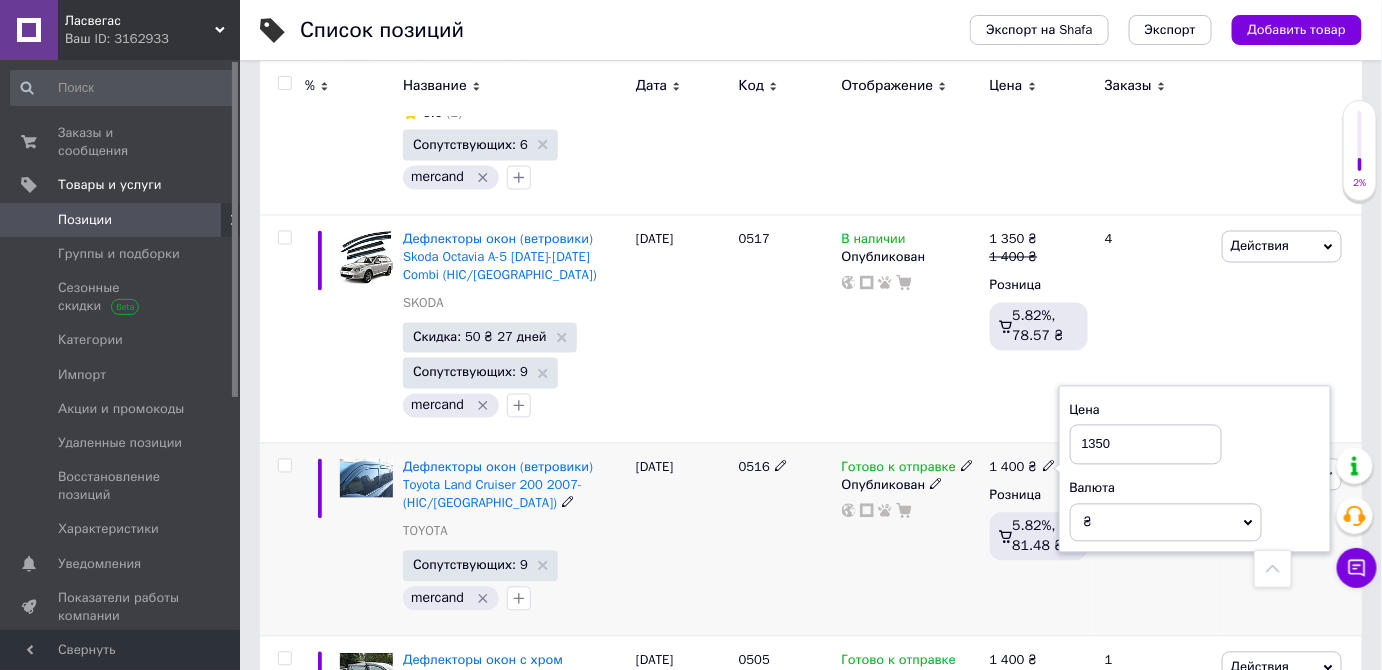 type on "1350" 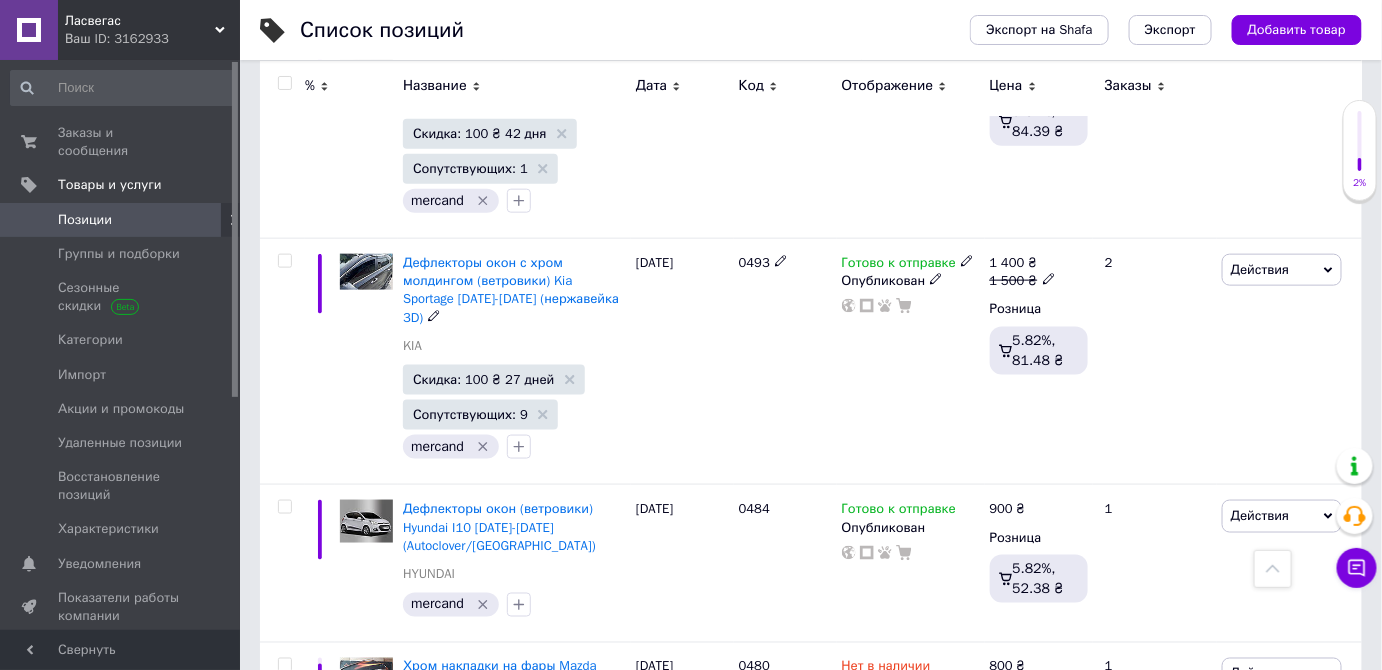 scroll, scrollTop: 8272, scrollLeft: 0, axis: vertical 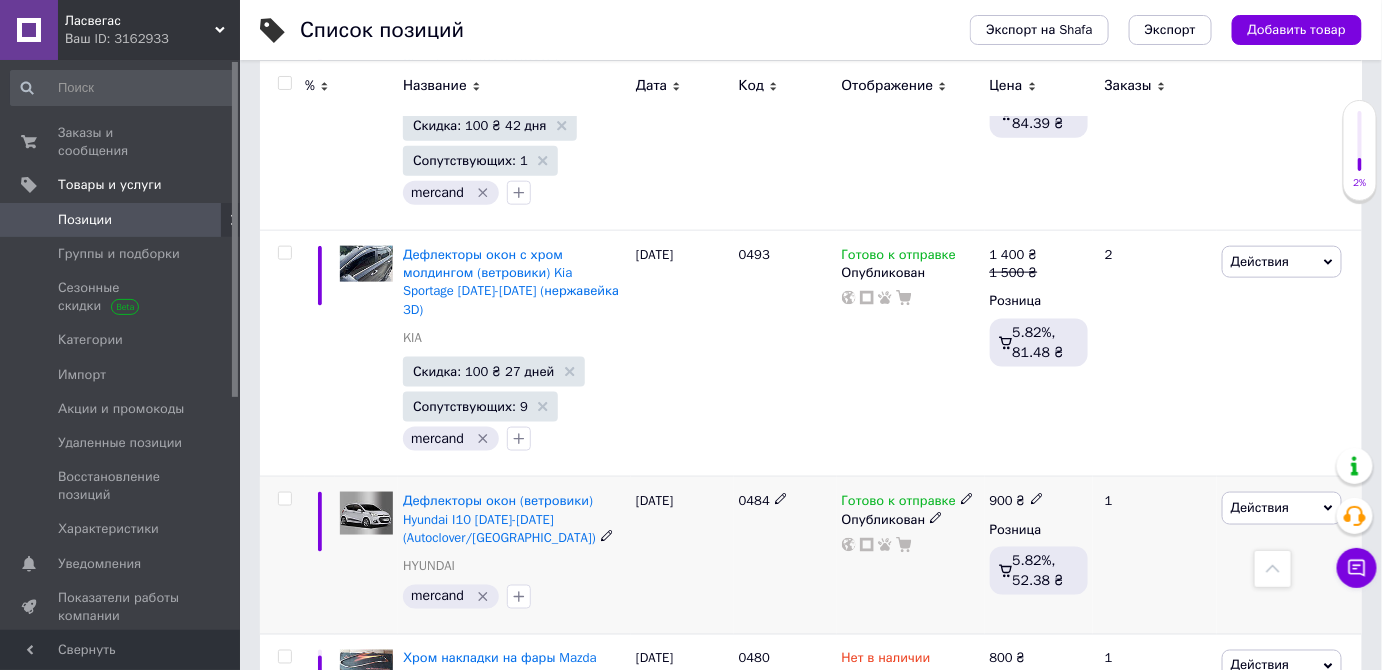 drag, startPoint x: 477, startPoint y: 434, endPoint x: 480, endPoint y: 475, distance: 41.109608 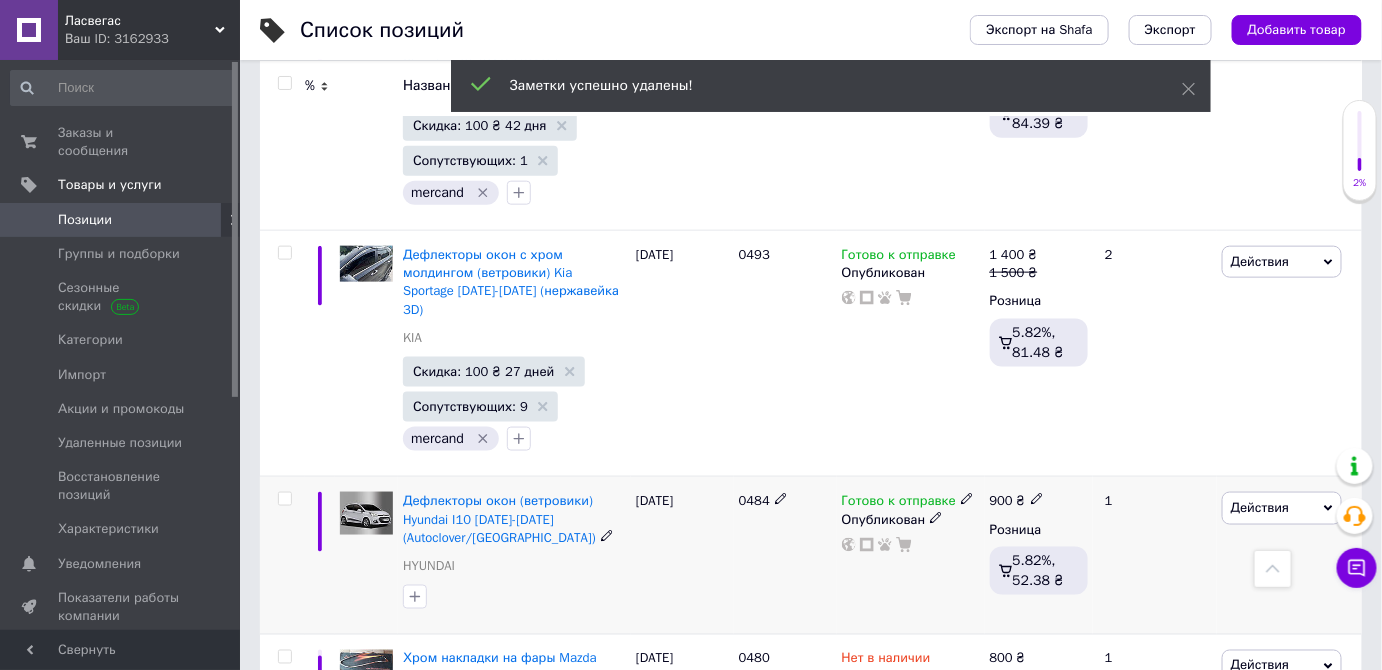 click 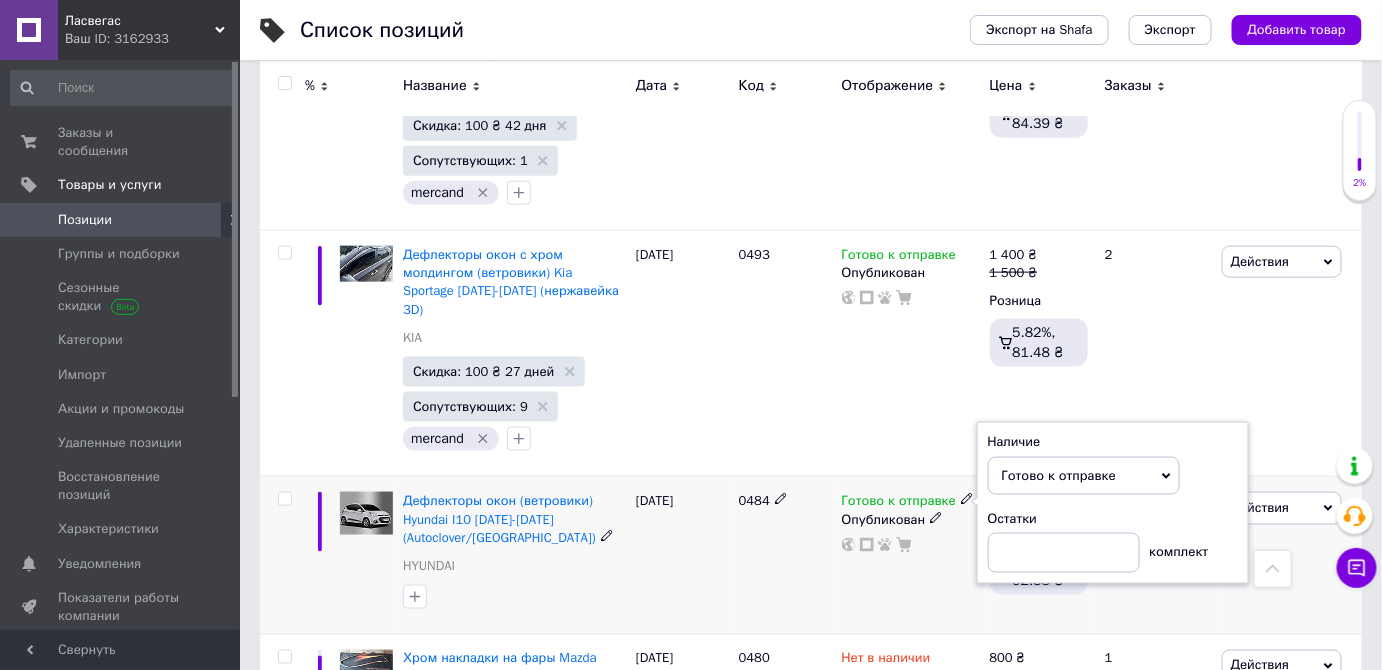 click on "Готово к отправке" at bounding box center [1084, 476] 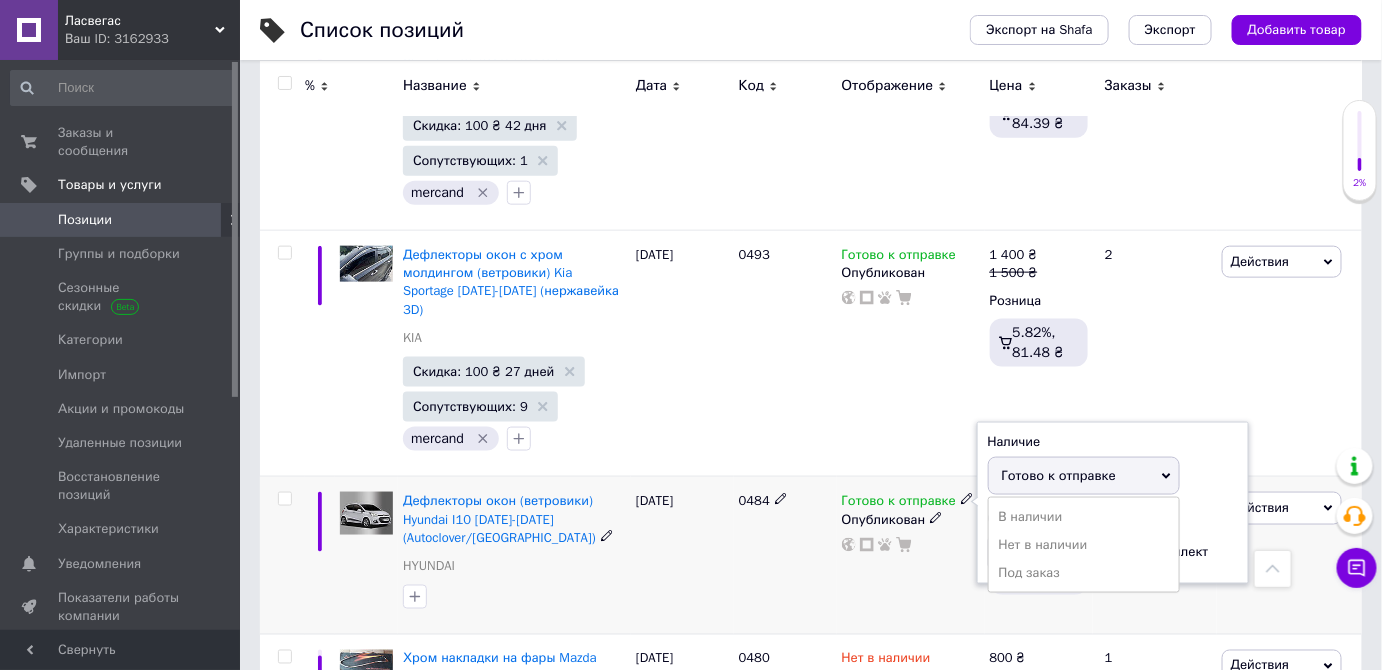 click on "Нет в наличии" at bounding box center [1084, 545] 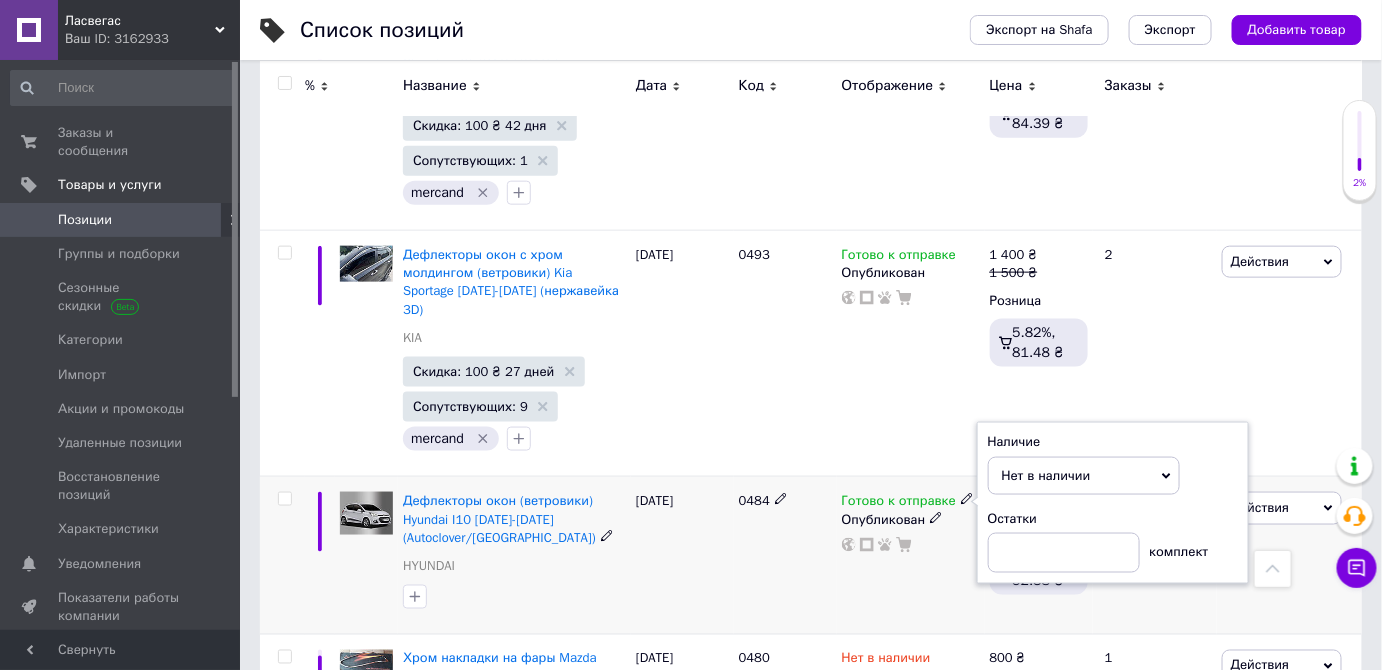 click on "0484" at bounding box center (785, 556) 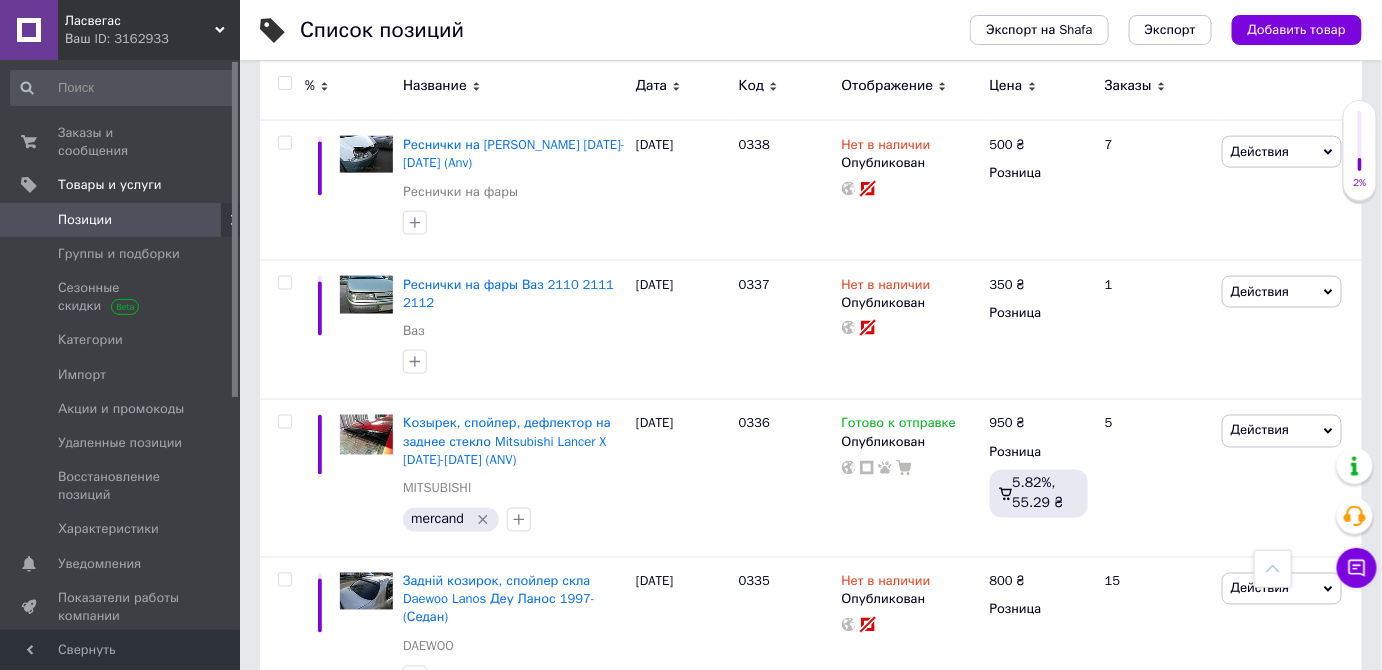 scroll, scrollTop: 18636, scrollLeft: 0, axis: vertical 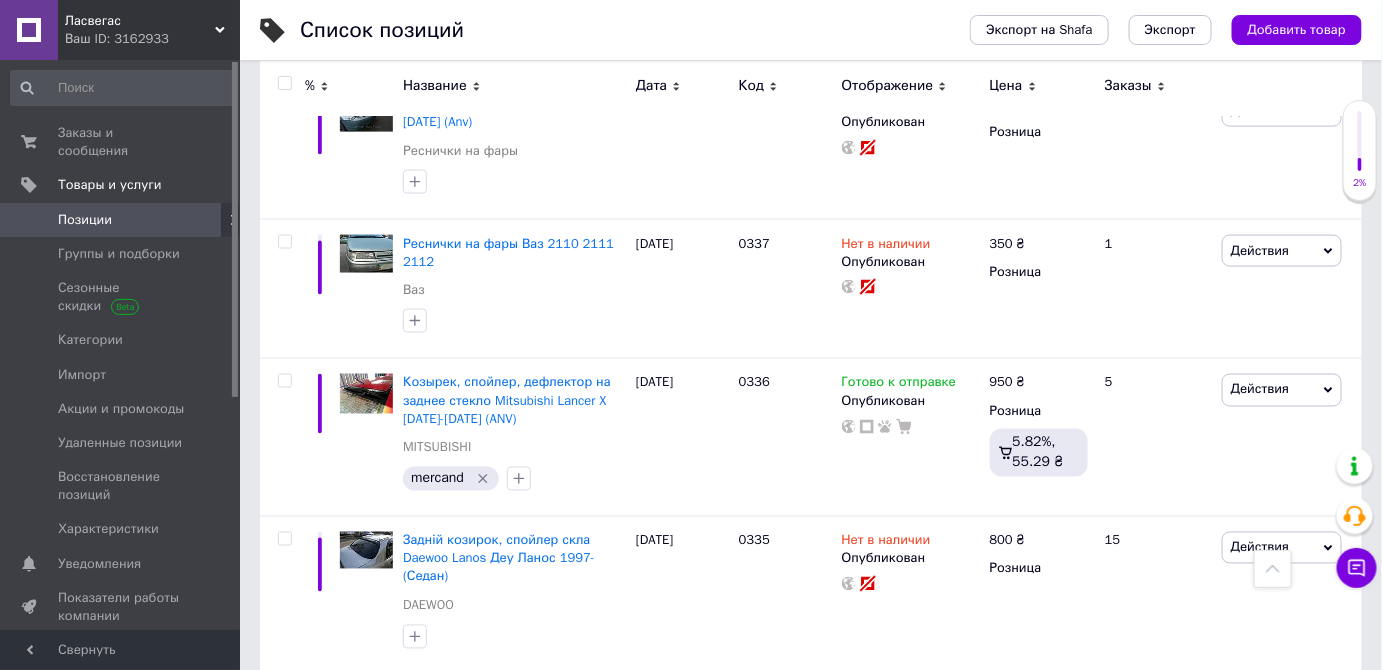 click on "5" at bounding box center [1155, 919] 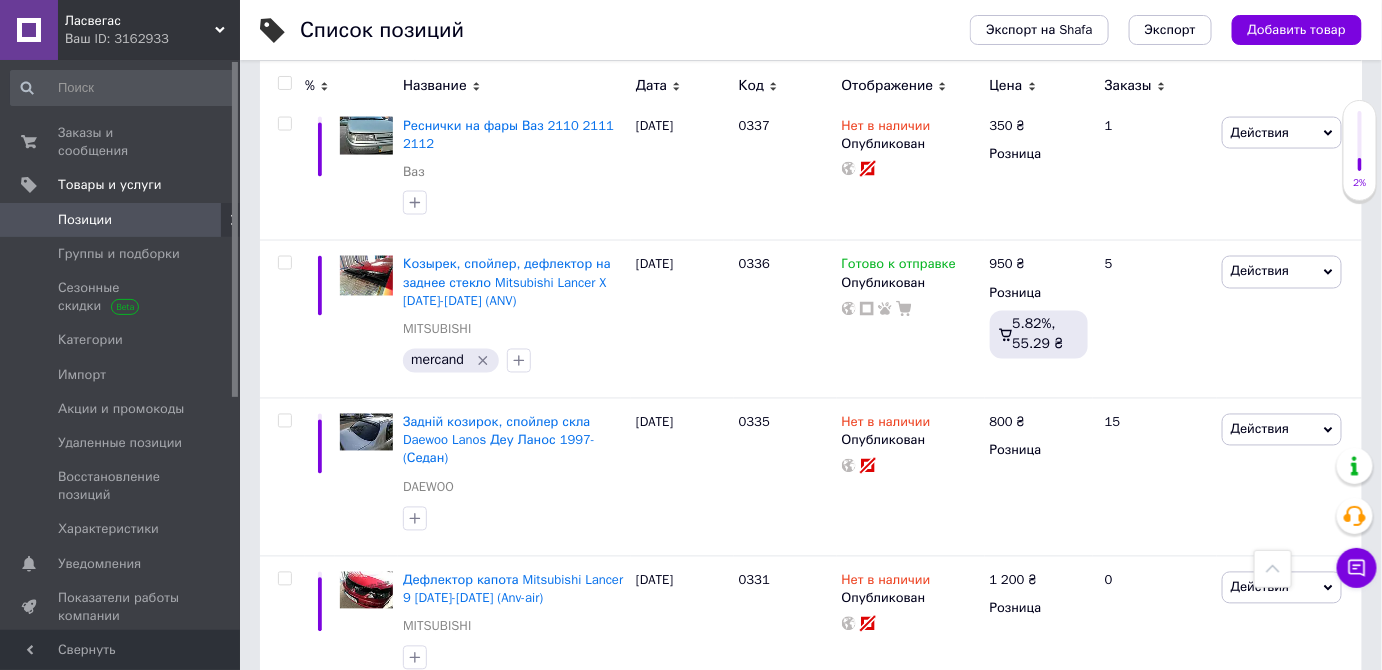 scroll, scrollTop: 18764, scrollLeft: 0, axis: vertical 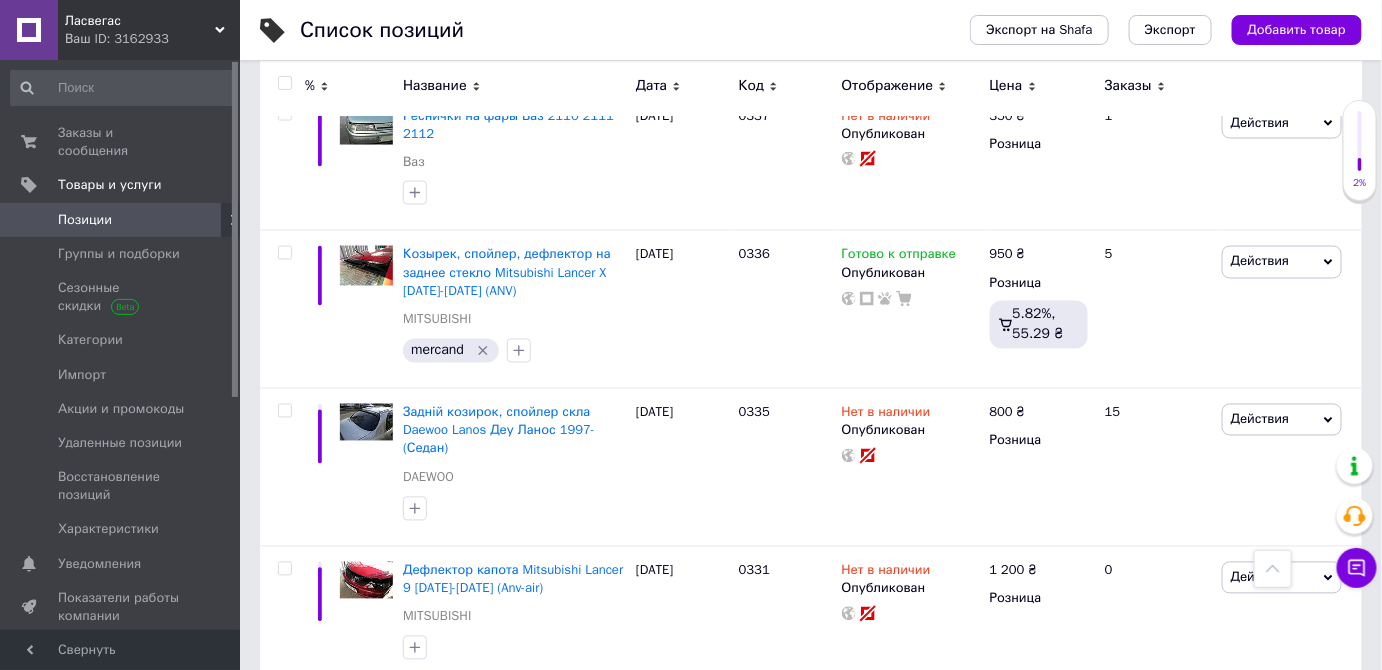click on "4" at bounding box center (550, 1235) 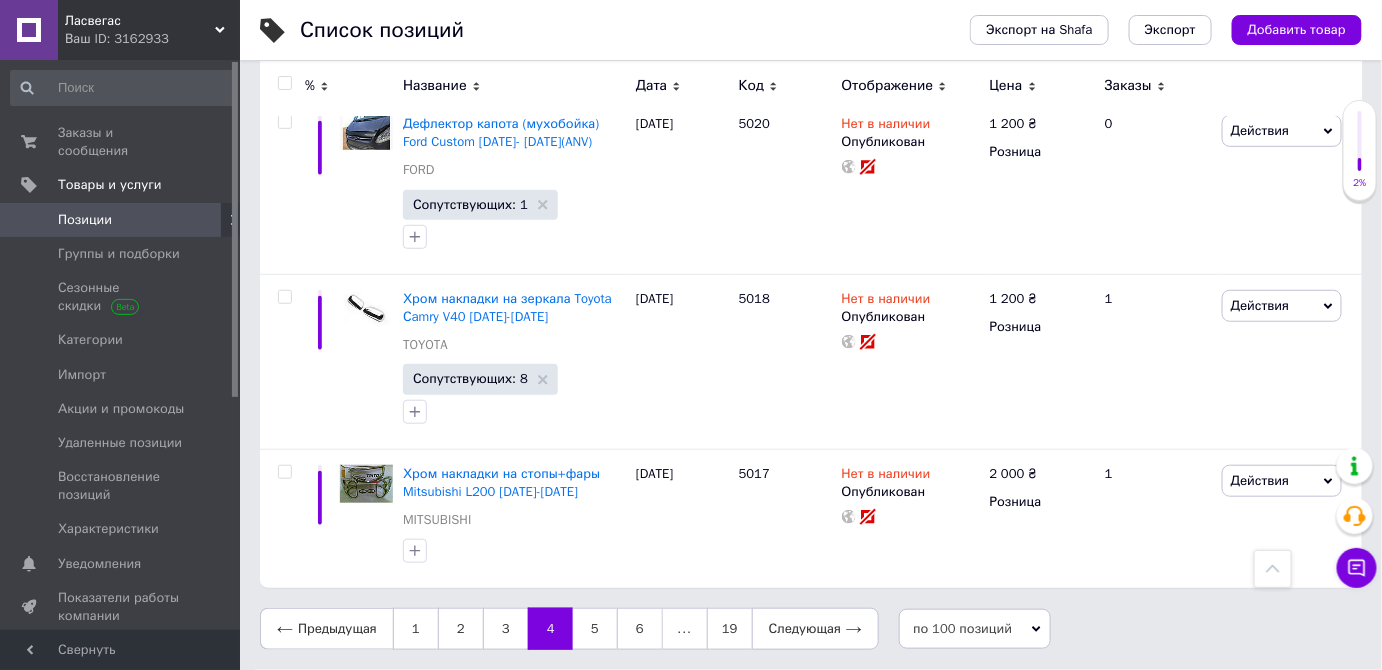 scroll, scrollTop: 17269, scrollLeft: 0, axis: vertical 